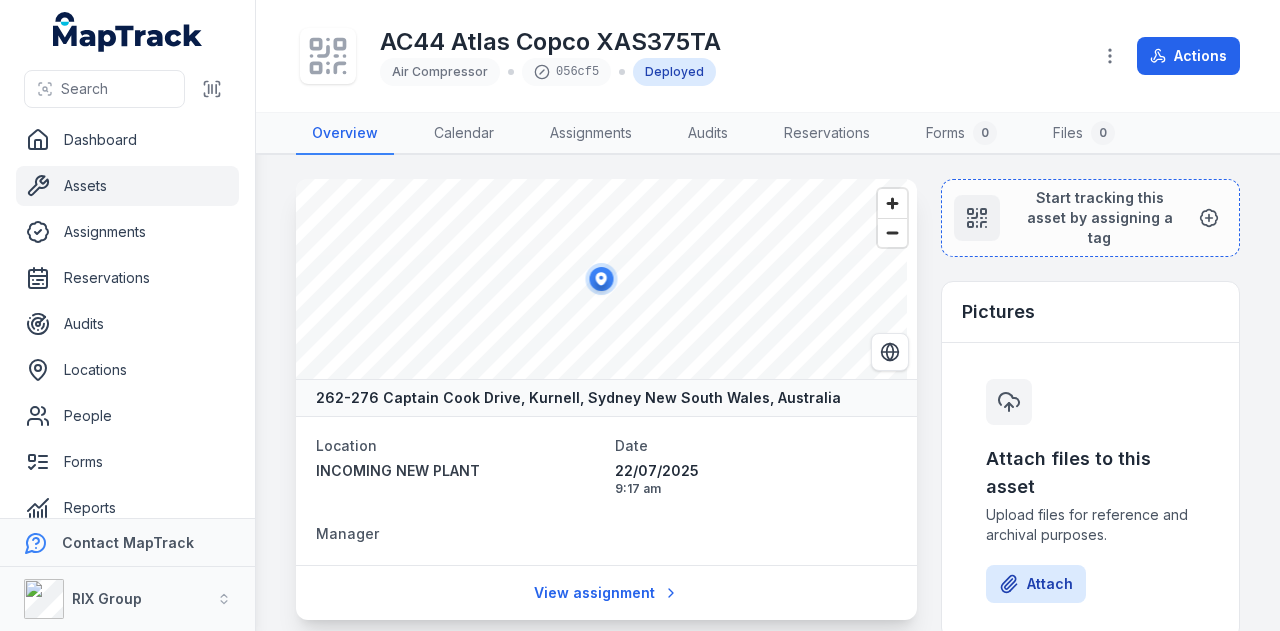 scroll, scrollTop: 0, scrollLeft: 0, axis: both 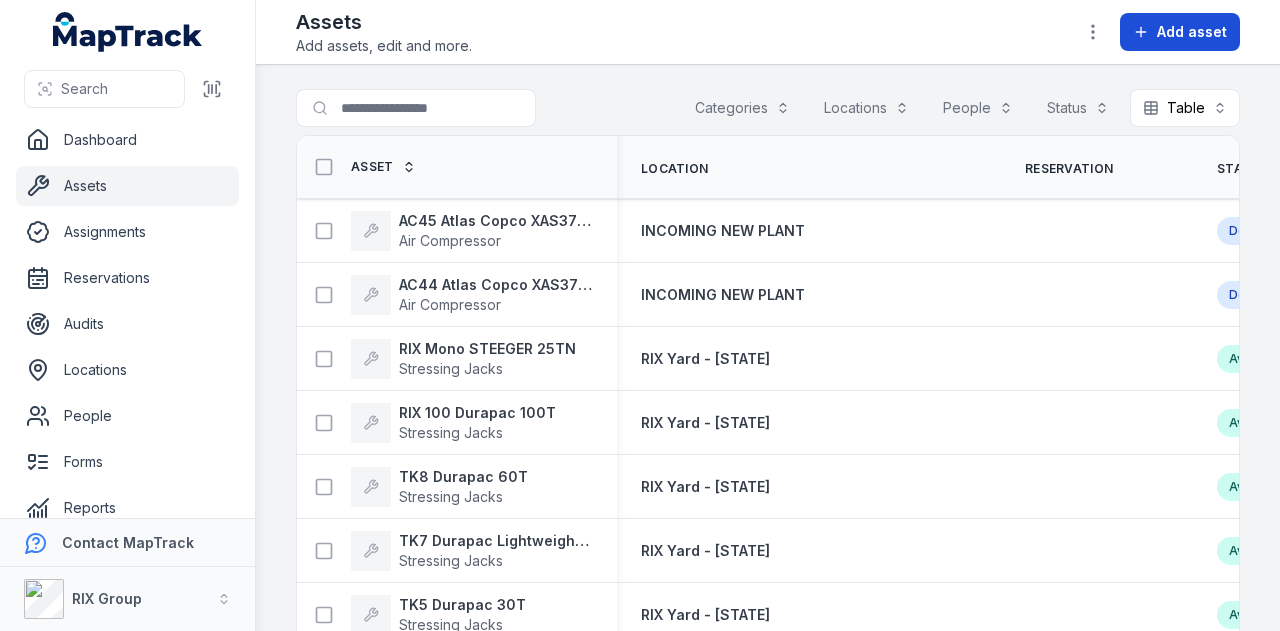 click on "Add asset" at bounding box center (1180, 32) 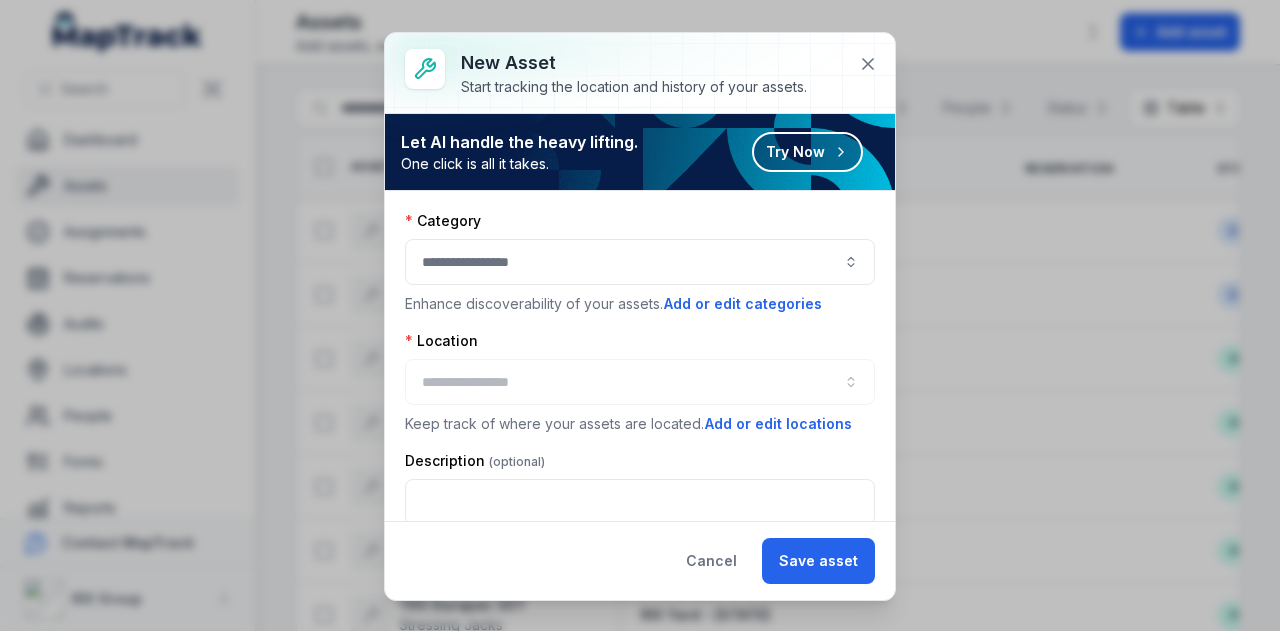 click at bounding box center (640, 262) 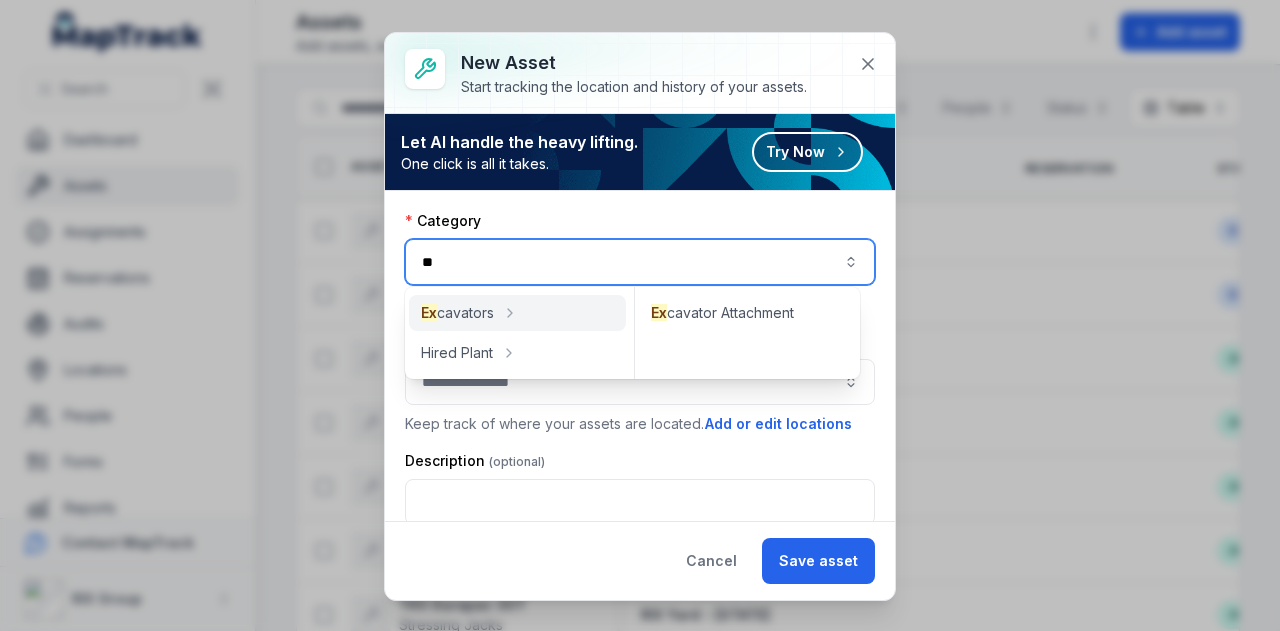 type on "**" 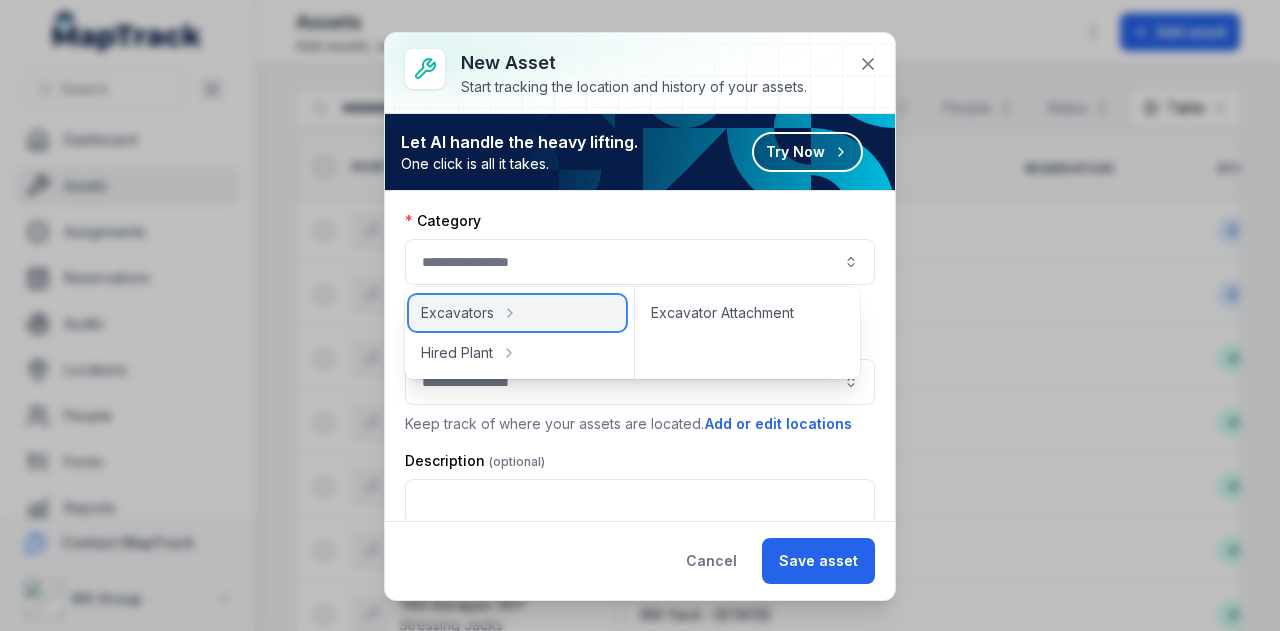 click on "Excavators" at bounding box center [518, 313] 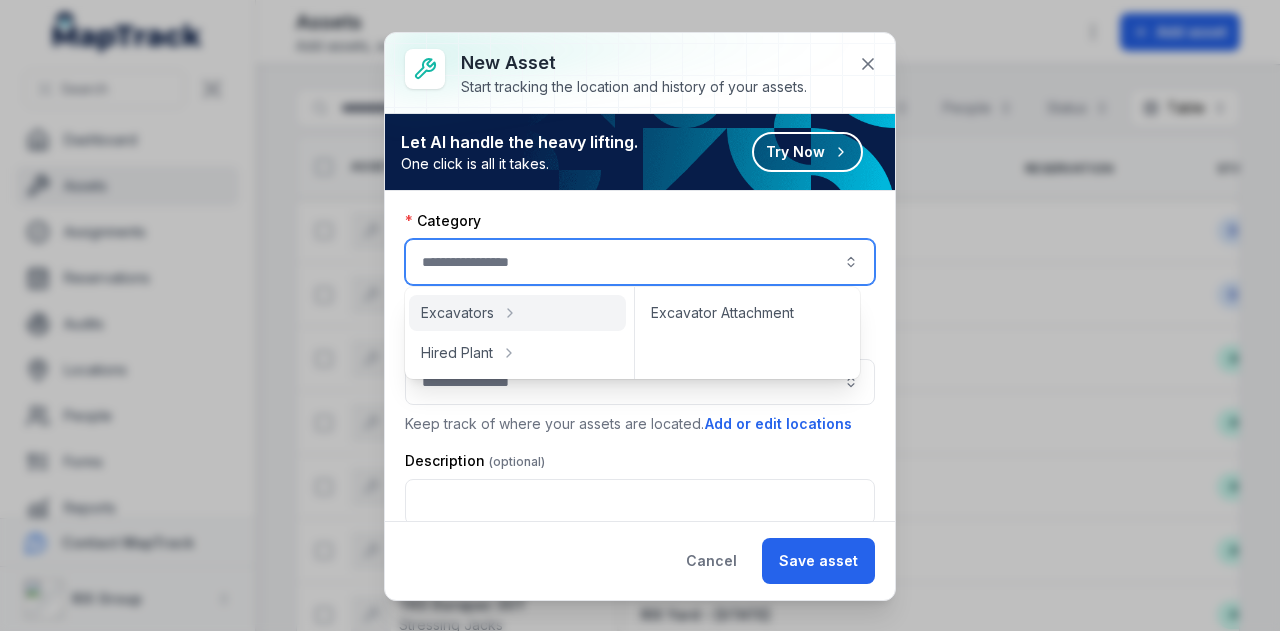type on "**********" 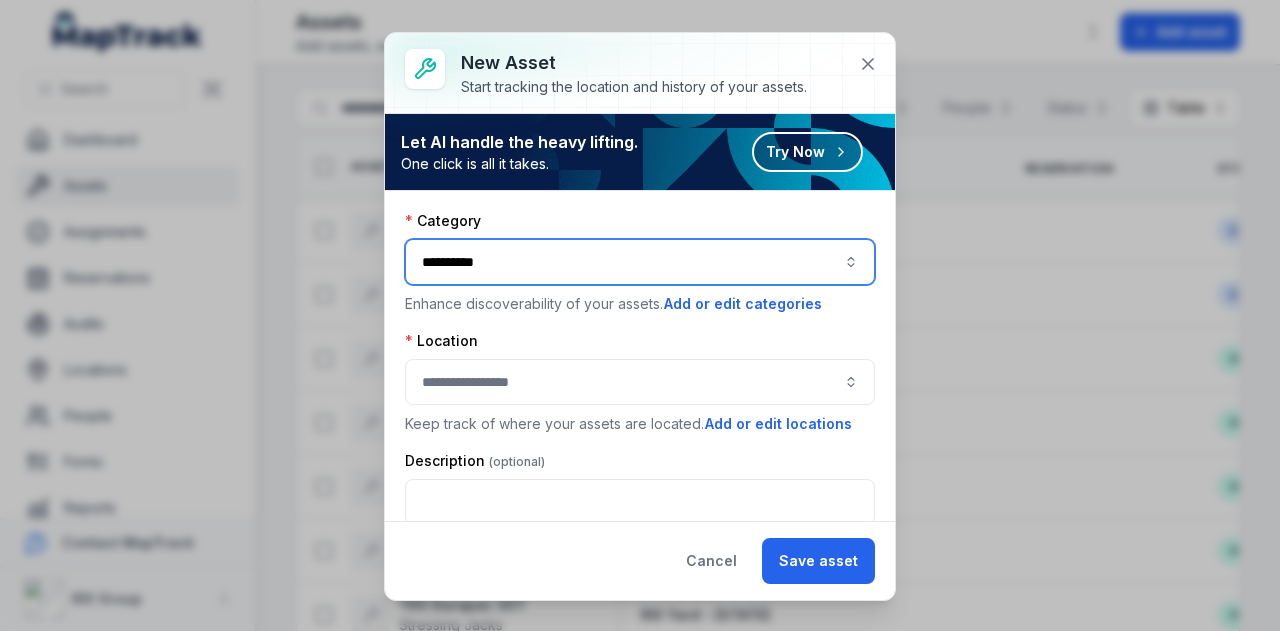 click at bounding box center [640, 382] 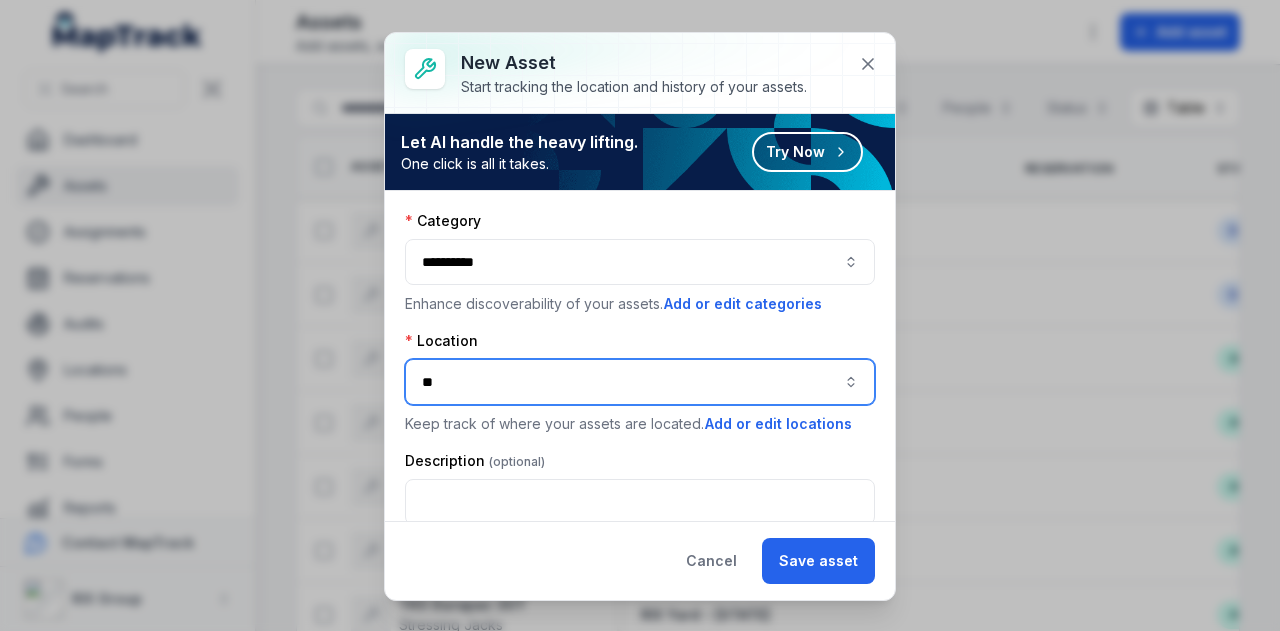 type on "*" 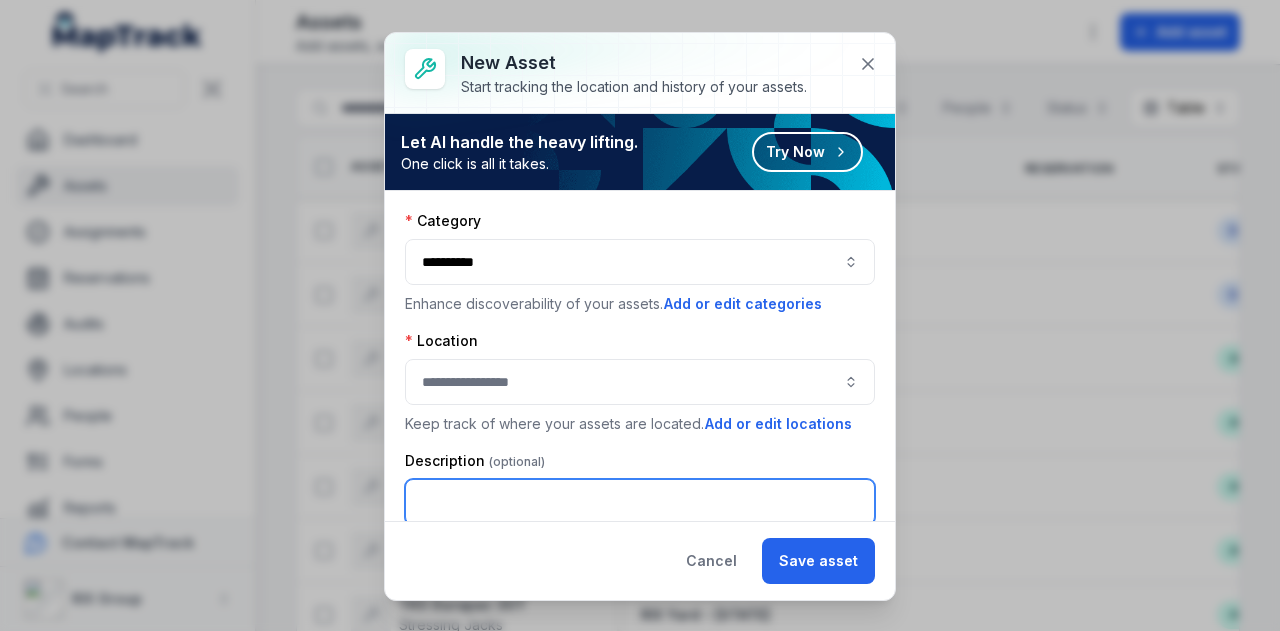 click at bounding box center (640, 502) 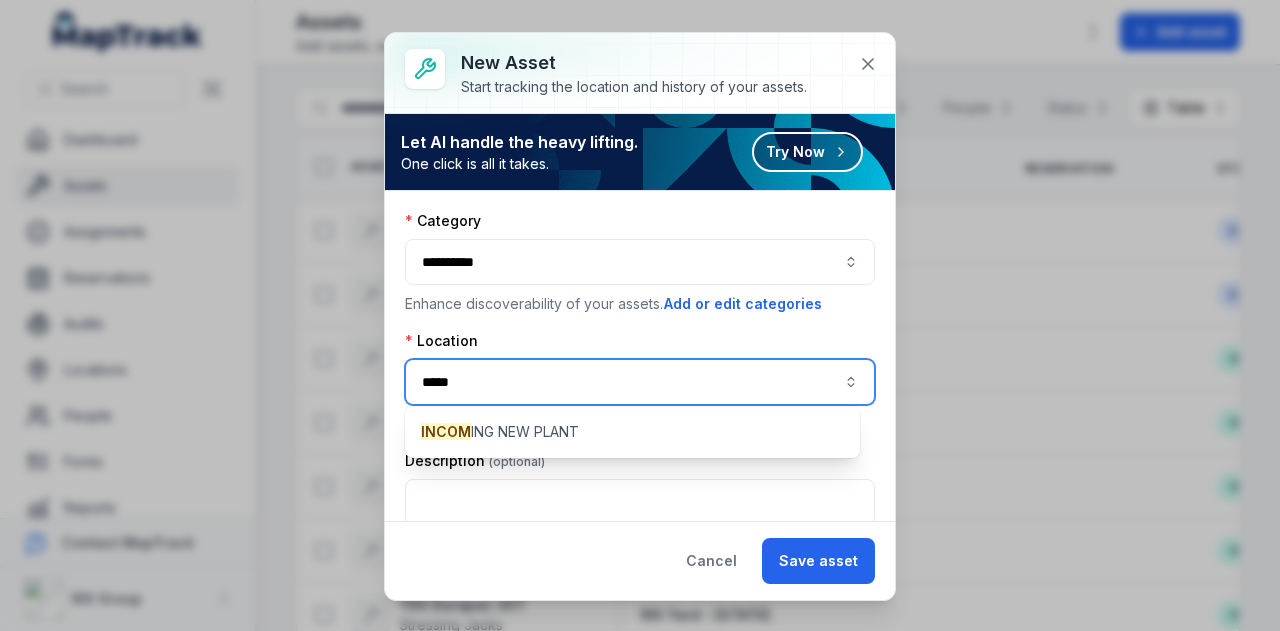 type on "*****" 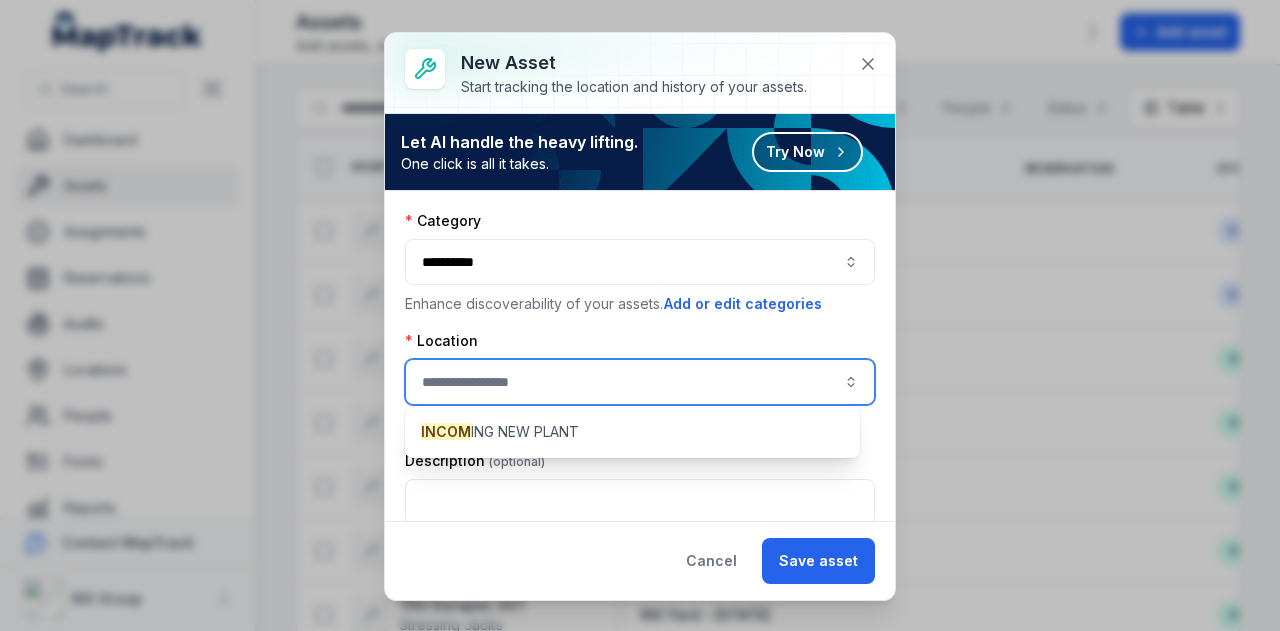 click on "INCOM ING NEW PLANT" at bounding box center (632, 432) 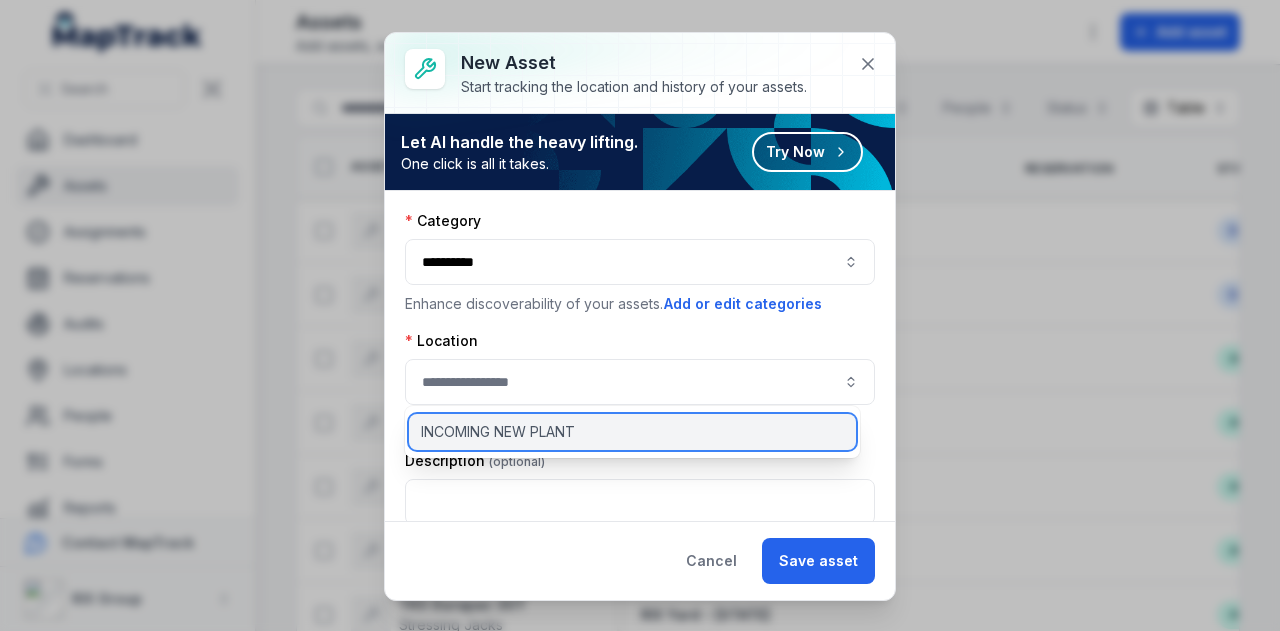 click on "INCOMING NEW PLANT" at bounding box center [632, 432] 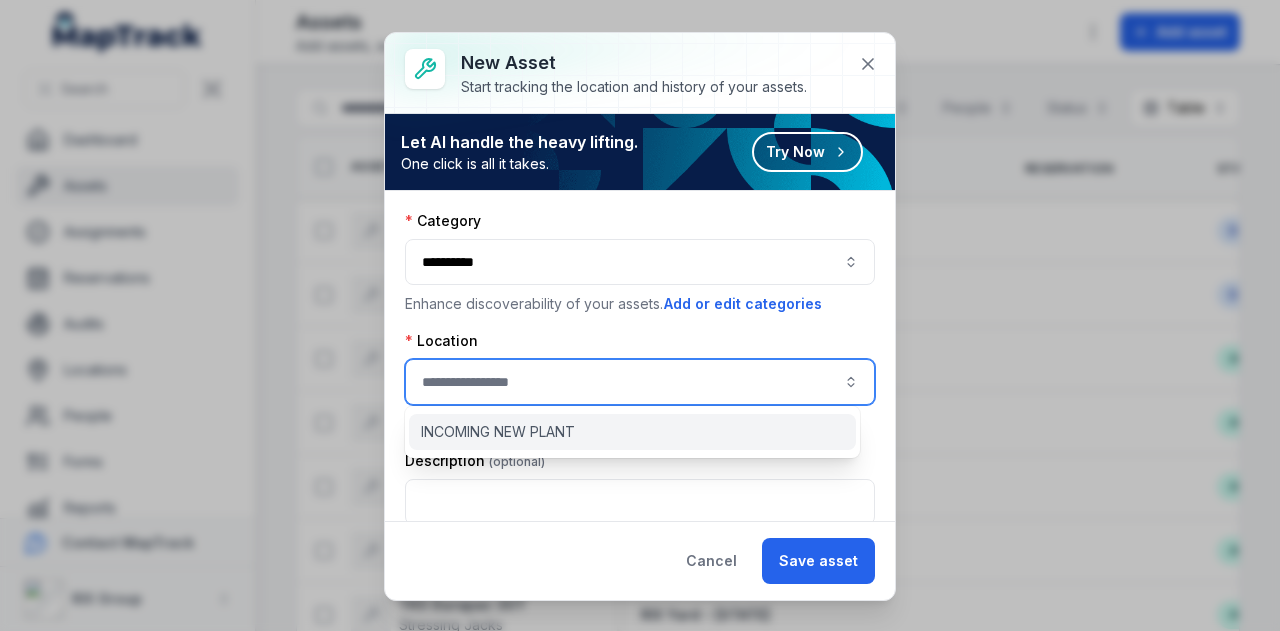 type on "**********" 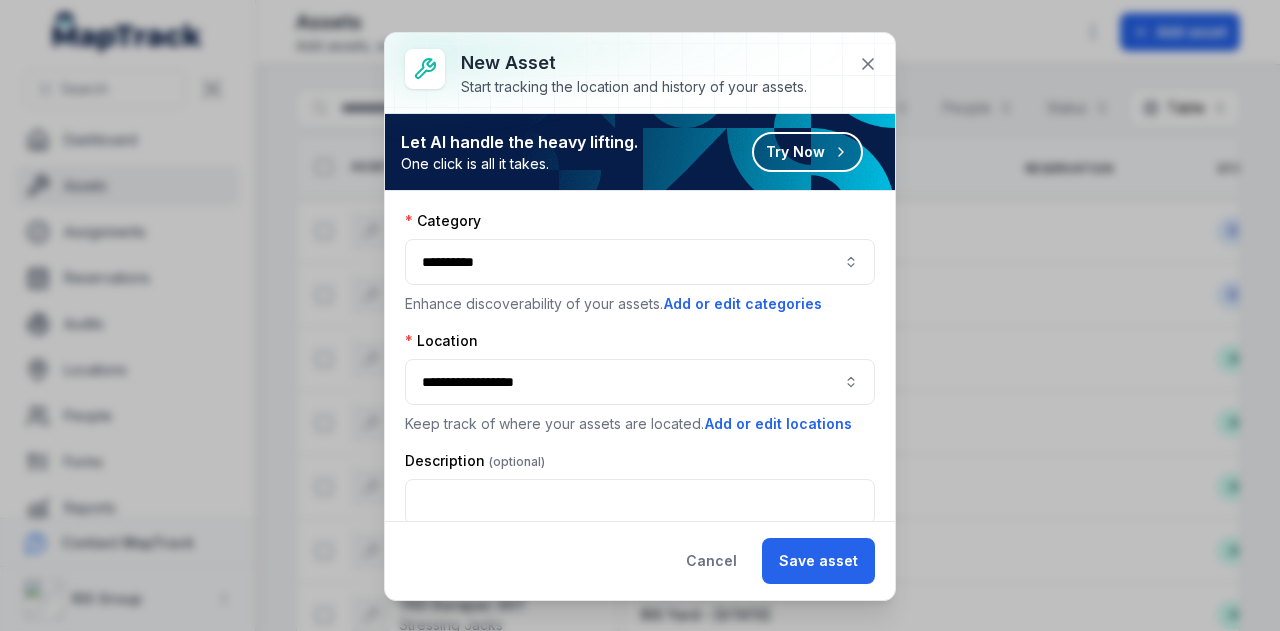 click on "**********" at bounding box center (640, 818) 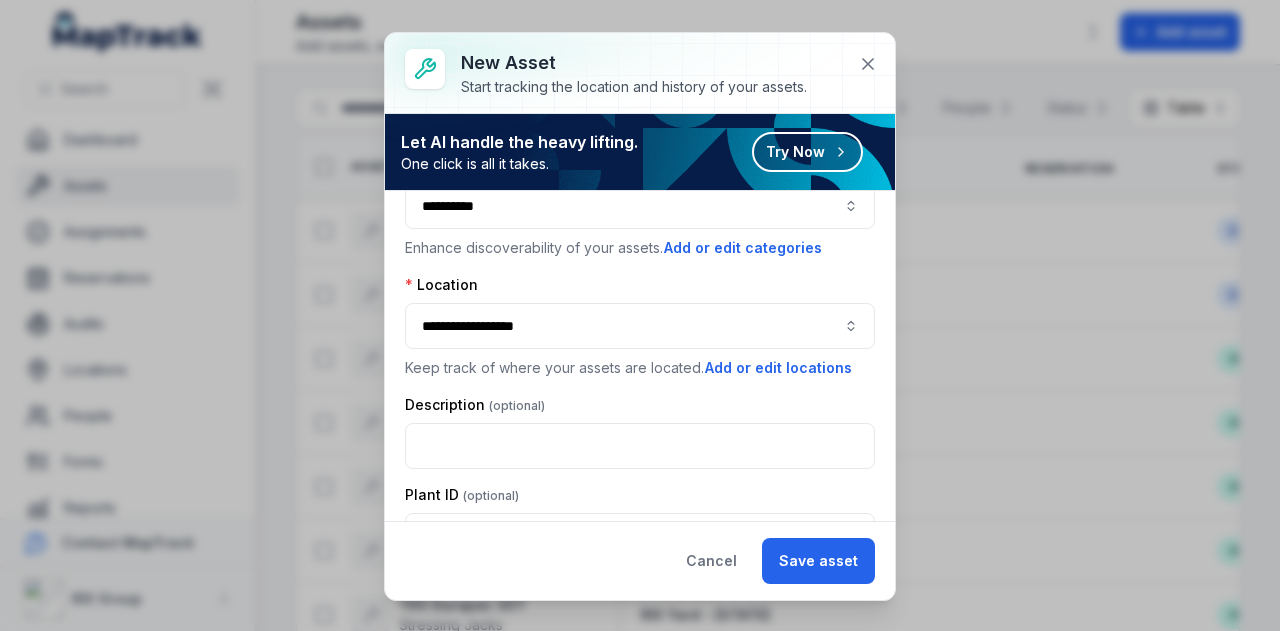 scroll, scrollTop: 100, scrollLeft: 0, axis: vertical 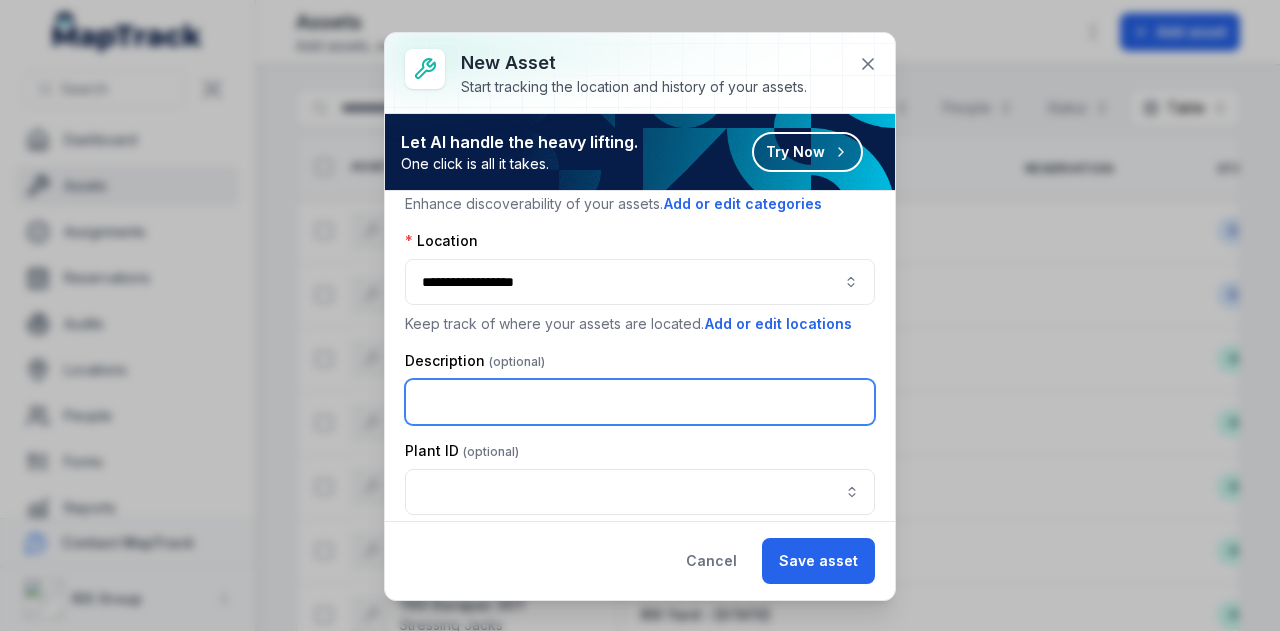 click at bounding box center (640, 402) 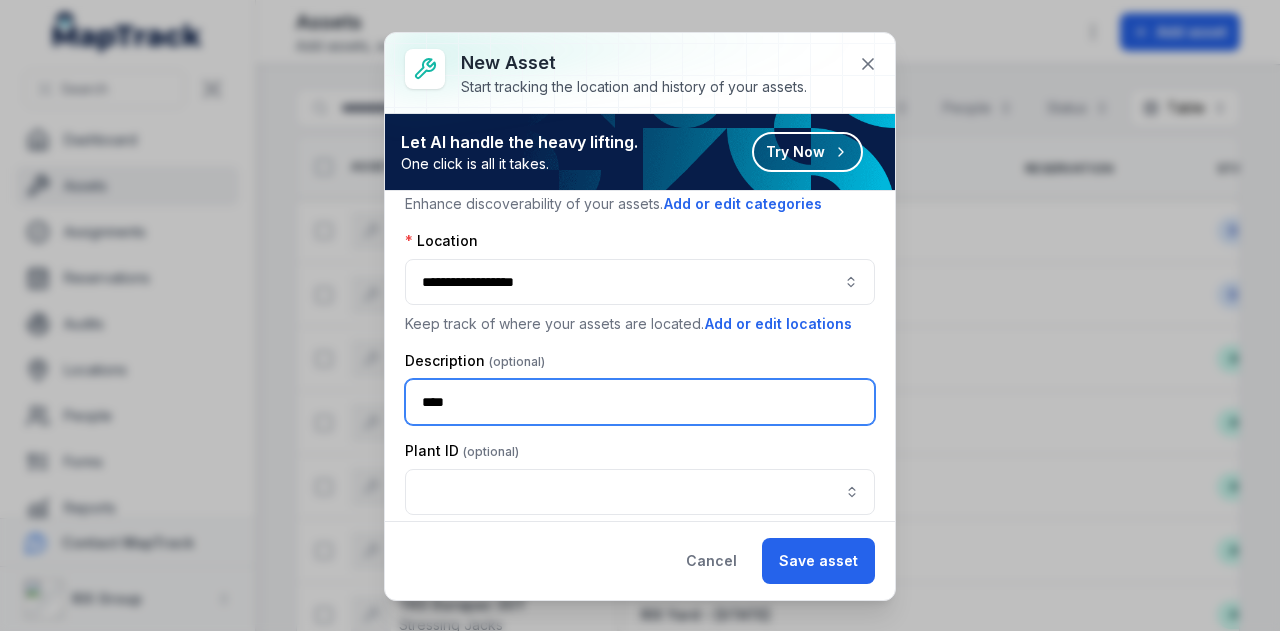 scroll, scrollTop: 200, scrollLeft: 0, axis: vertical 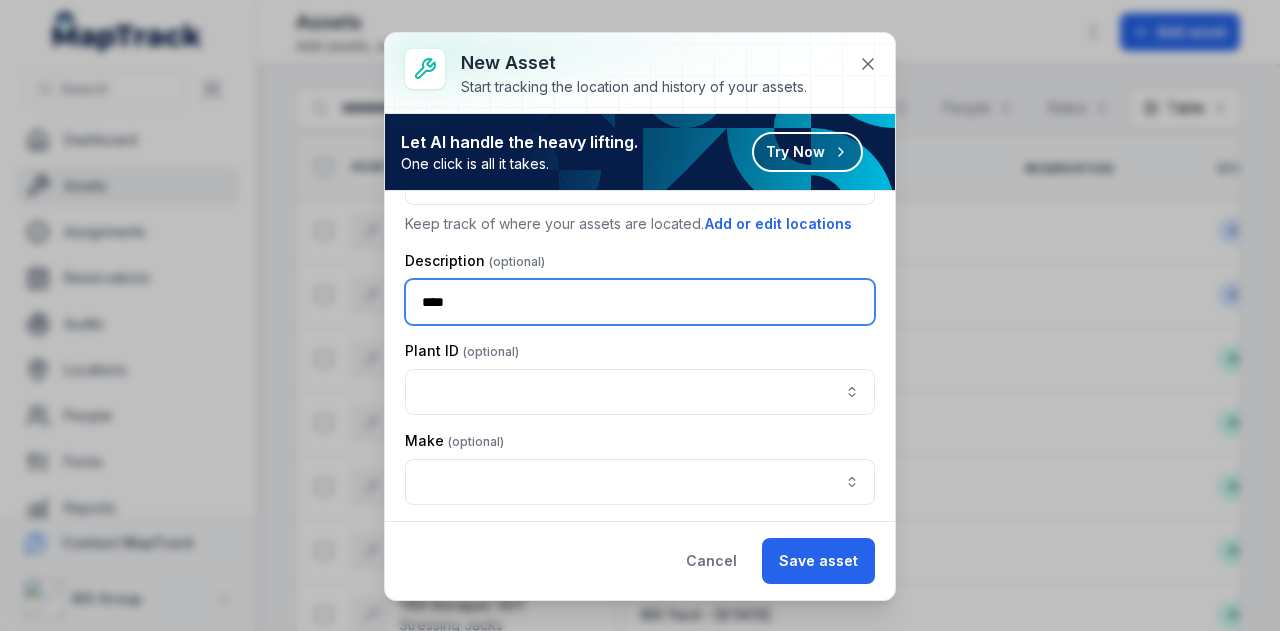 type on "****" 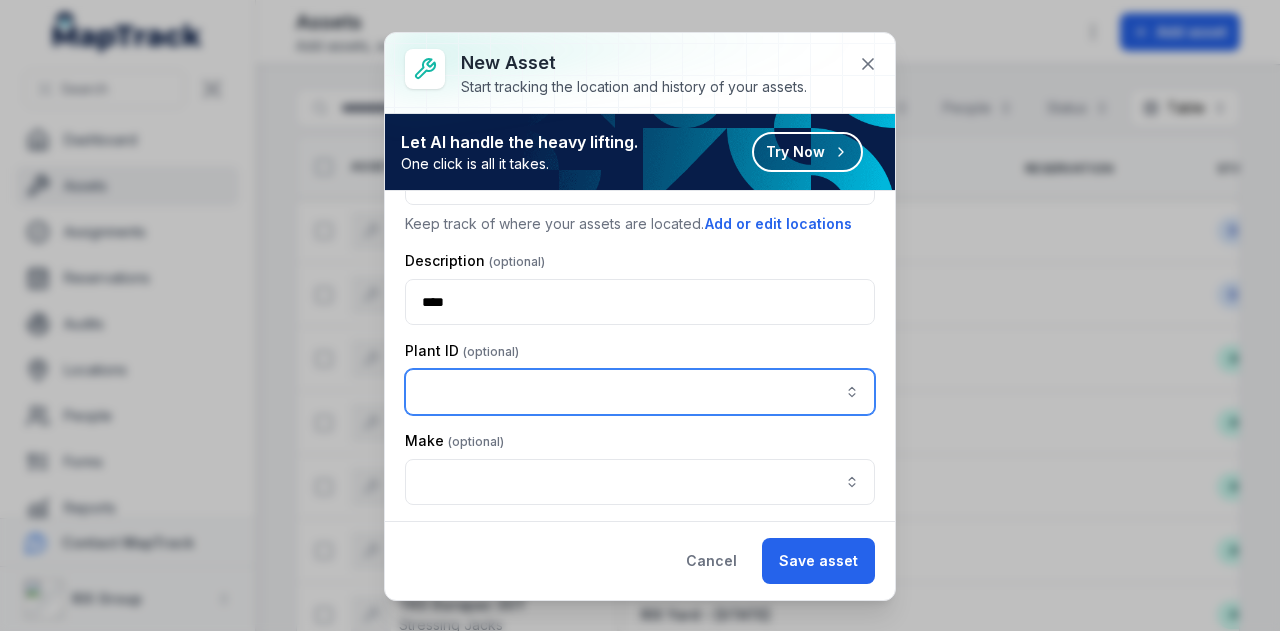 click at bounding box center (640, 392) 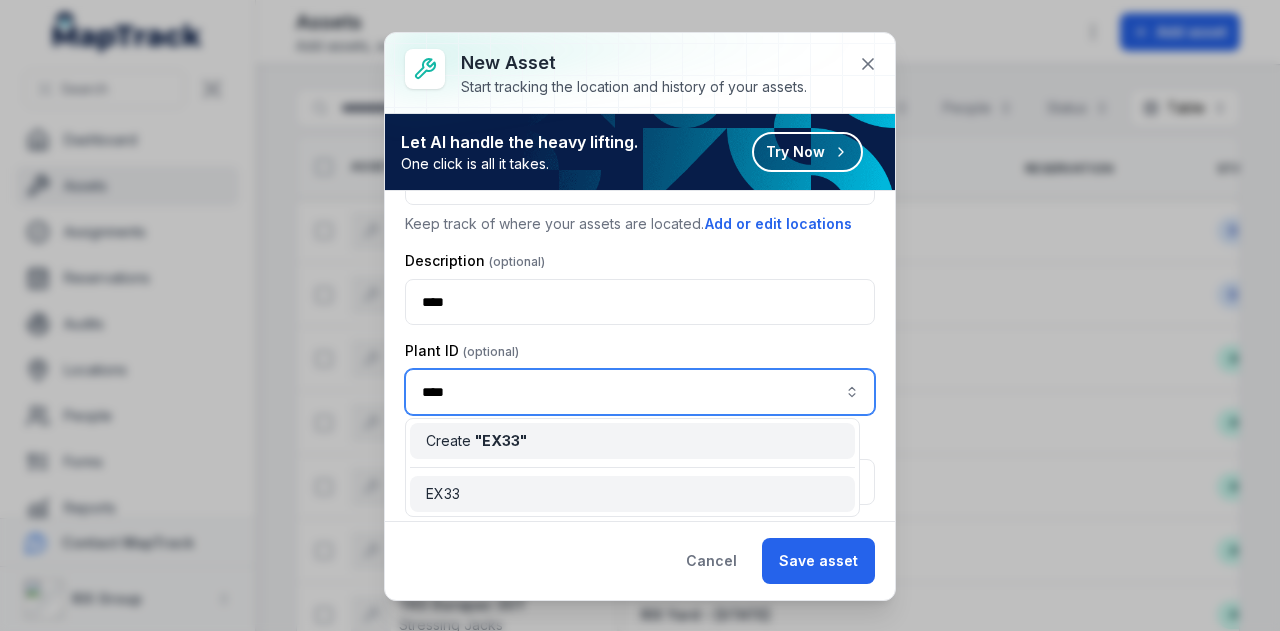 click on "Create   " EX33 "" at bounding box center (632, 441) 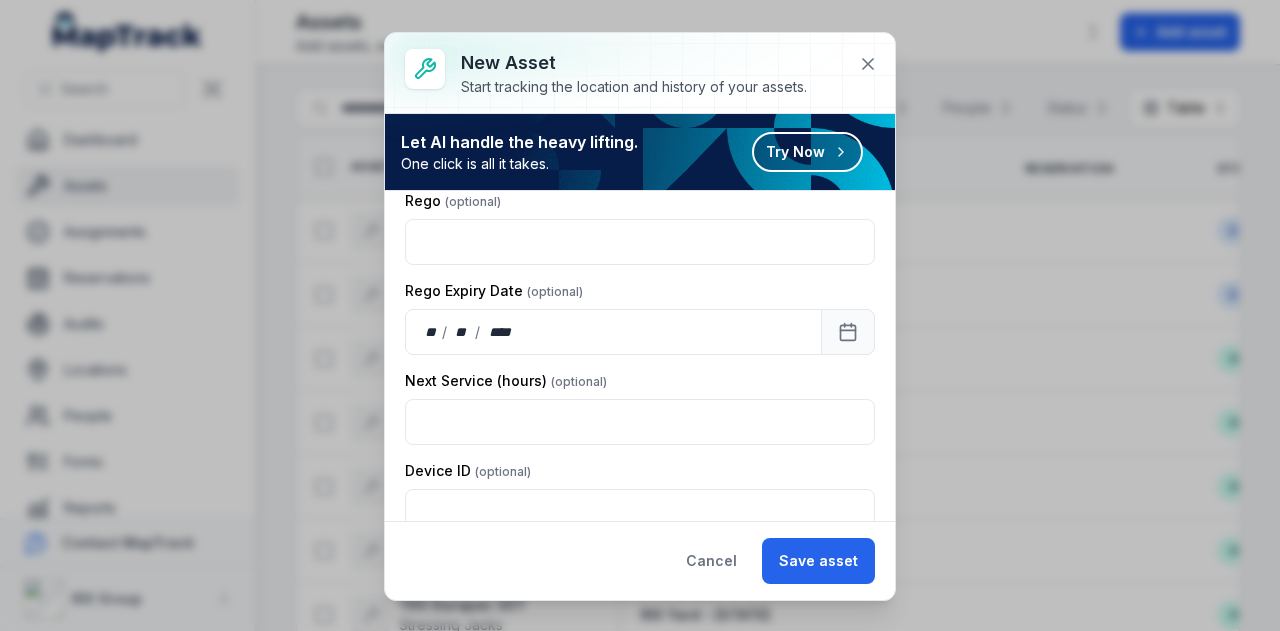 scroll, scrollTop: 912, scrollLeft: 0, axis: vertical 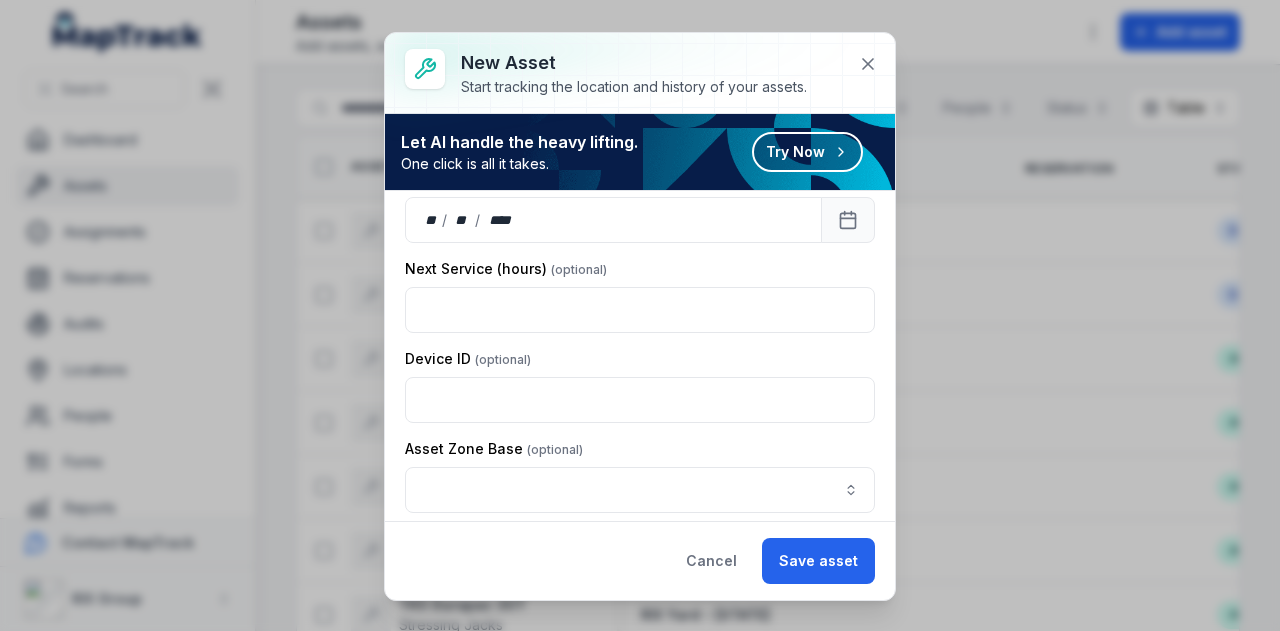type on "****" 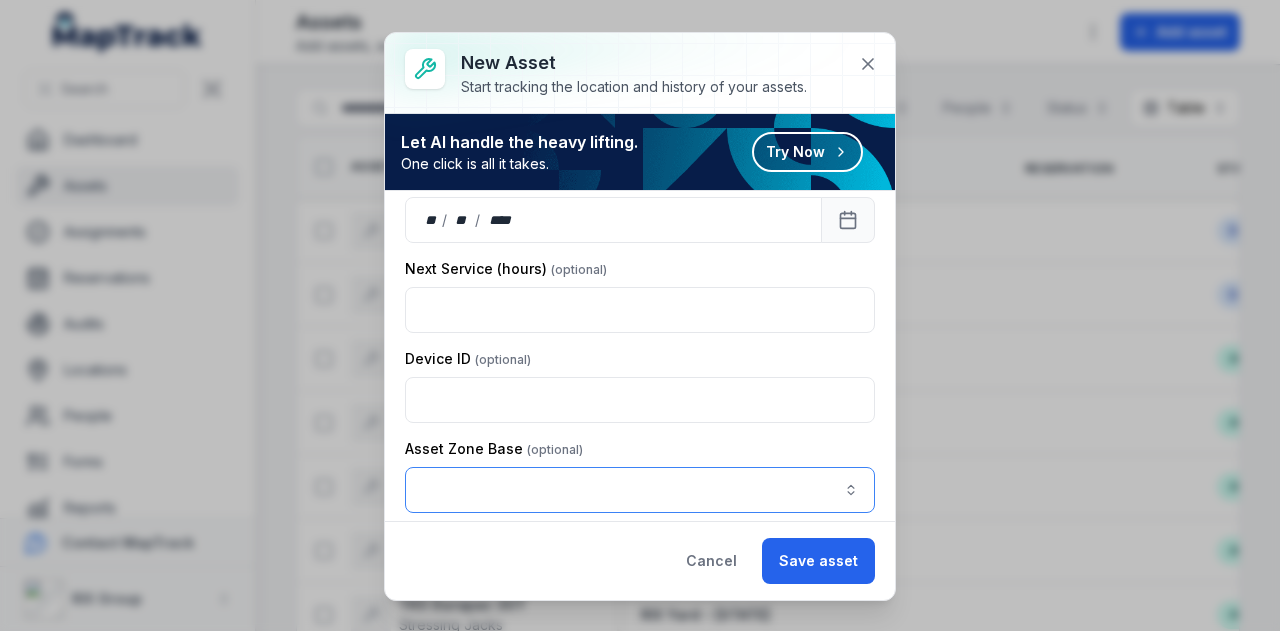 click at bounding box center (640, 490) 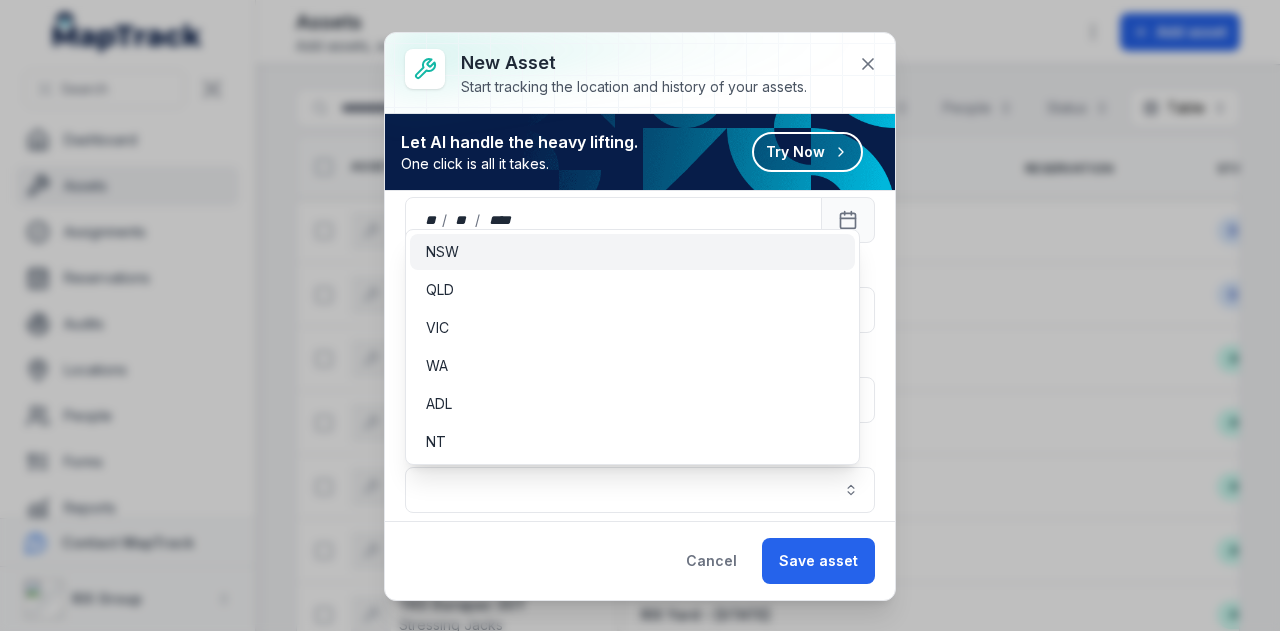 click on "NSW" at bounding box center [632, 252] 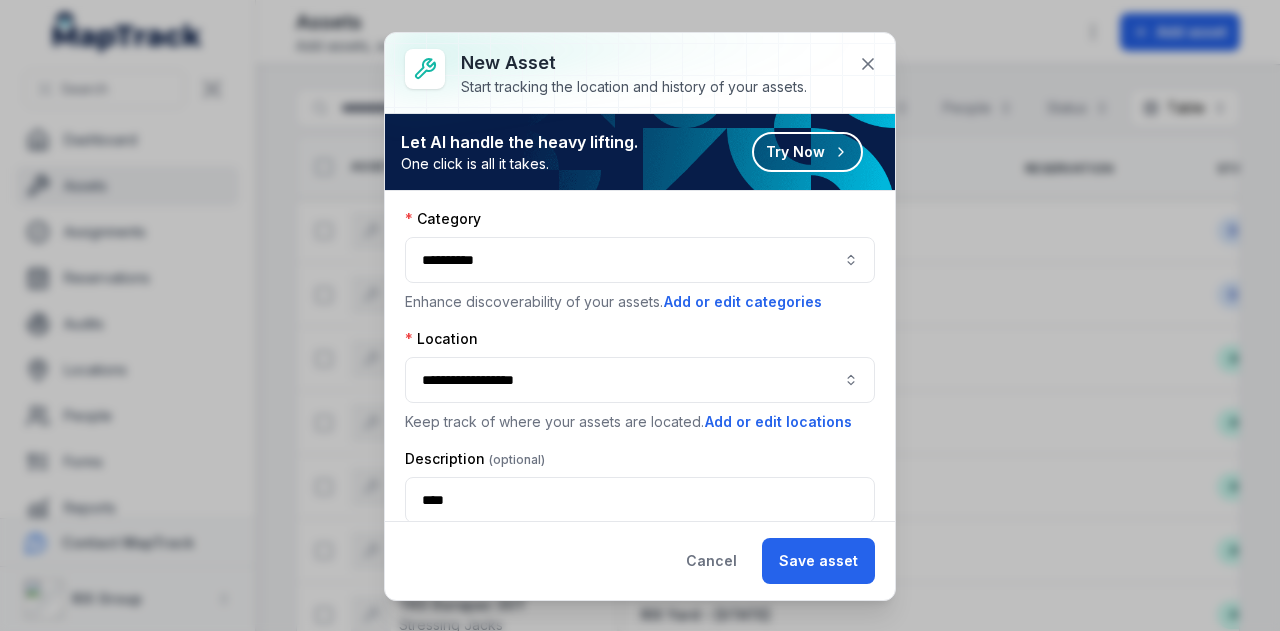 scroll, scrollTop: 0, scrollLeft: 0, axis: both 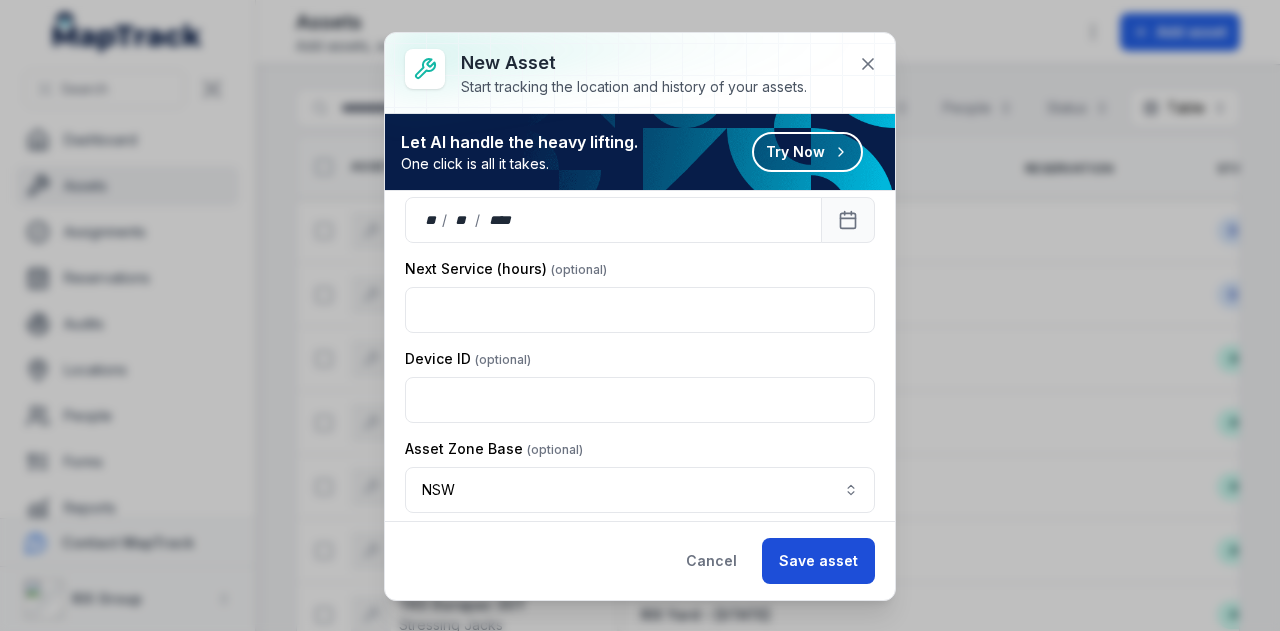 click on "Save asset" at bounding box center [818, 561] 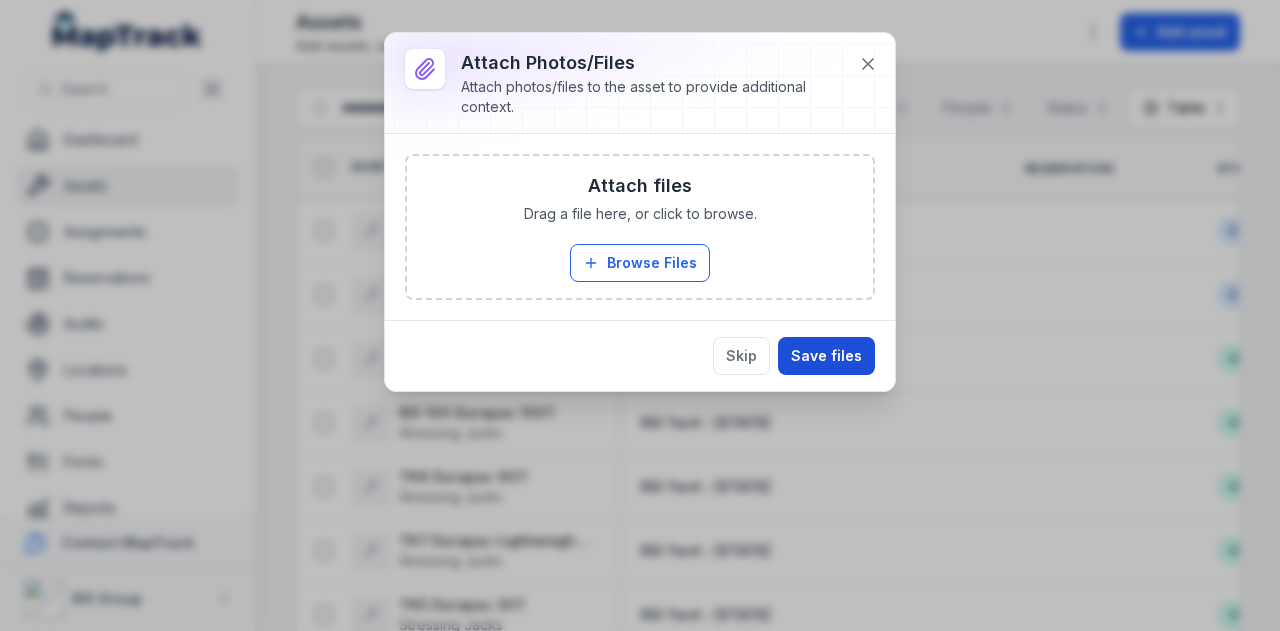 click on "Save files" at bounding box center [826, 356] 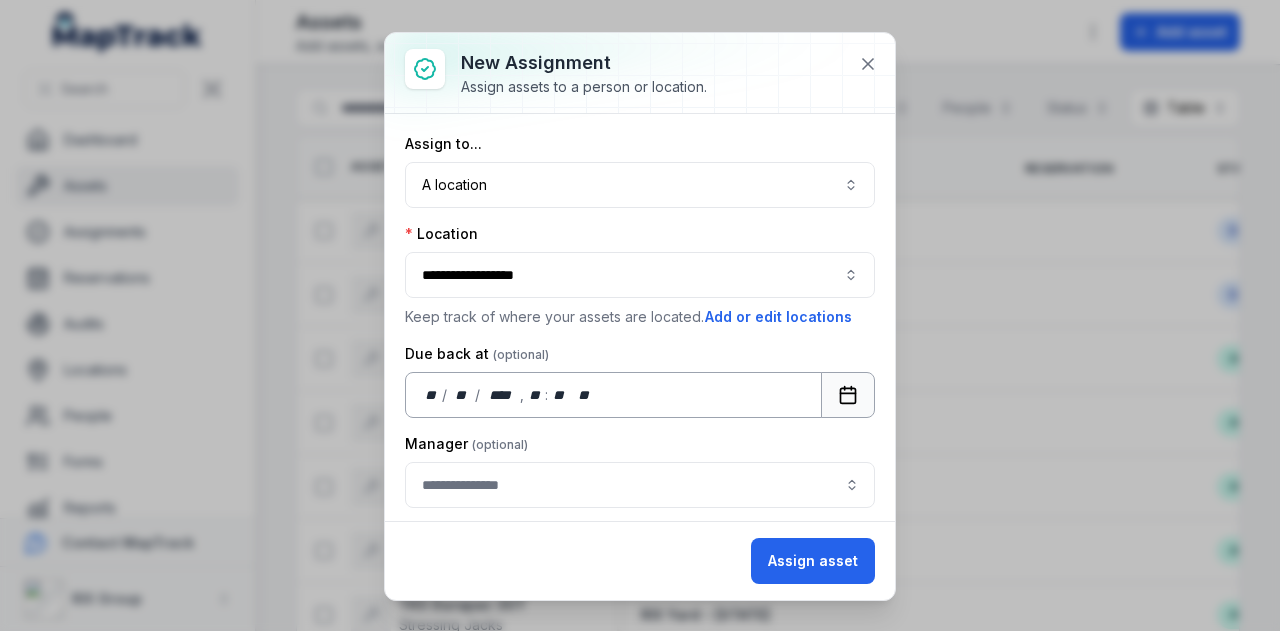 scroll, scrollTop: 42, scrollLeft: 0, axis: vertical 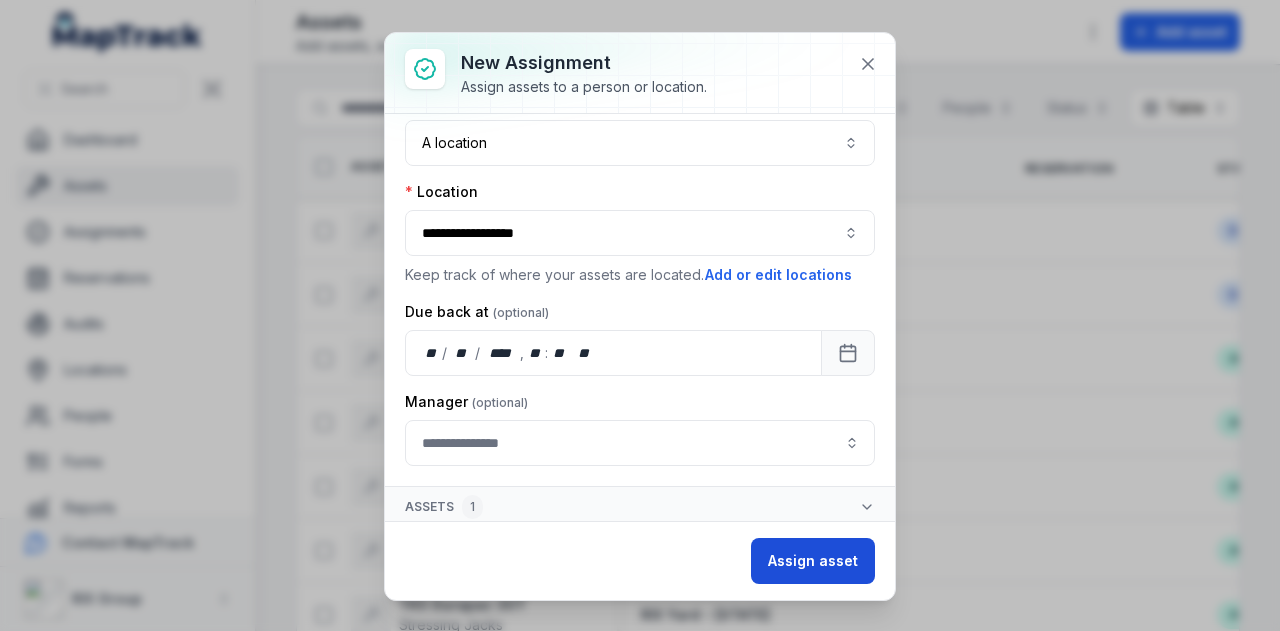 click on "Assign asset" at bounding box center [813, 561] 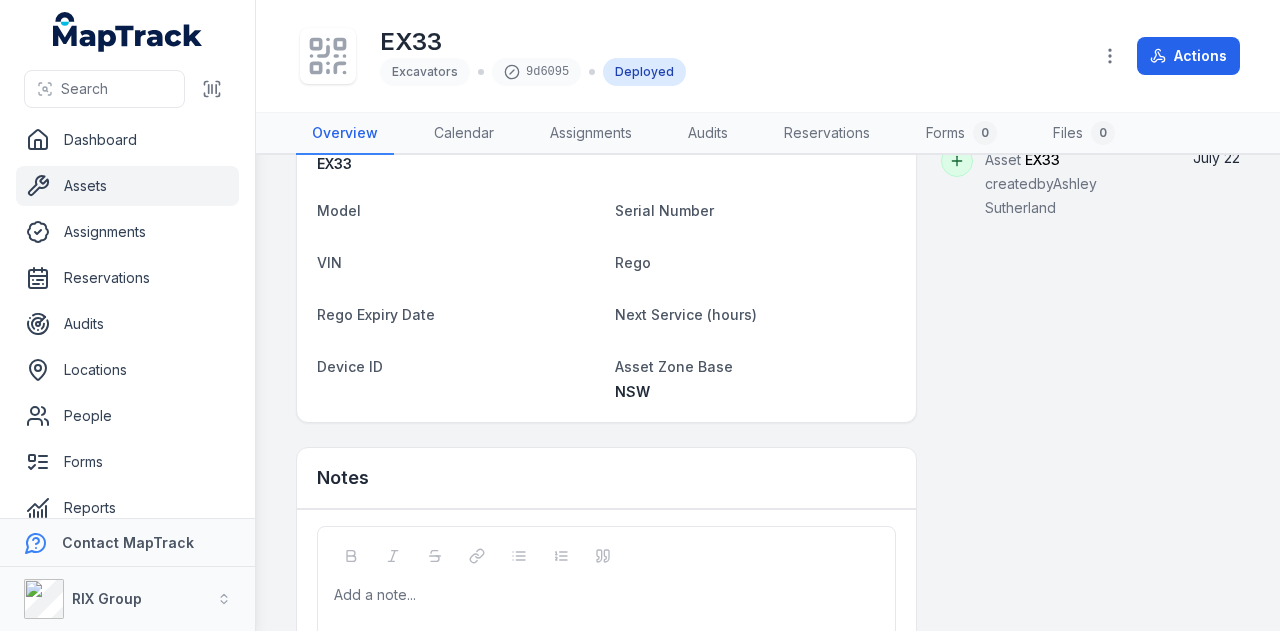 scroll, scrollTop: 808, scrollLeft: 0, axis: vertical 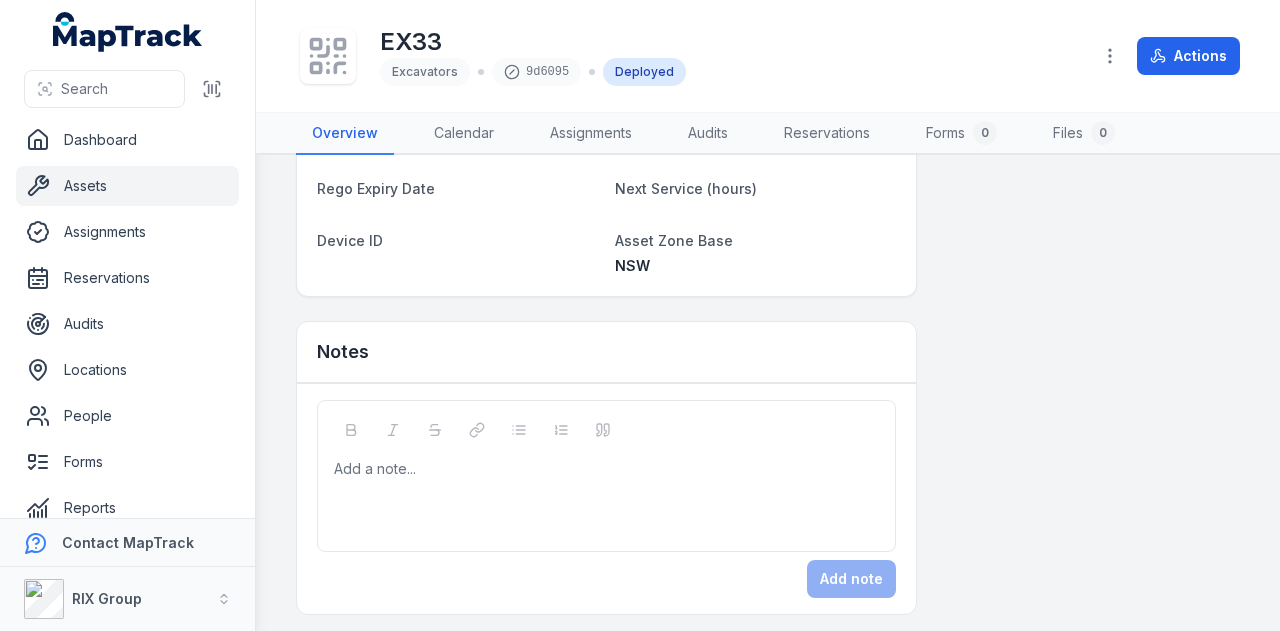 click on "Assets" at bounding box center (127, 186) 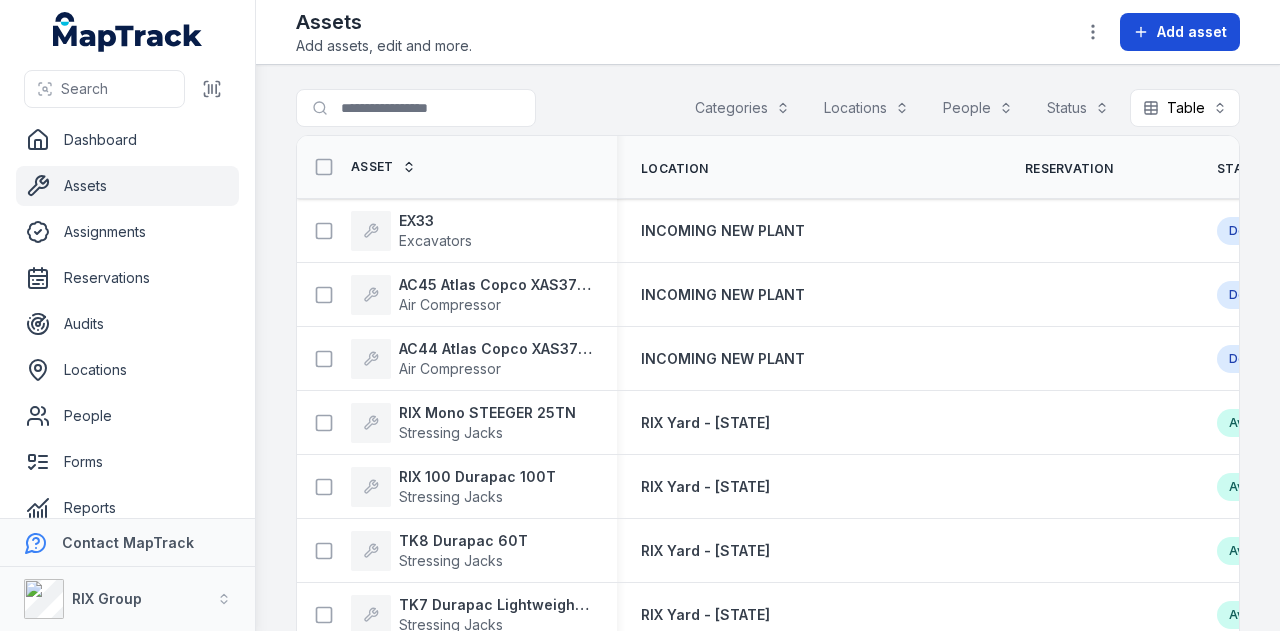 click on "Add asset" at bounding box center [1192, 32] 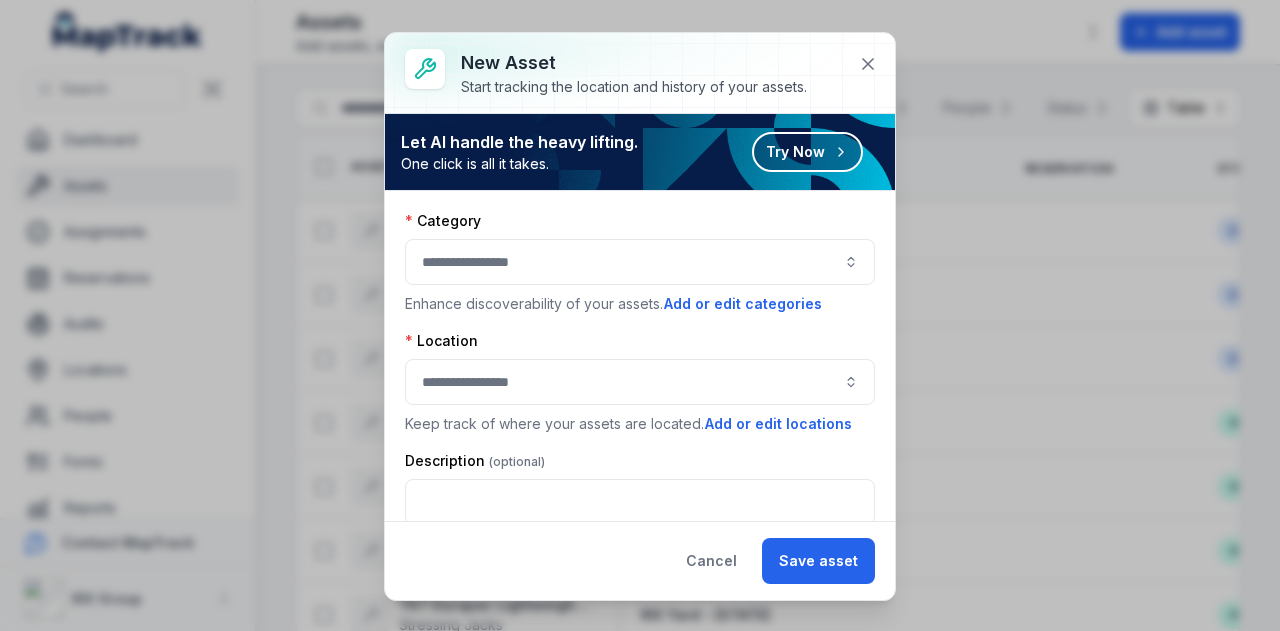 click at bounding box center [640, 262] 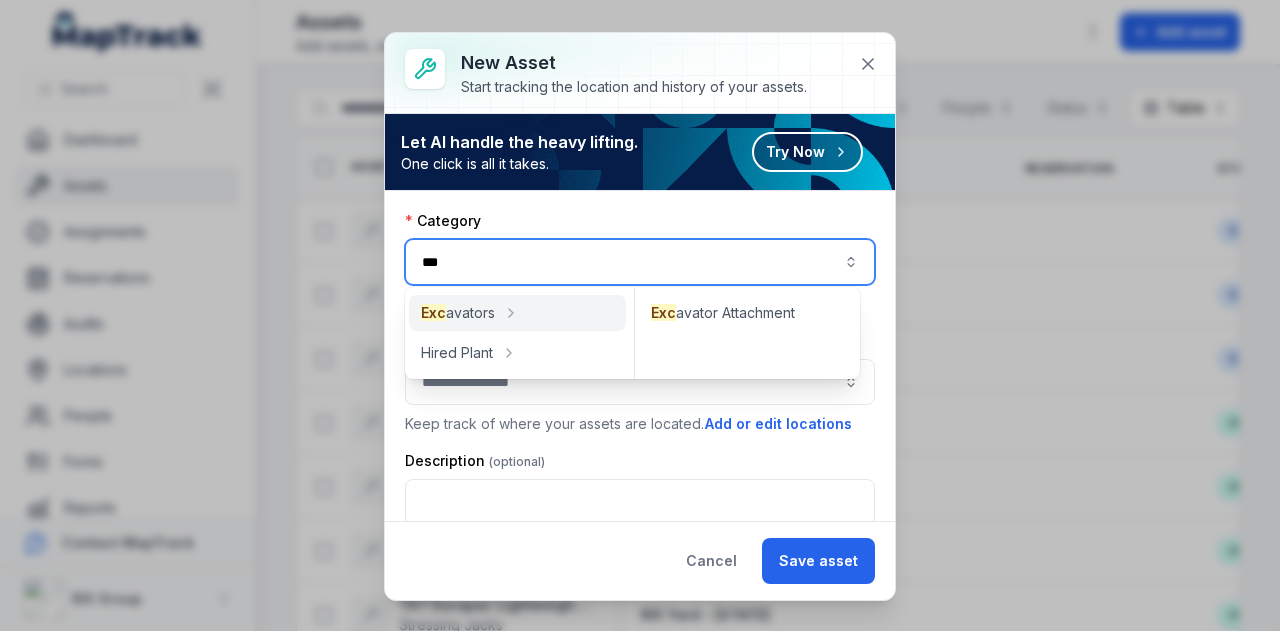 type on "***" 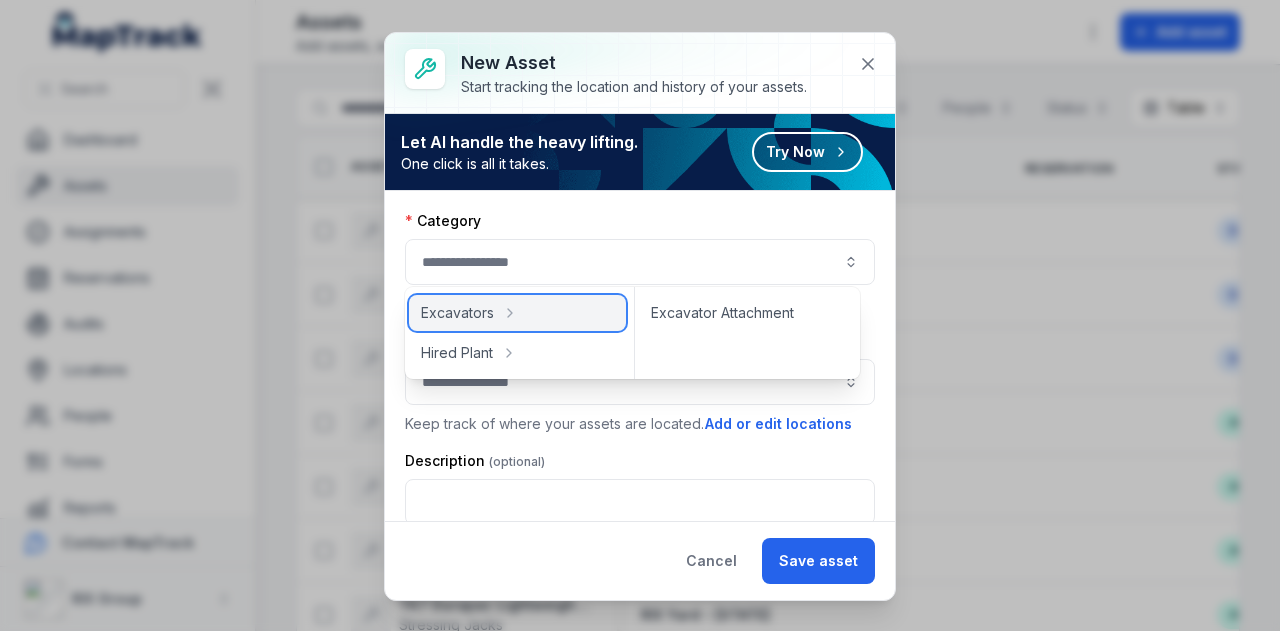 click on "Excavators" at bounding box center [518, 313] 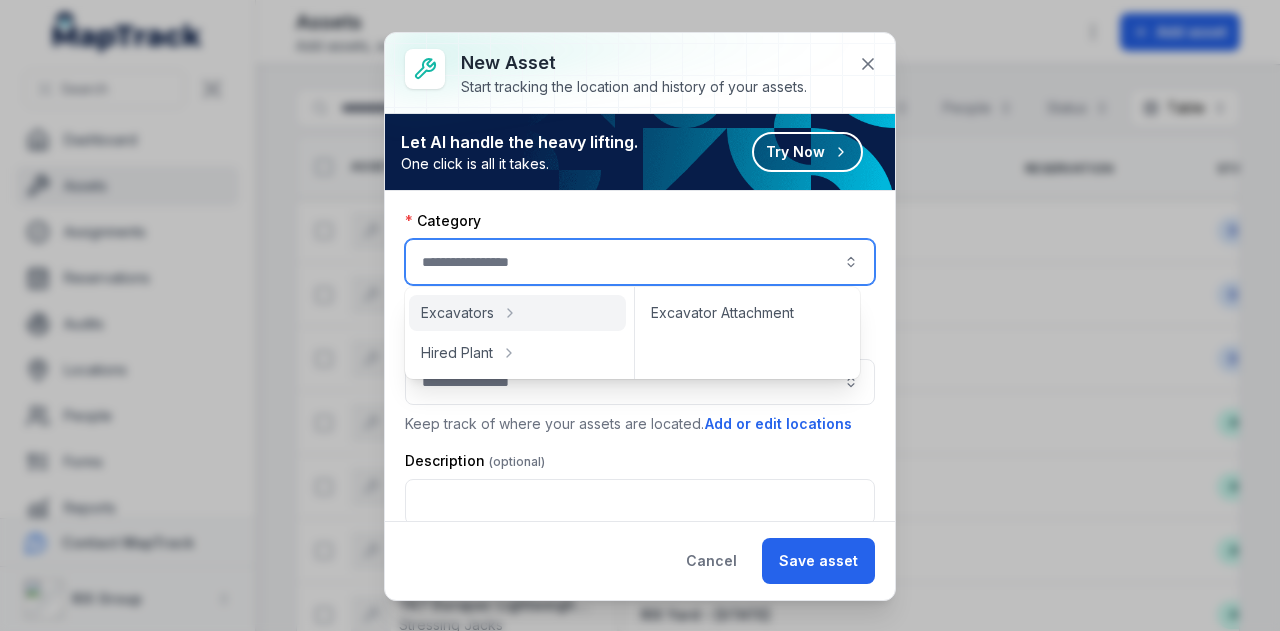 type on "**********" 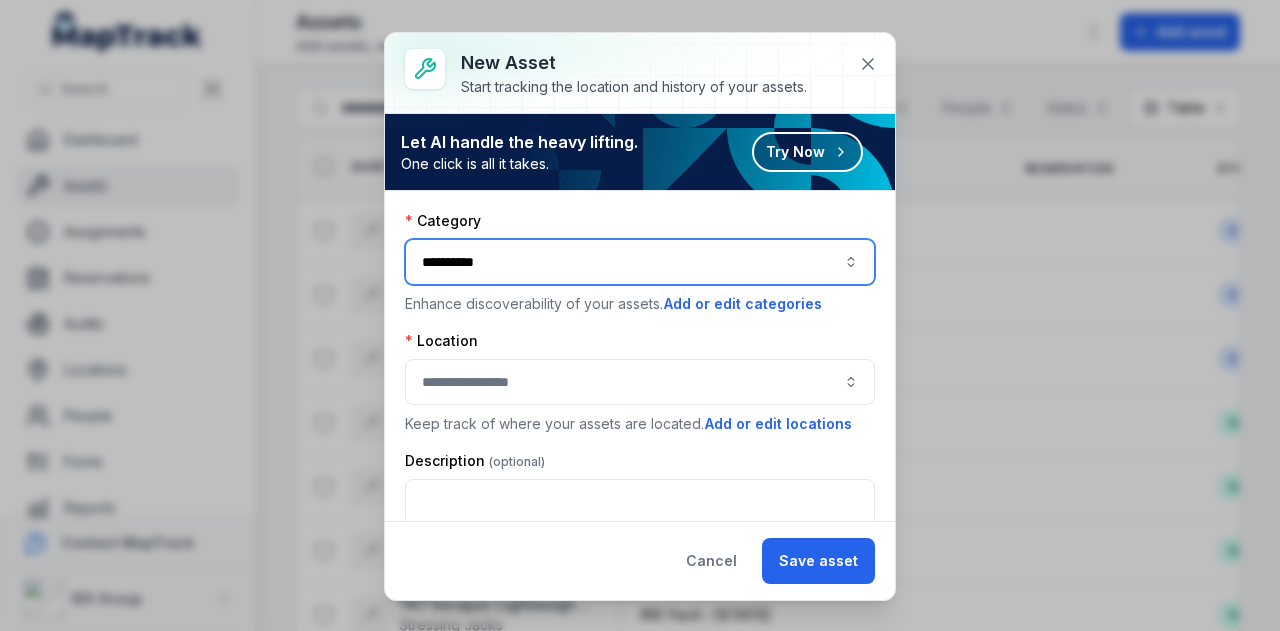 click at bounding box center [640, 382] 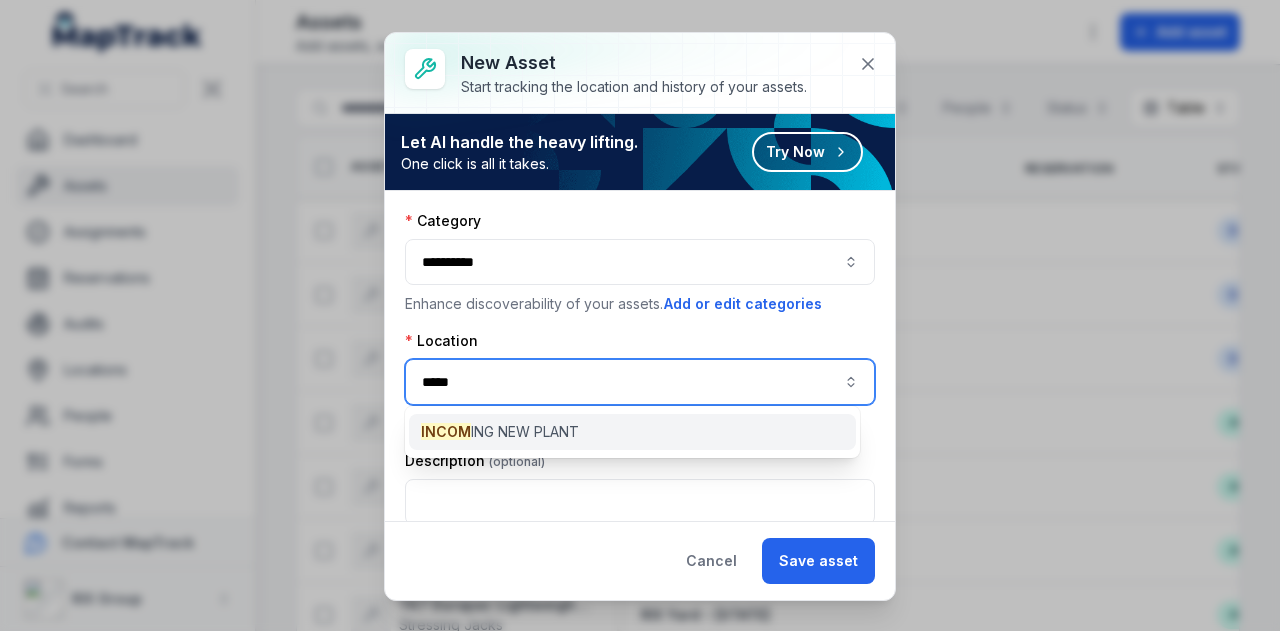 type on "*****" 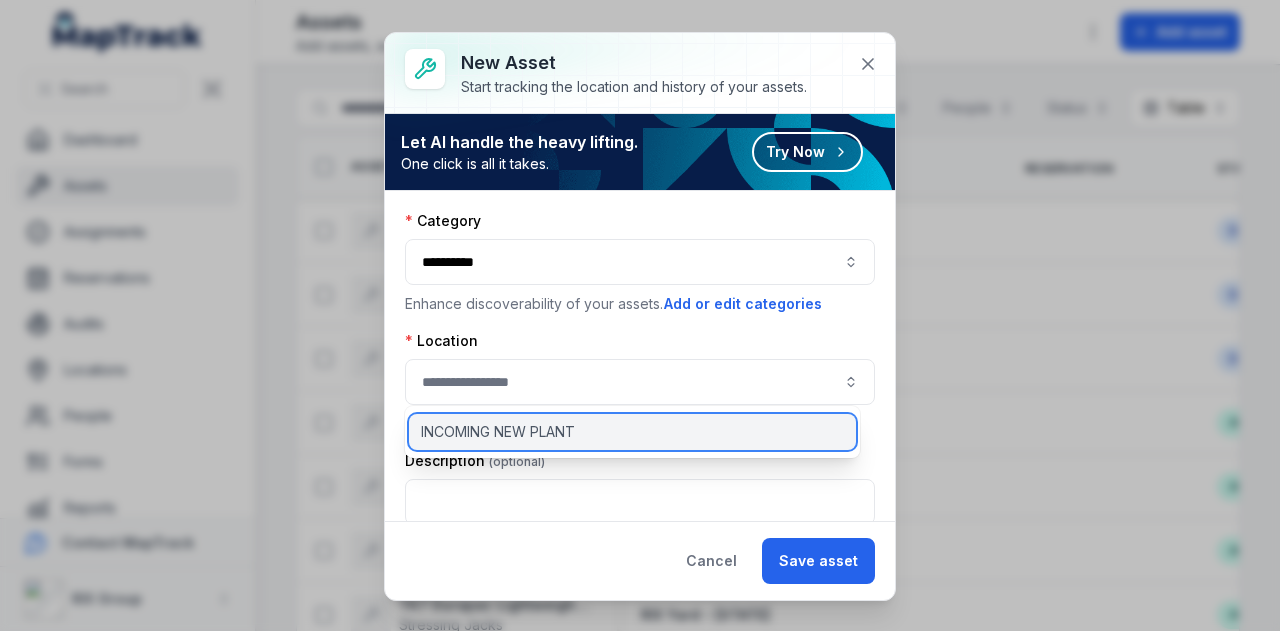 click on "INCOMING NEW PLANT" at bounding box center (498, 432) 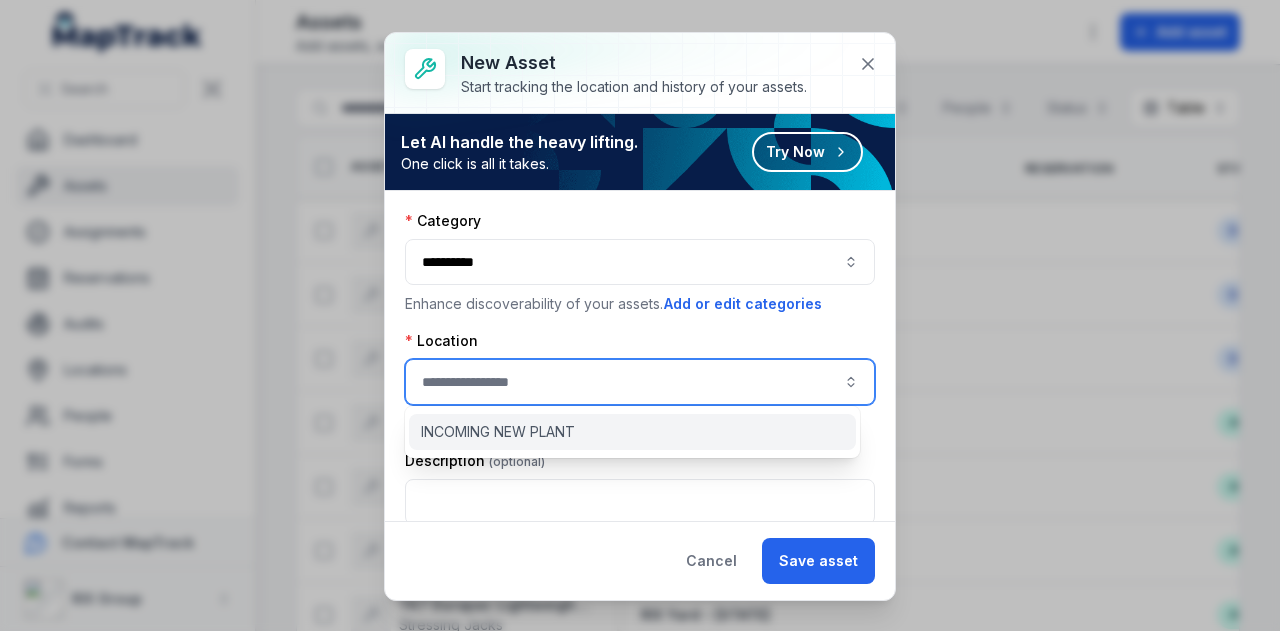 type on "**********" 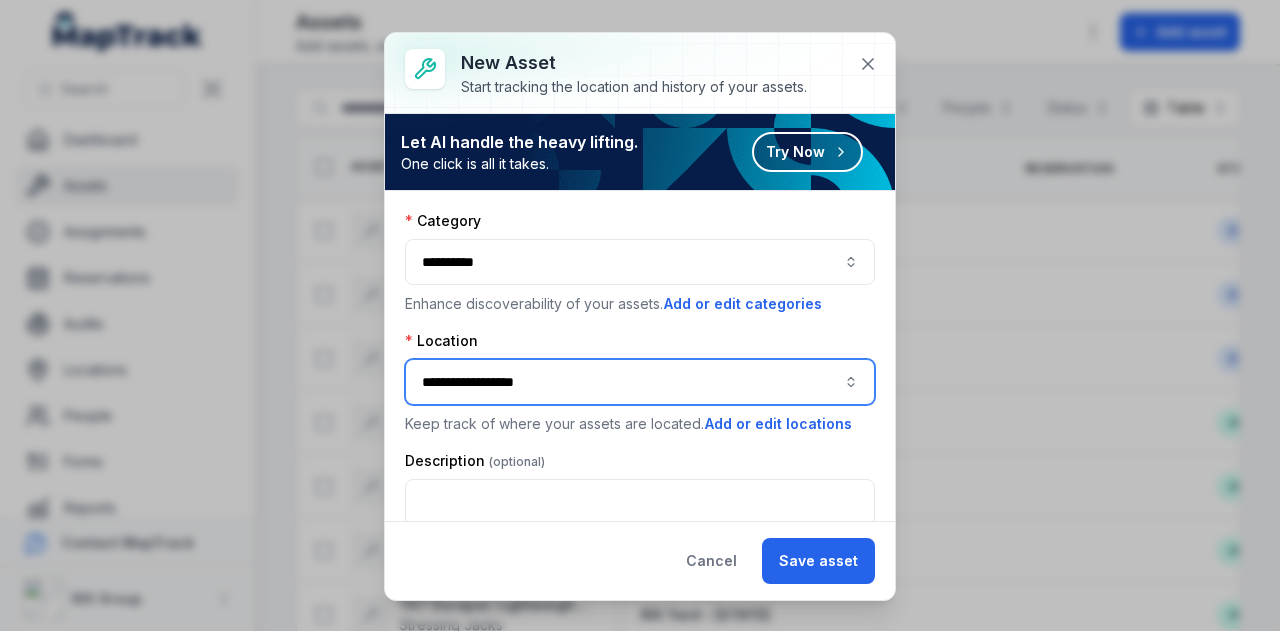 scroll, scrollTop: 100, scrollLeft: 0, axis: vertical 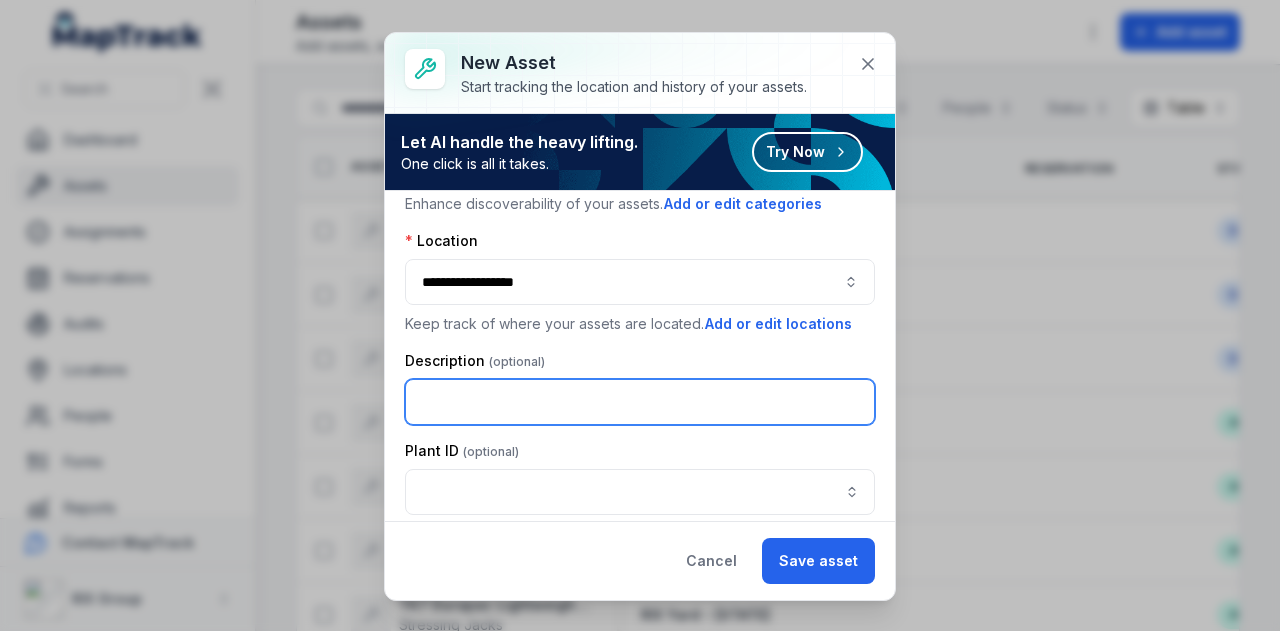 click at bounding box center (640, 402) 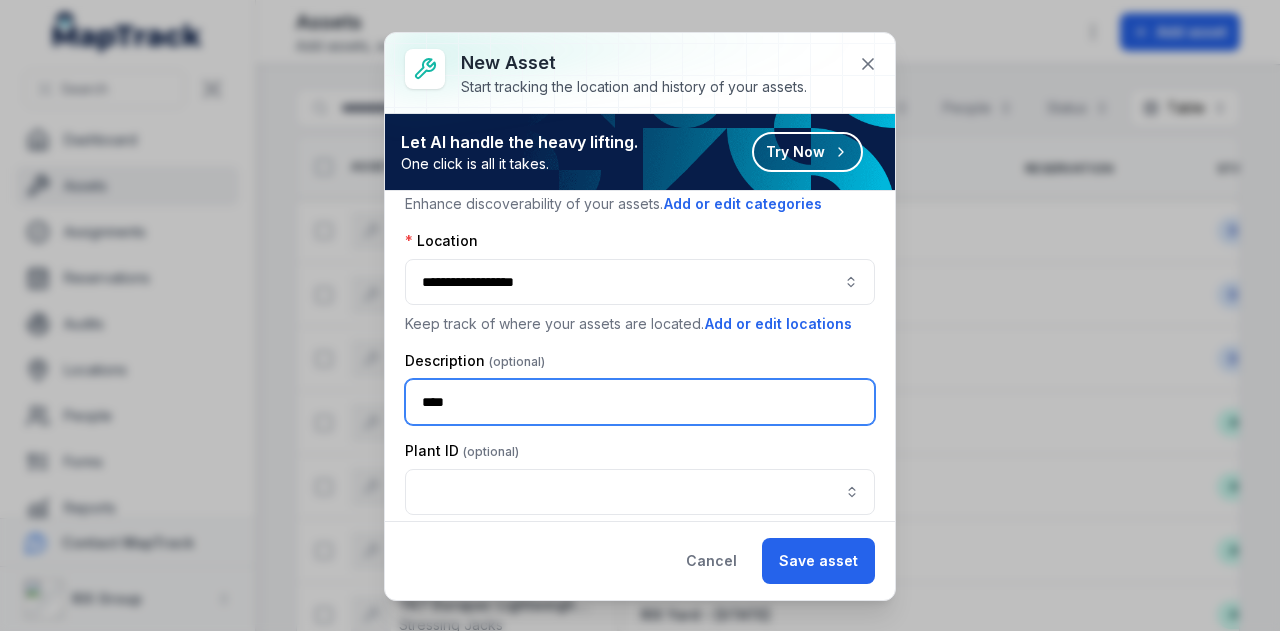 type on "****" 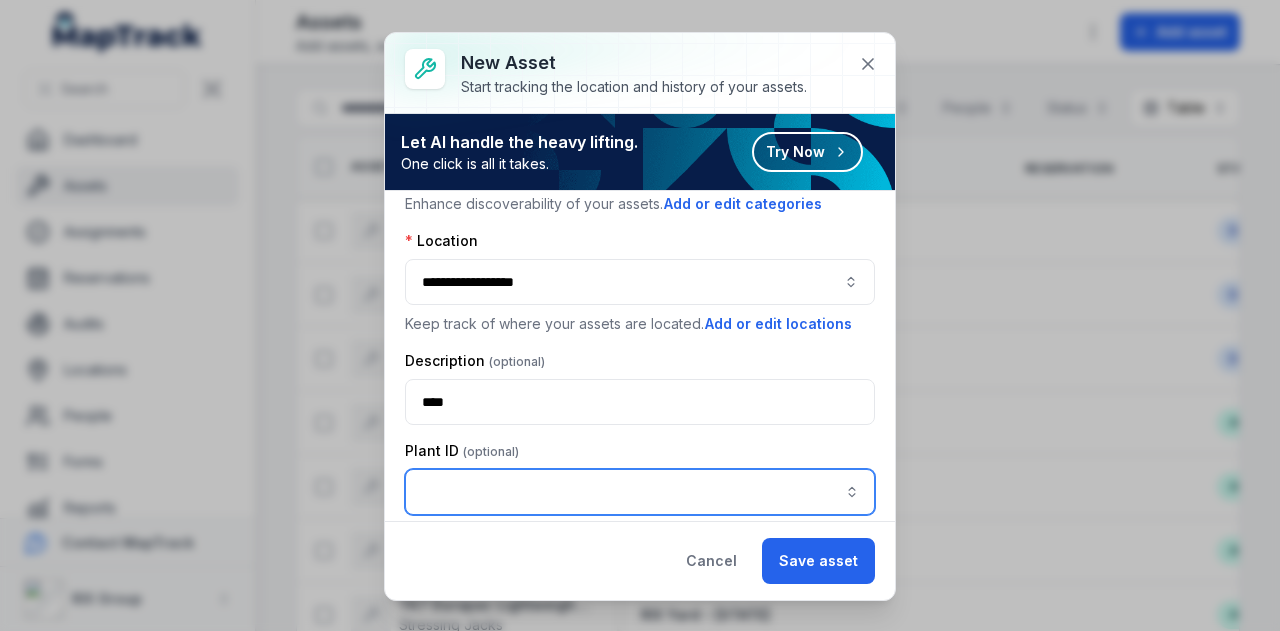 click at bounding box center (640, 492) 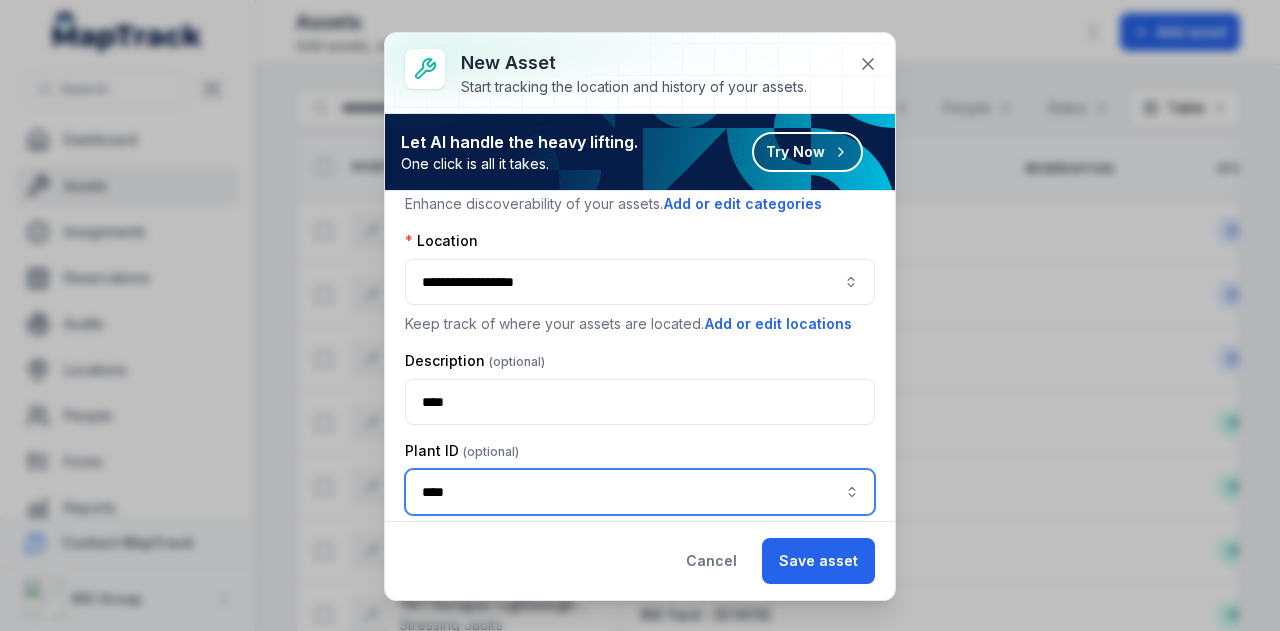 click on "Create   " EX34 "" at bounding box center [477, 541] 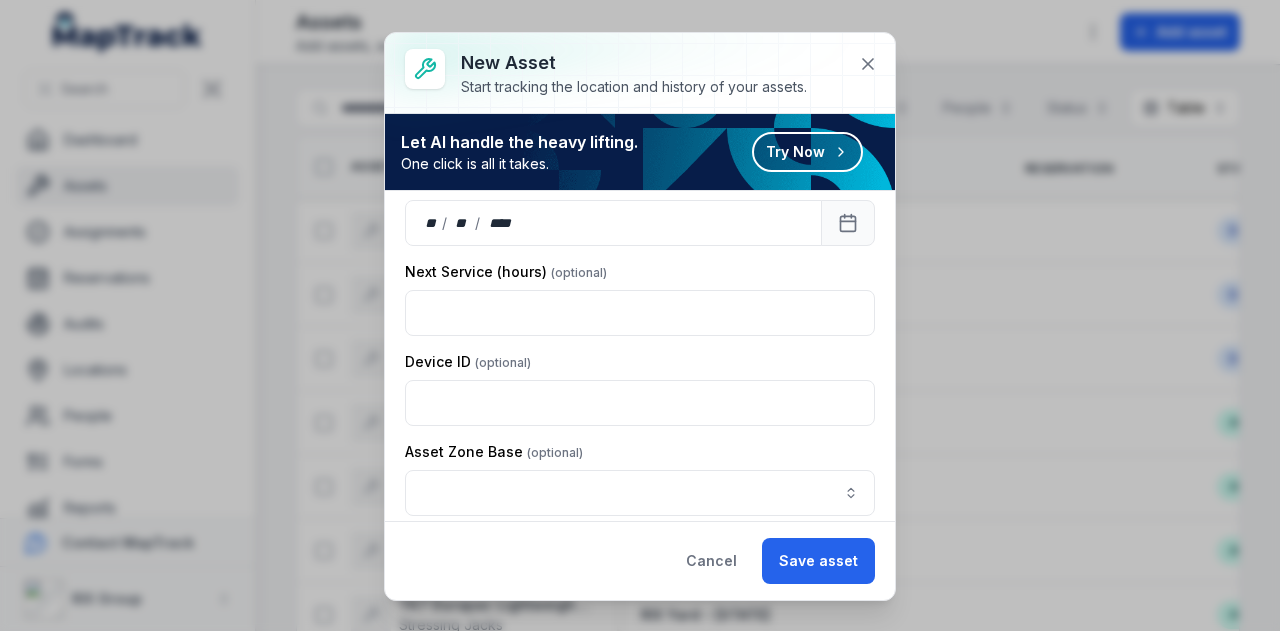 scroll, scrollTop: 912, scrollLeft: 0, axis: vertical 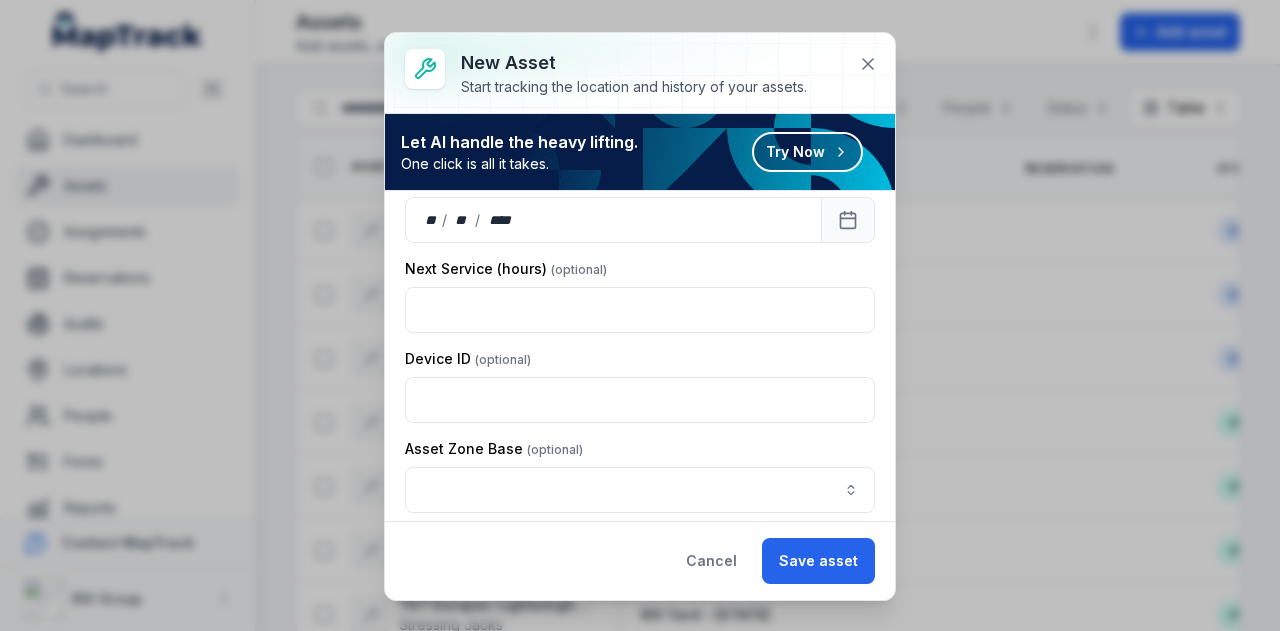 type on "****" 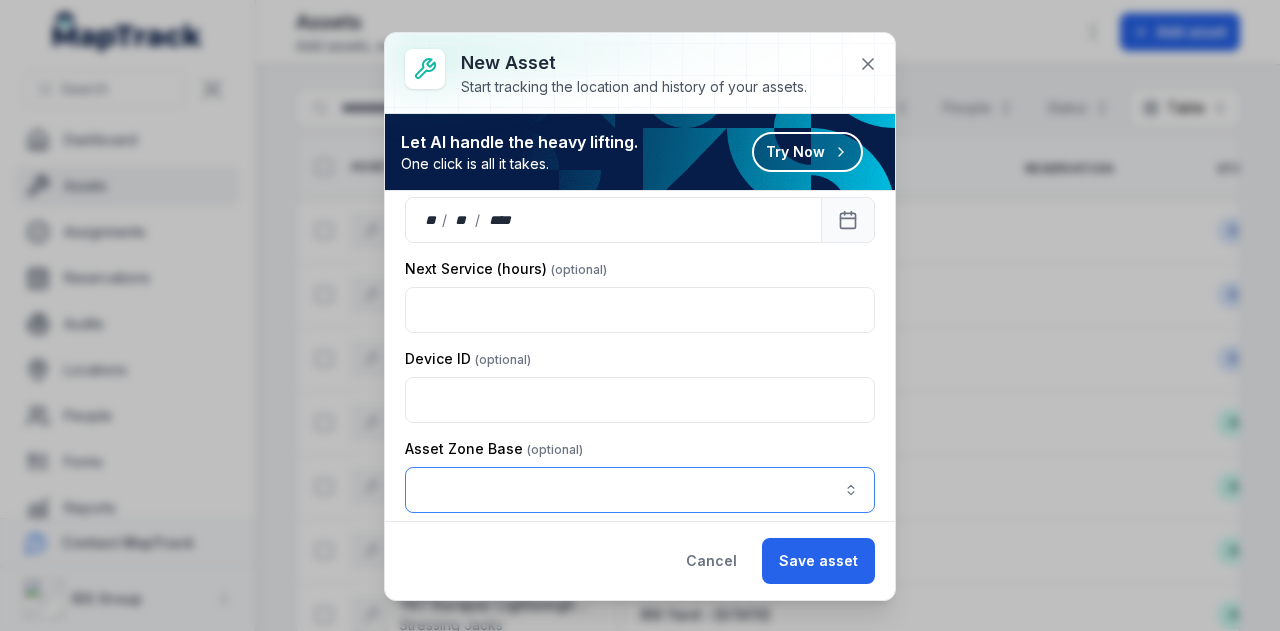 click at bounding box center [640, 490] 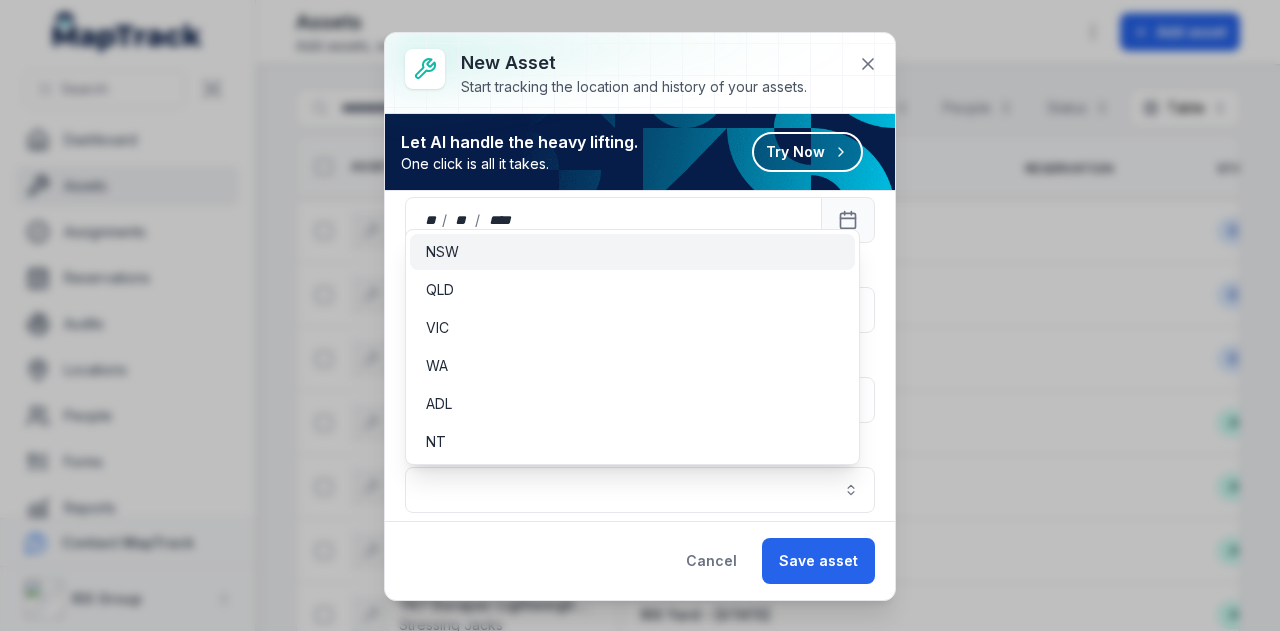click on "NSW" at bounding box center (632, 252) 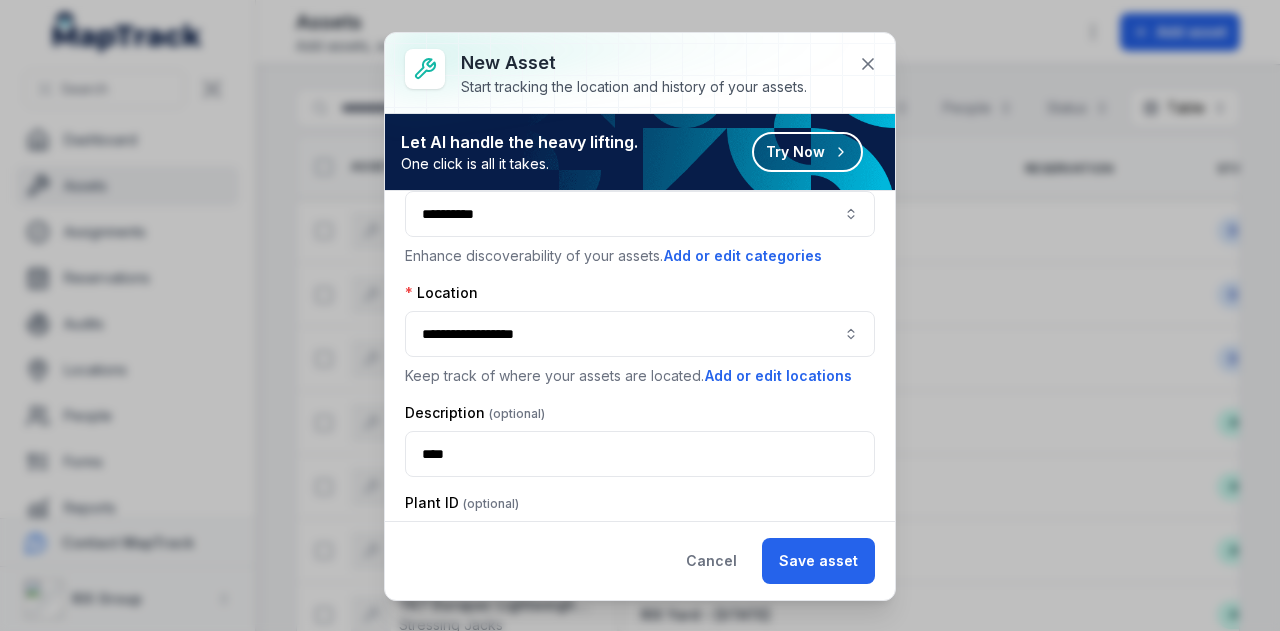 scroll, scrollTop: 0, scrollLeft: 0, axis: both 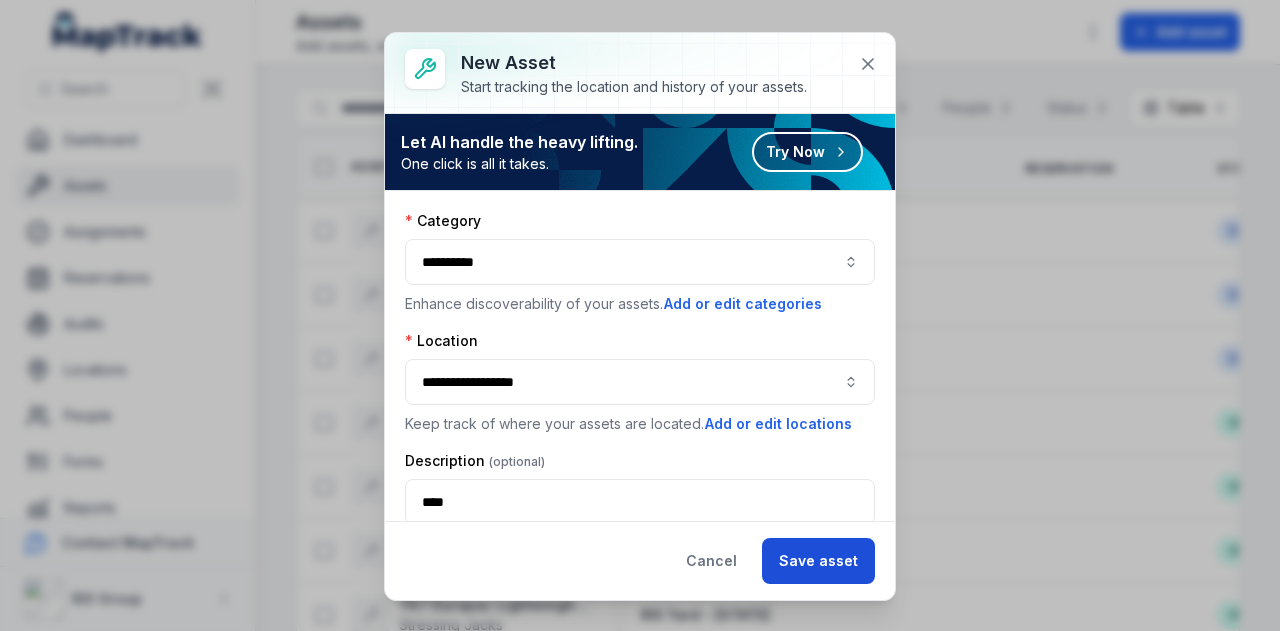 click on "Save asset" at bounding box center [818, 561] 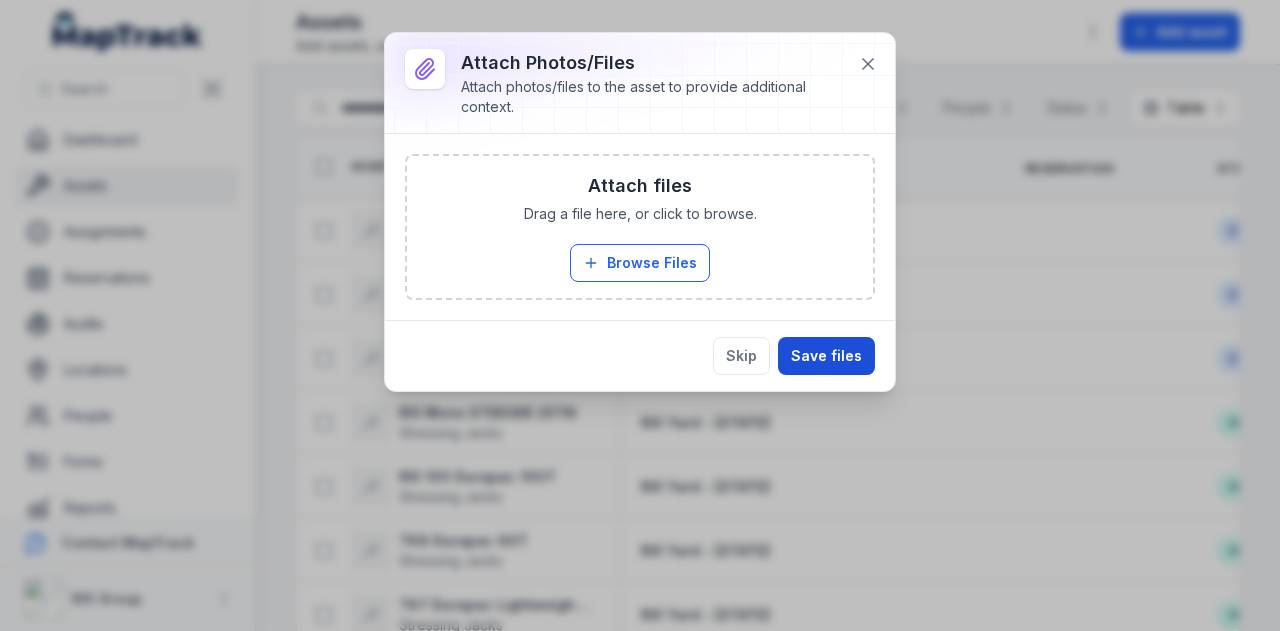 click on "Save files" at bounding box center (826, 356) 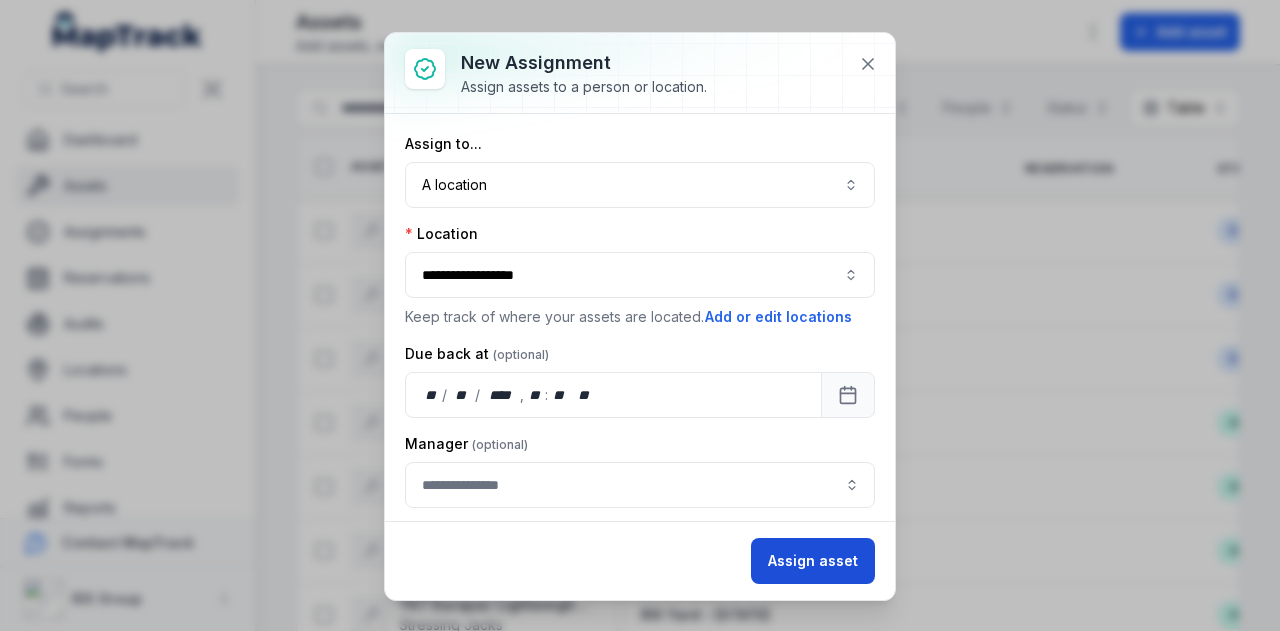 click on "Assign asset" at bounding box center (813, 561) 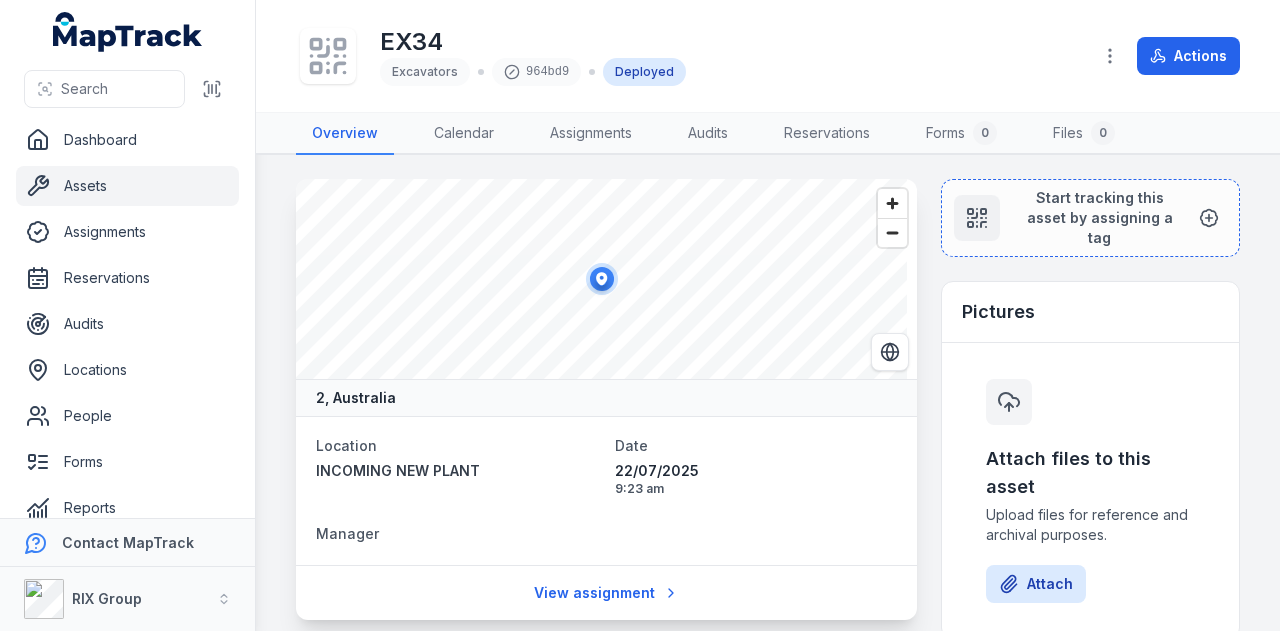 click on "Assets" at bounding box center [127, 186] 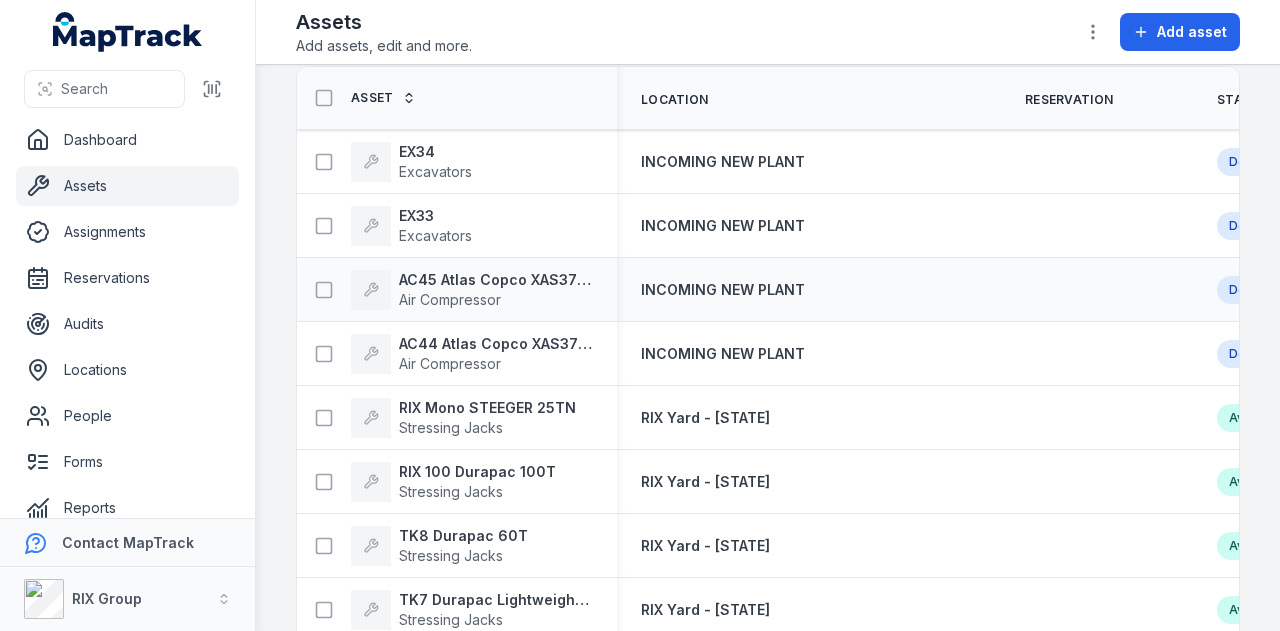 scroll, scrollTop: 100, scrollLeft: 0, axis: vertical 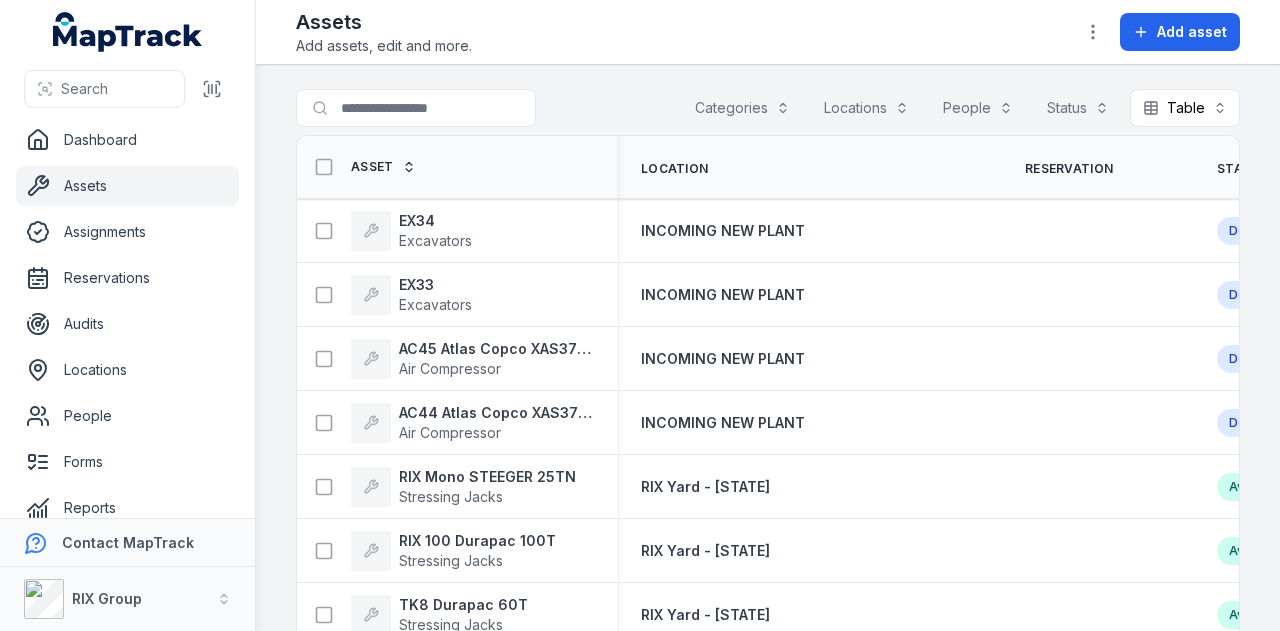 click on "Locations" at bounding box center (866, 108) 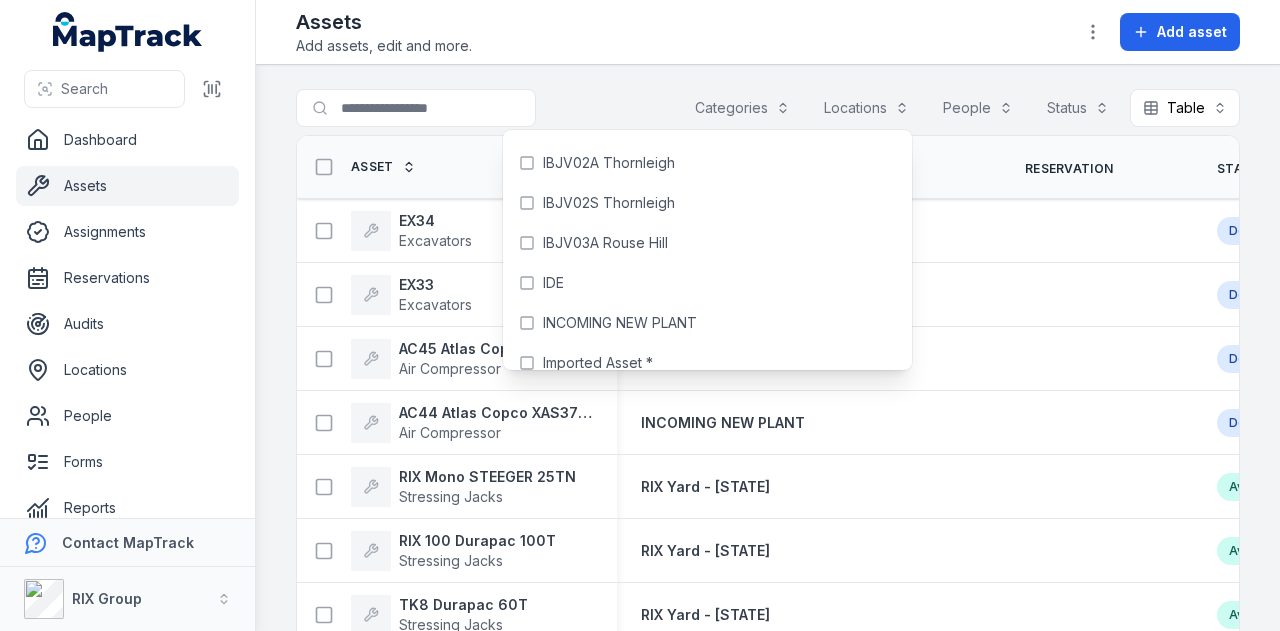 scroll, scrollTop: 4783, scrollLeft: 0, axis: vertical 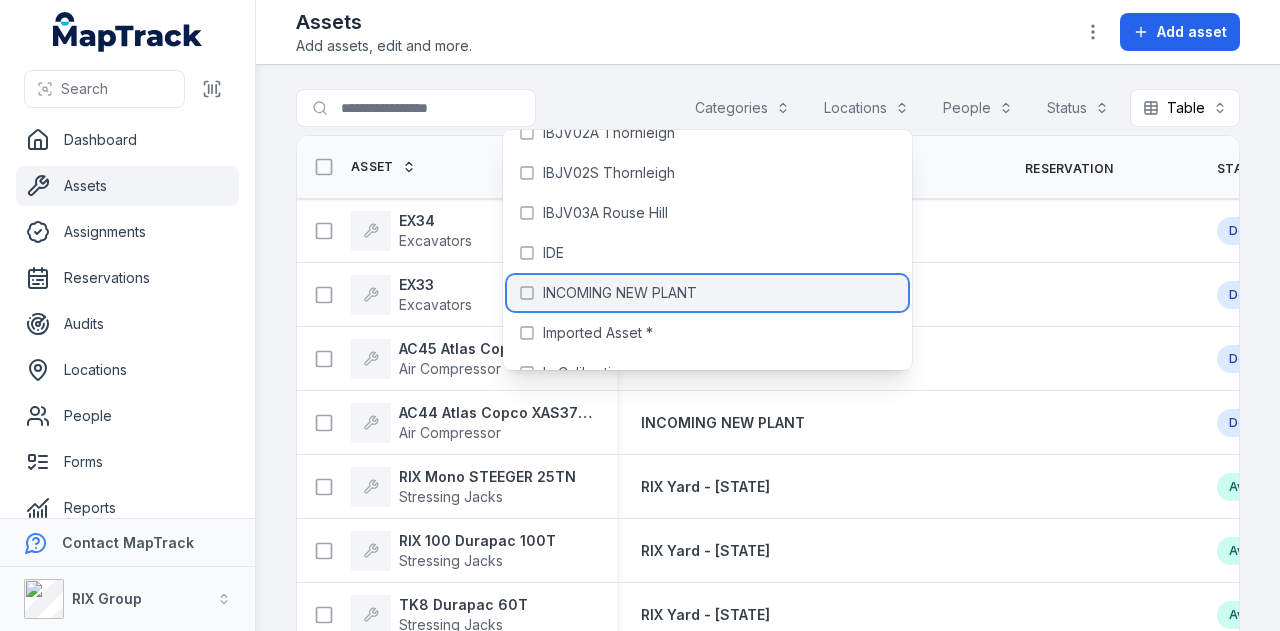 click on "INCOMING NEW PLANT" at bounding box center [707, 293] 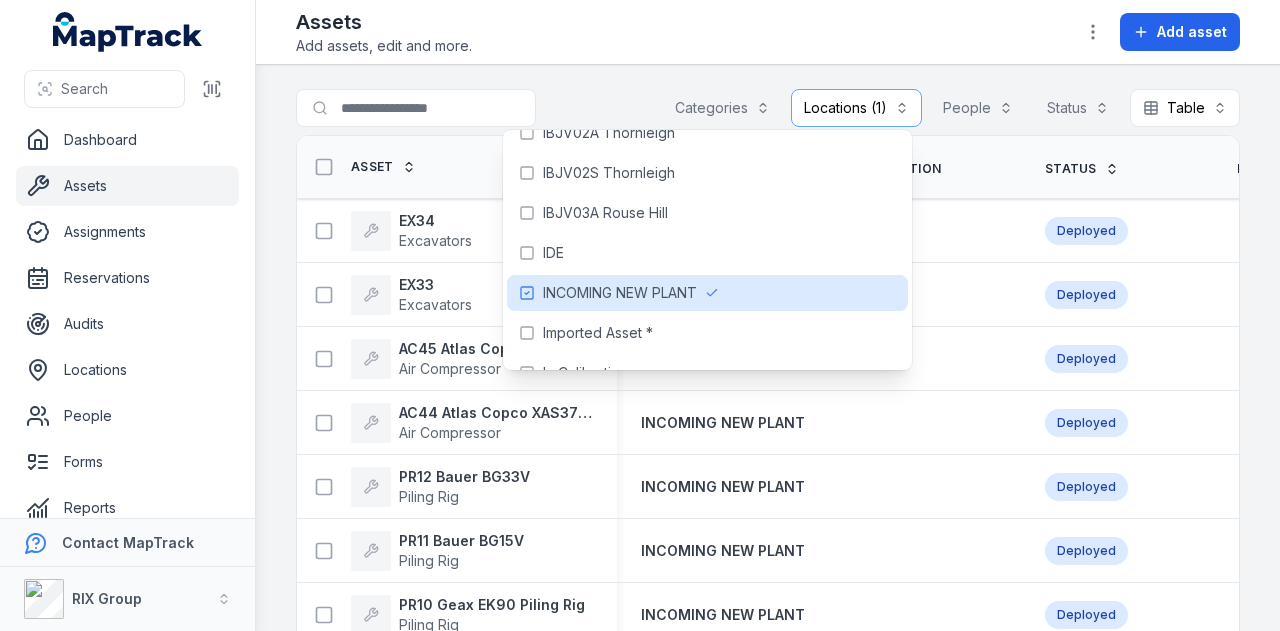 click on "**********" at bounding box center (768, 348) 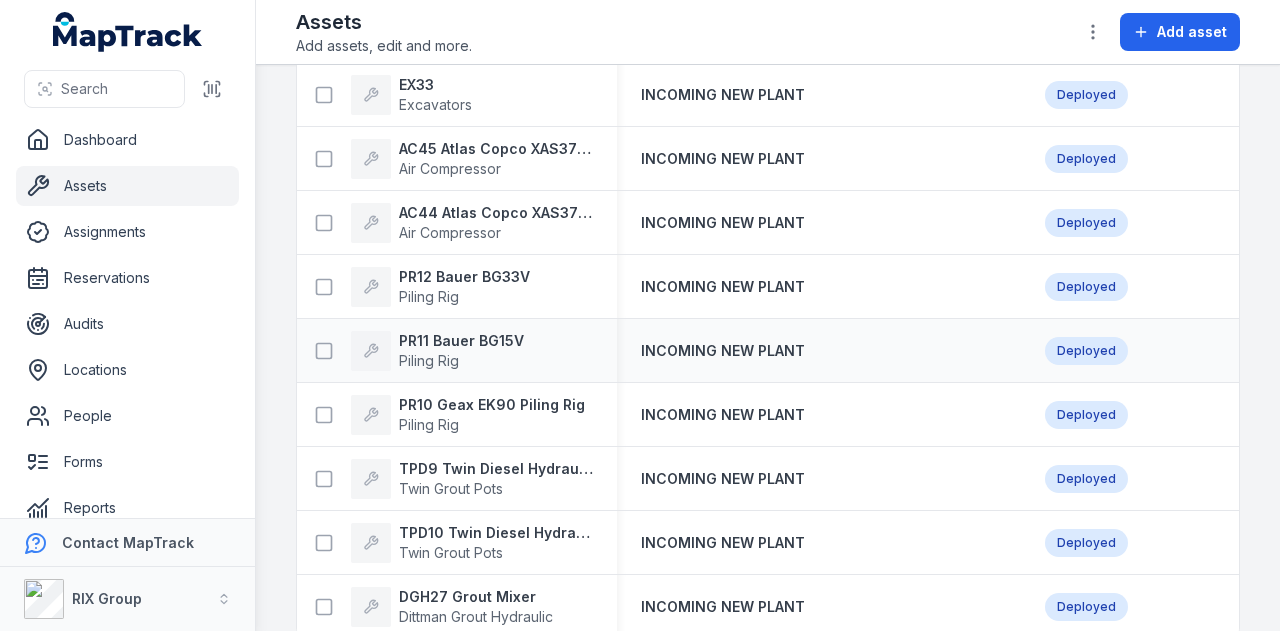 scroll, scrollTop: 0, scrollLeft: 0, axis: both 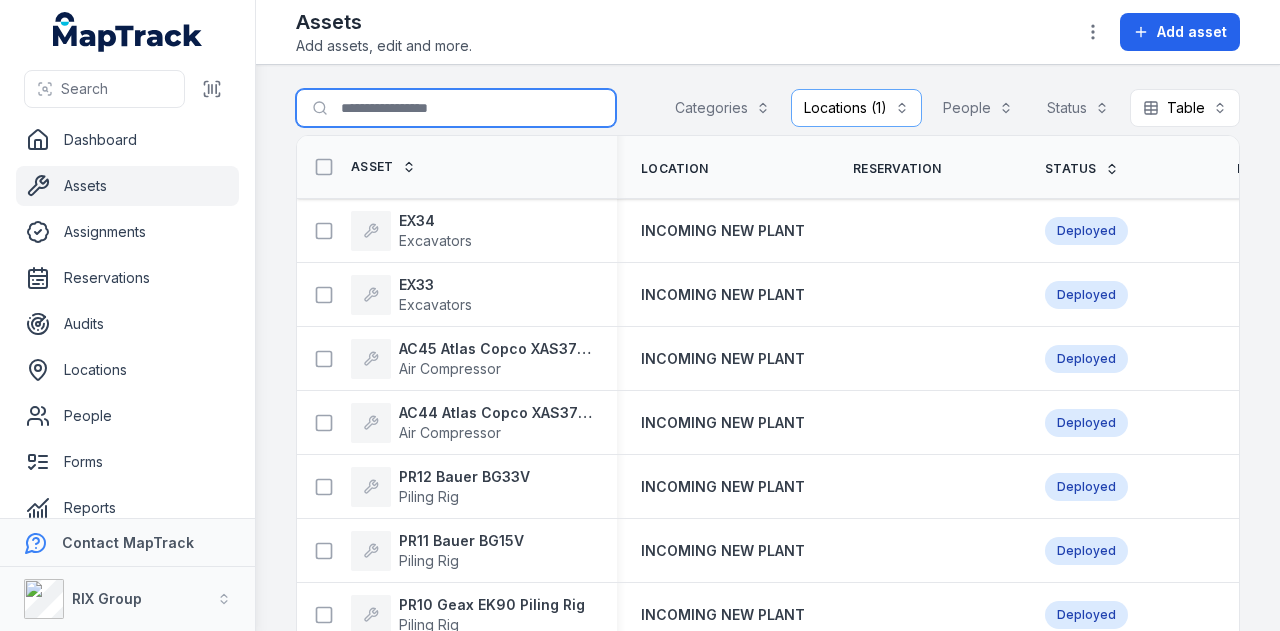 click on "Search for  assets" at bounding box center [456, 108] 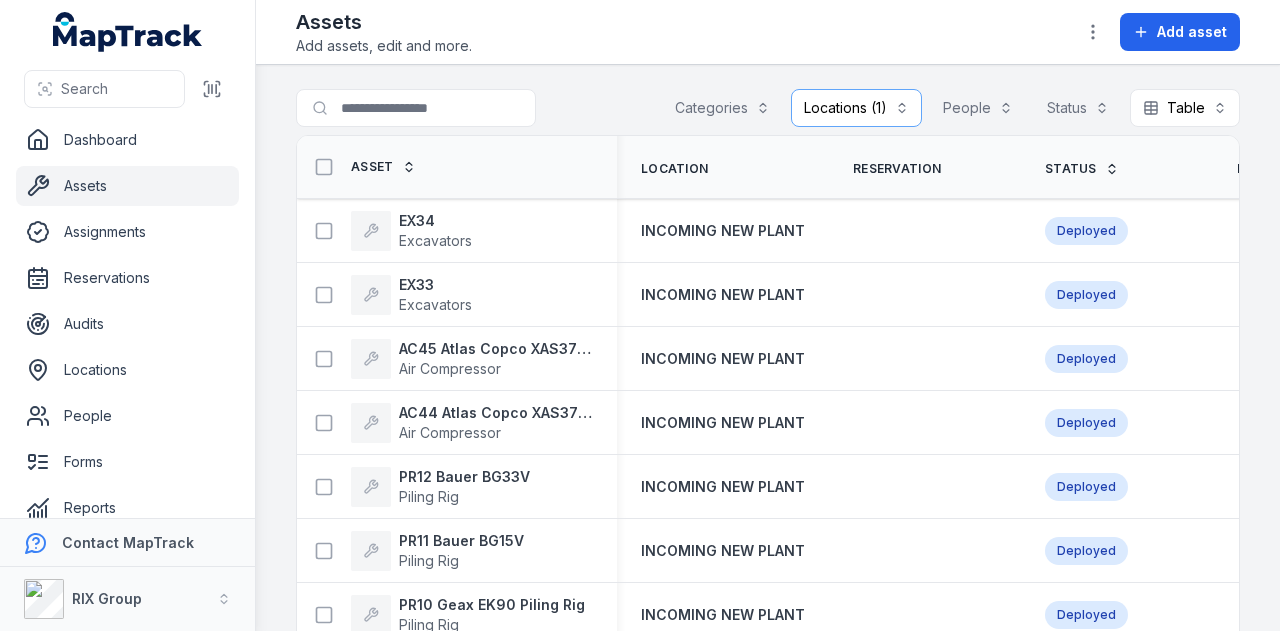 click on "Toggle Navigation Assets Add assets, edit and more. Add asset" at bounding box center (768, 32) 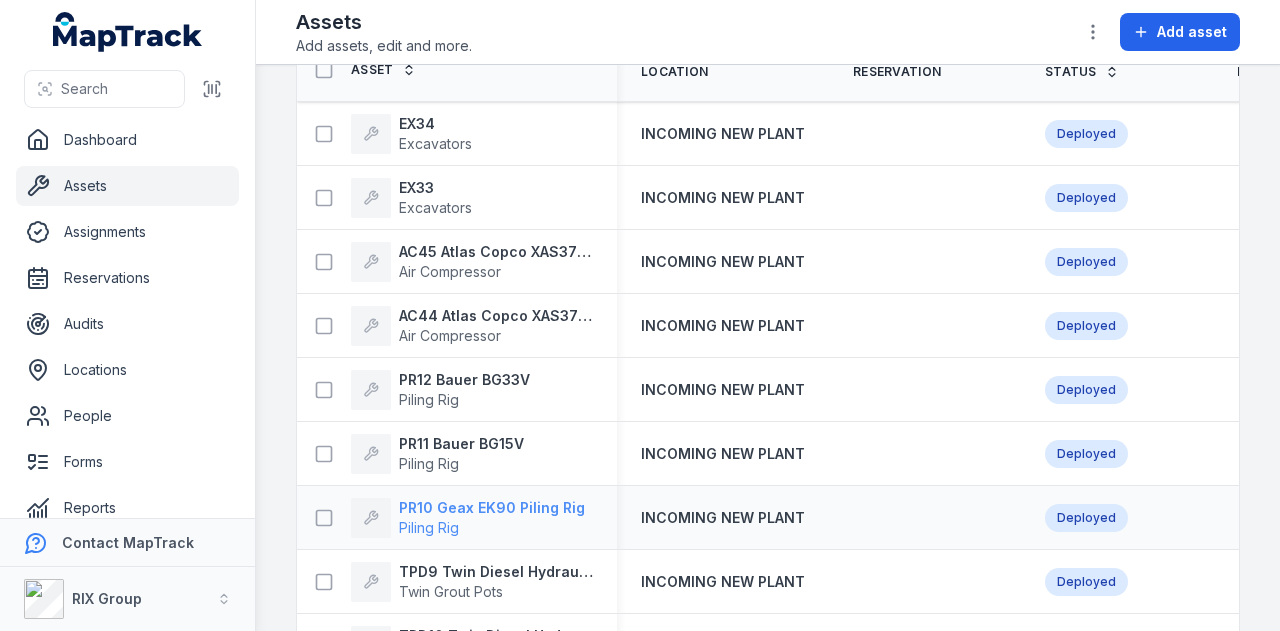 scroll, scrollTop: 0, scrollLeft: 0, axis: both 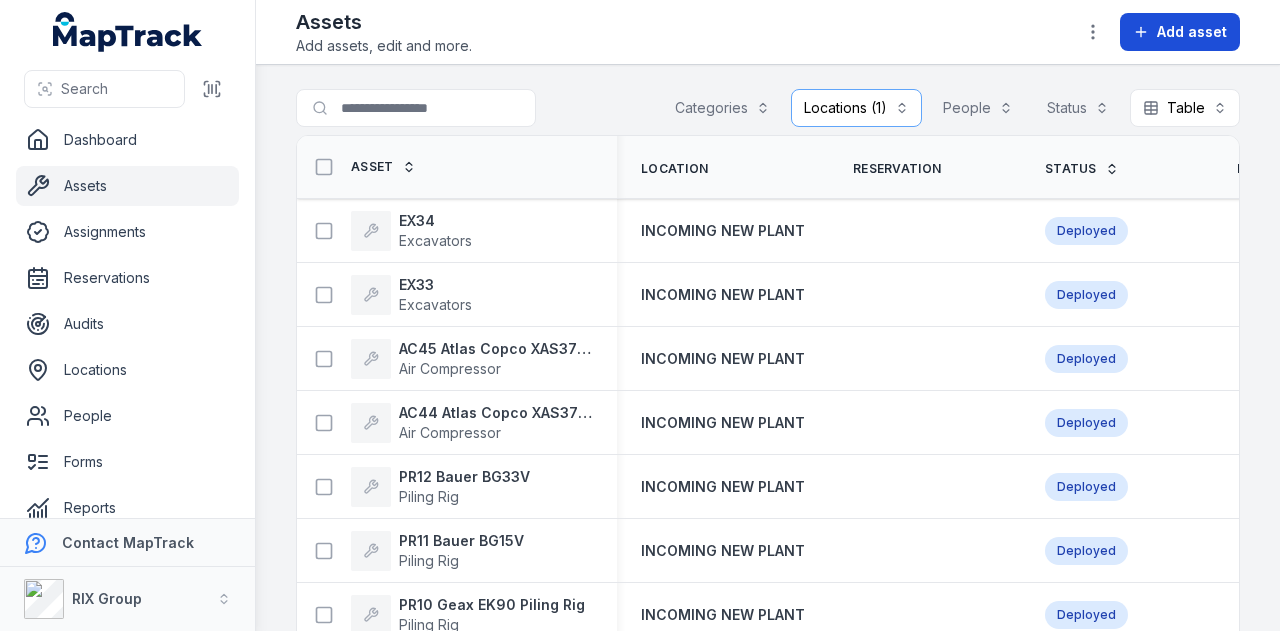click on "Add asset" at bounding box center [1192, 32] 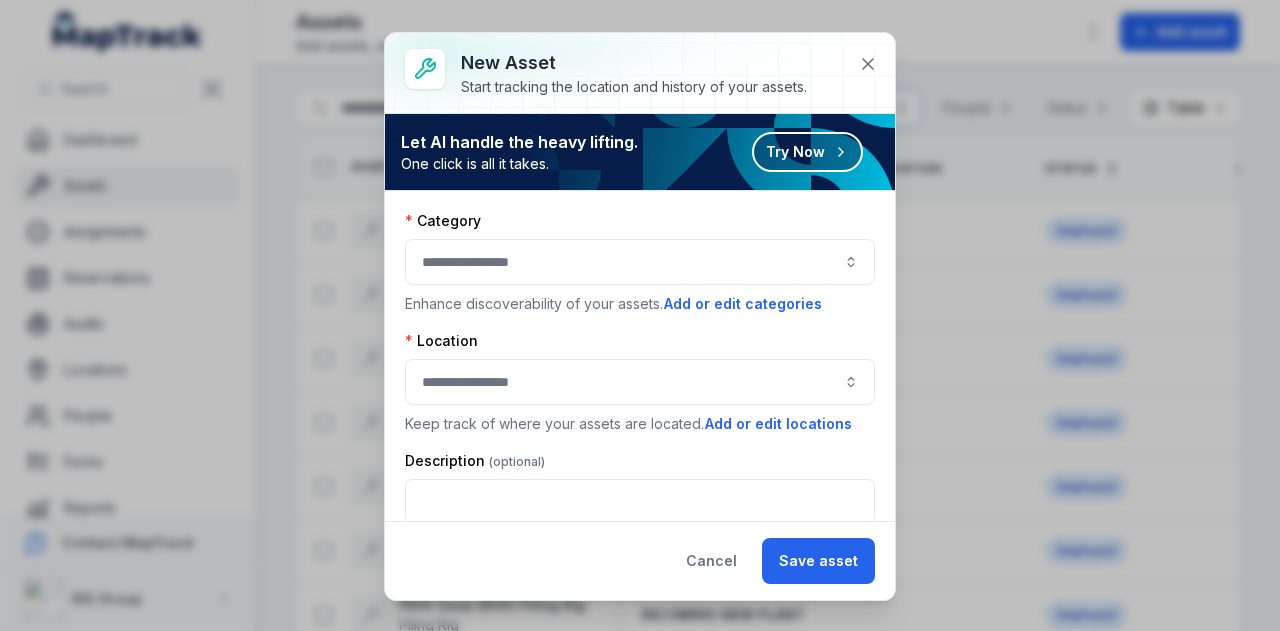 click at bounding box center [640, 262] 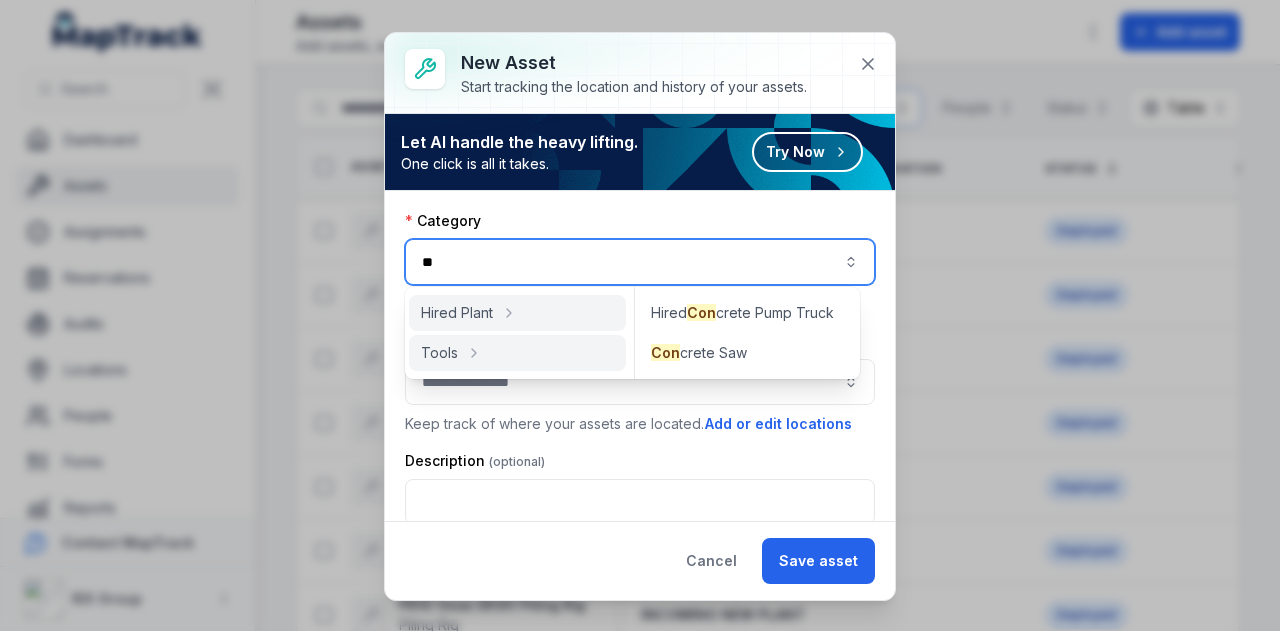type on "*" 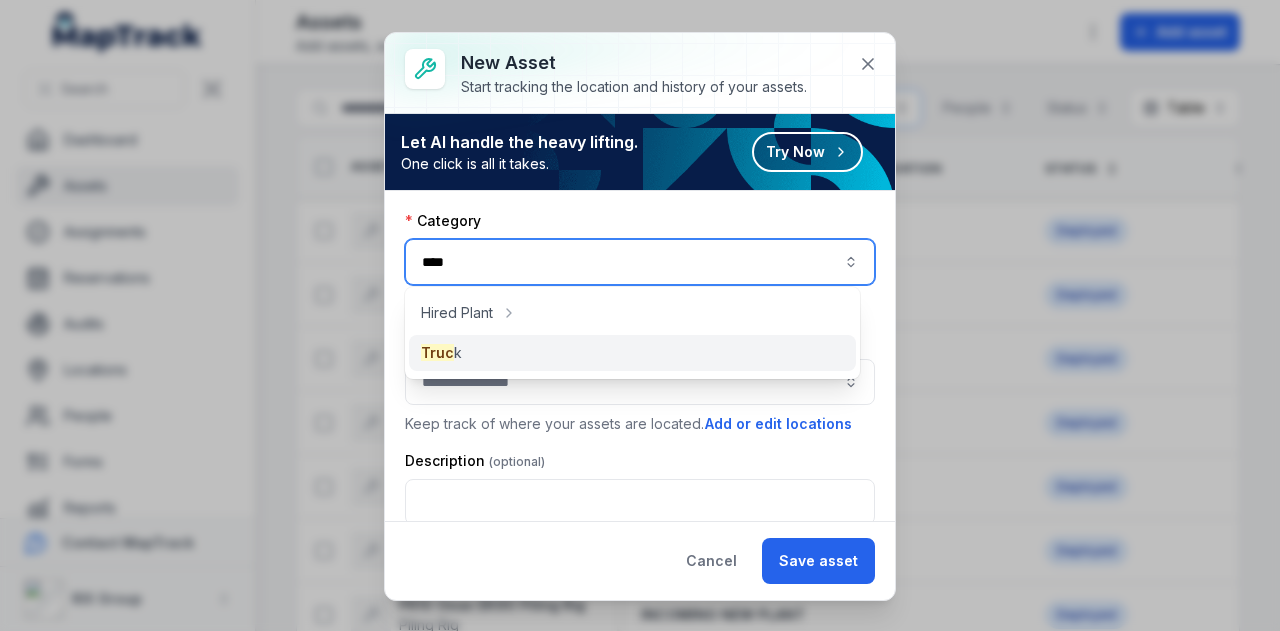 type on "****" 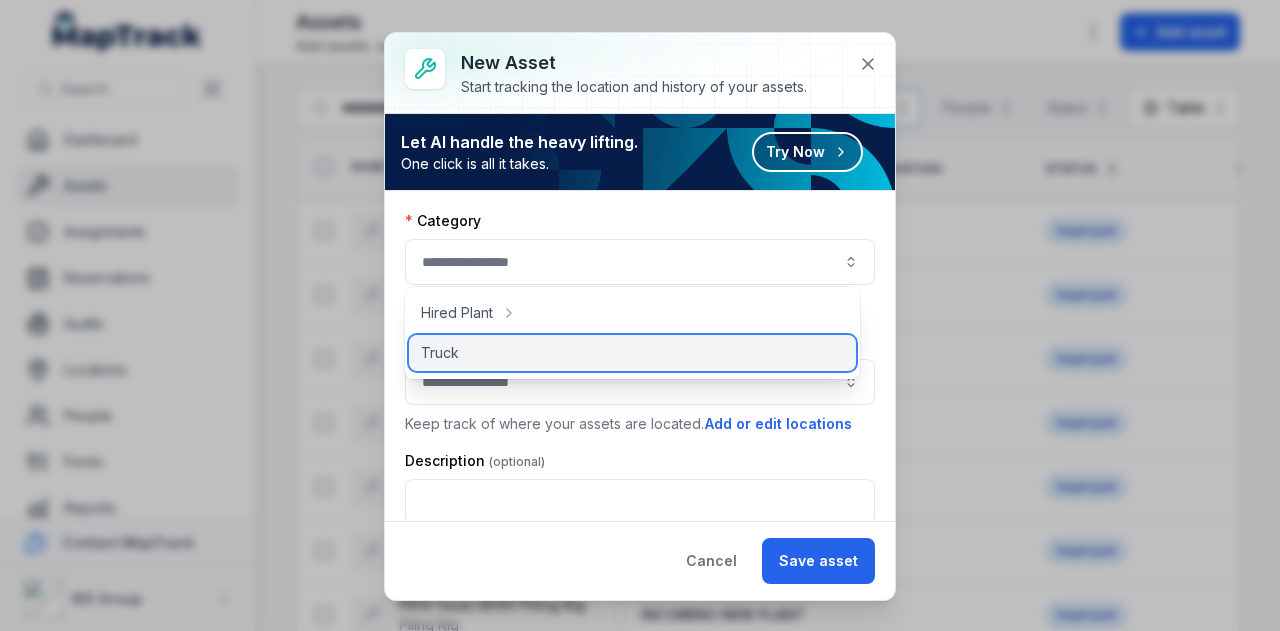 click on "Truck" at bounding box center [632, 353] 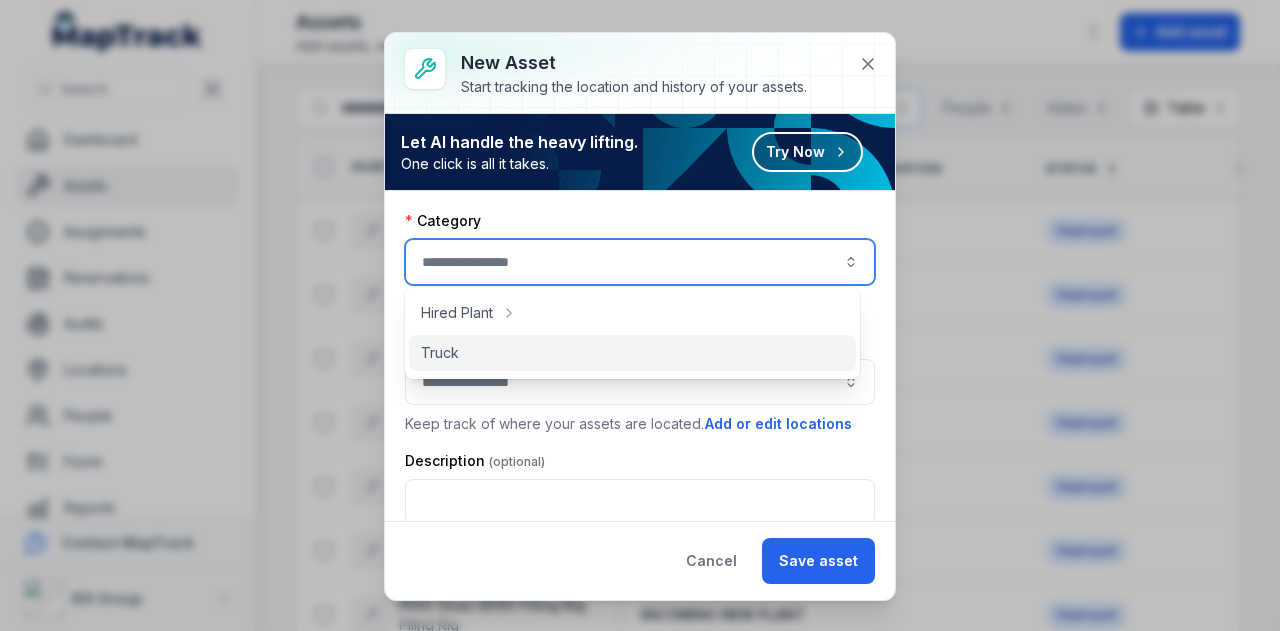 type on "*****" 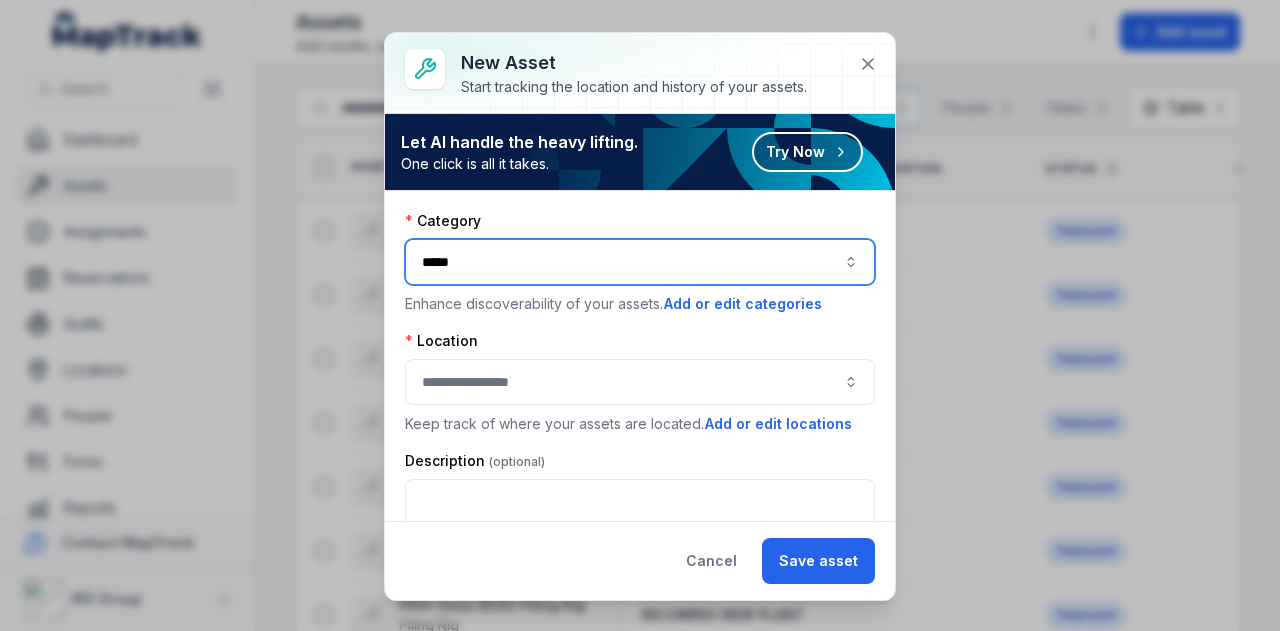 click at bounding box center [640, 382] 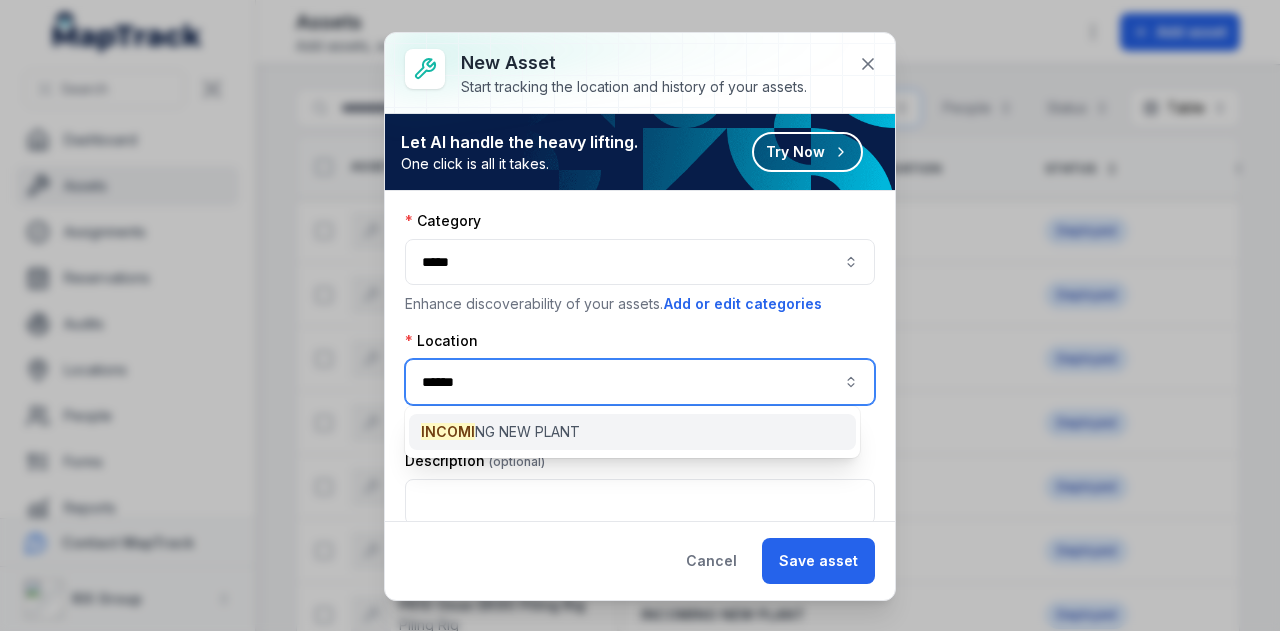 type on "******" 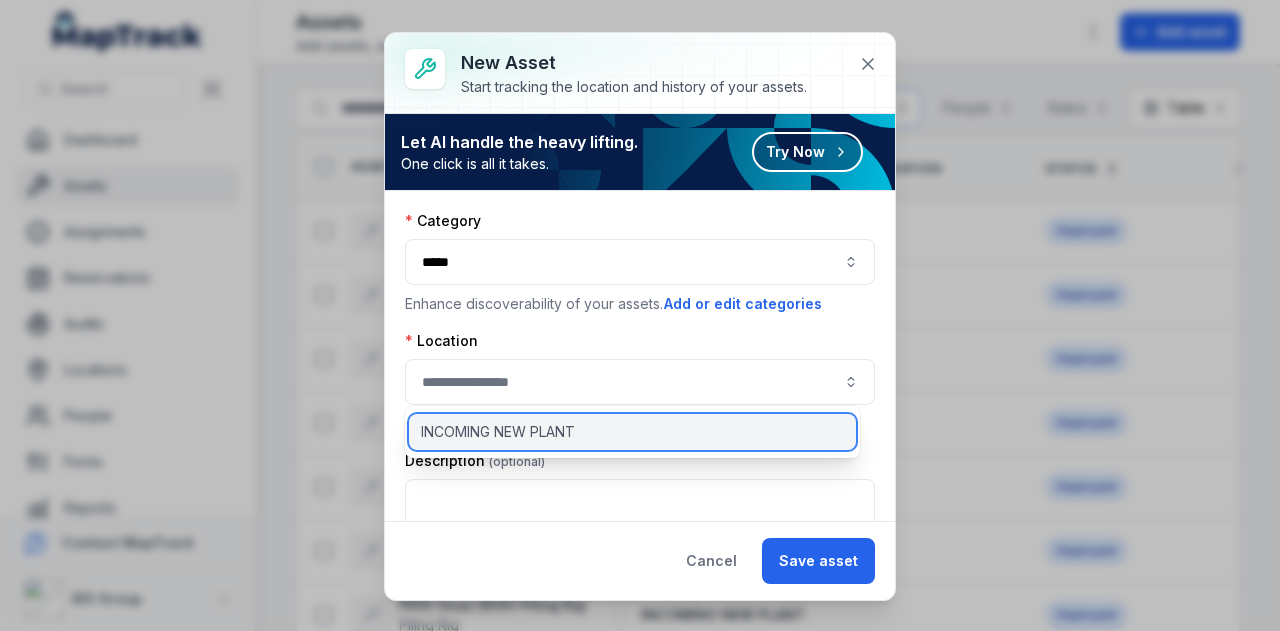 click on "INCOMING NEW PLANT" at bounding box center [498, 432] 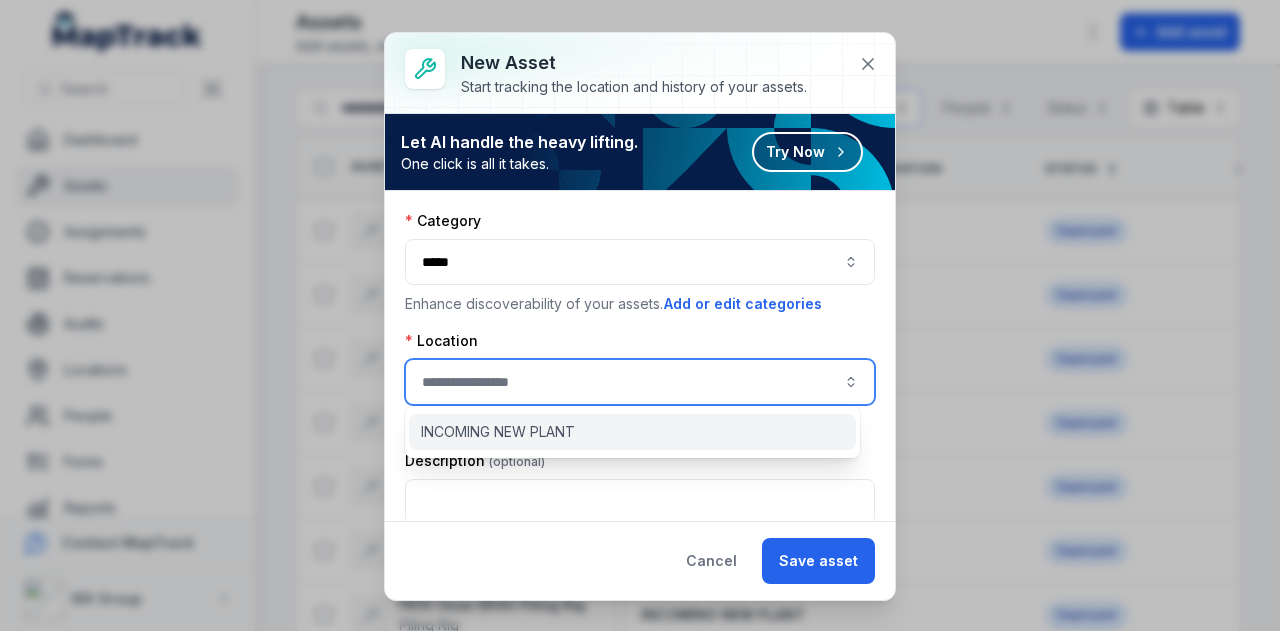 type on "**********" 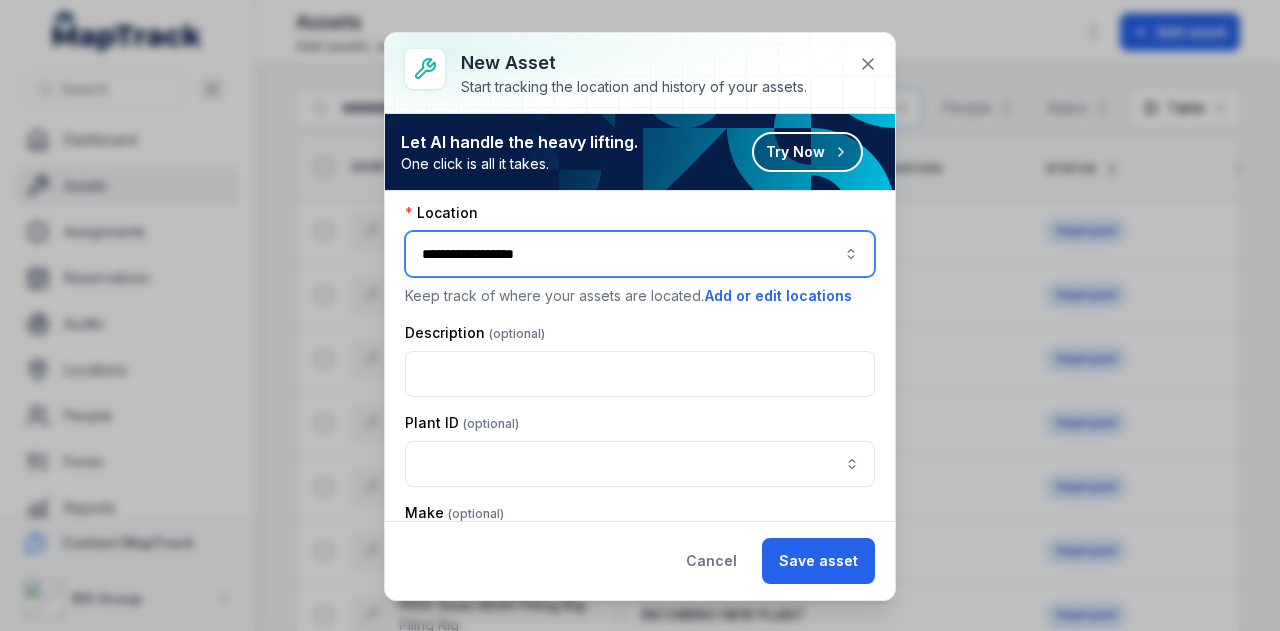scroll, scrollTop: 200, scrollLeft: 0, axis: vertical 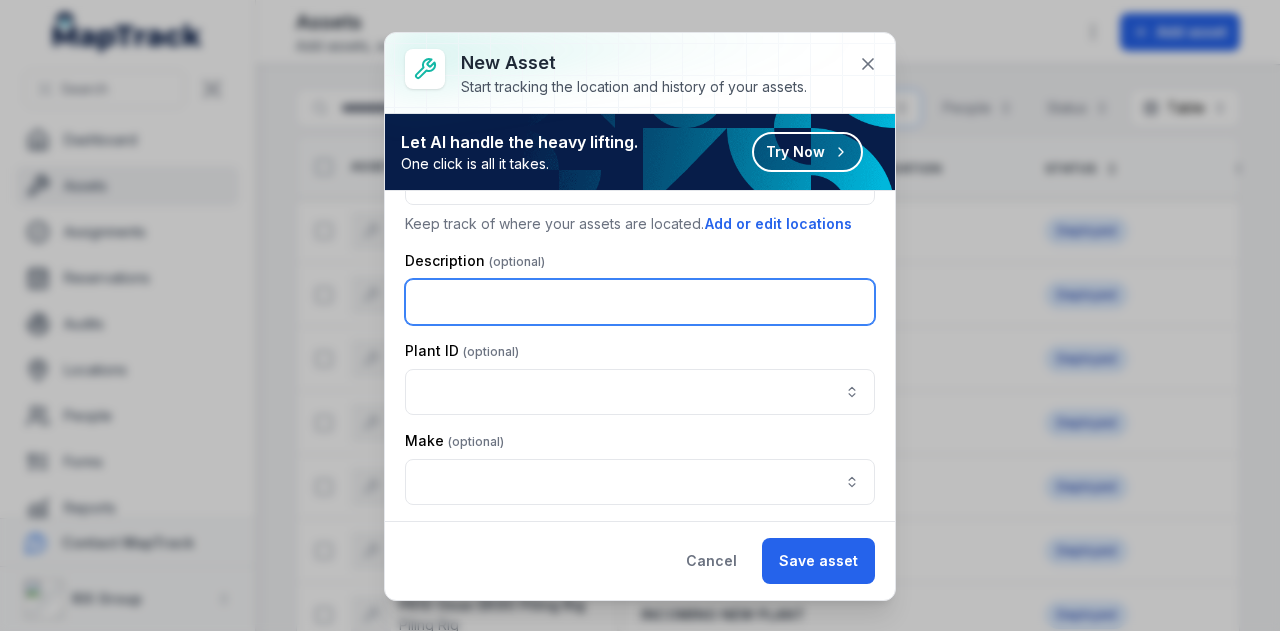 click at bounding box center (640, 302) 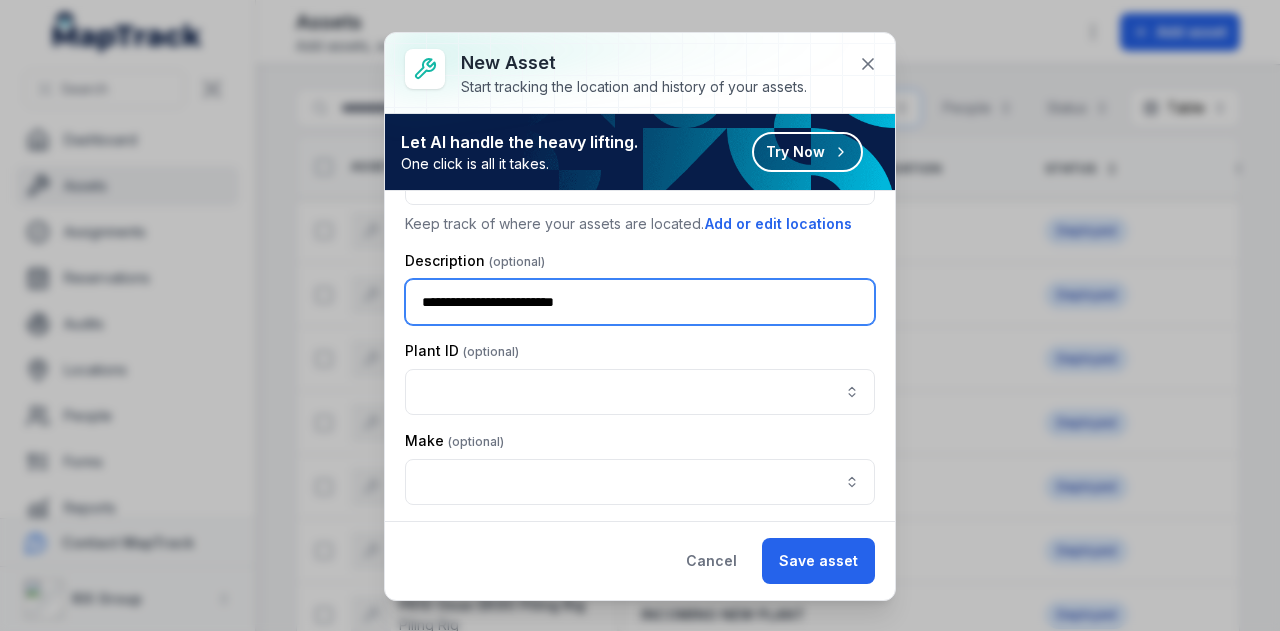 type on "**********" 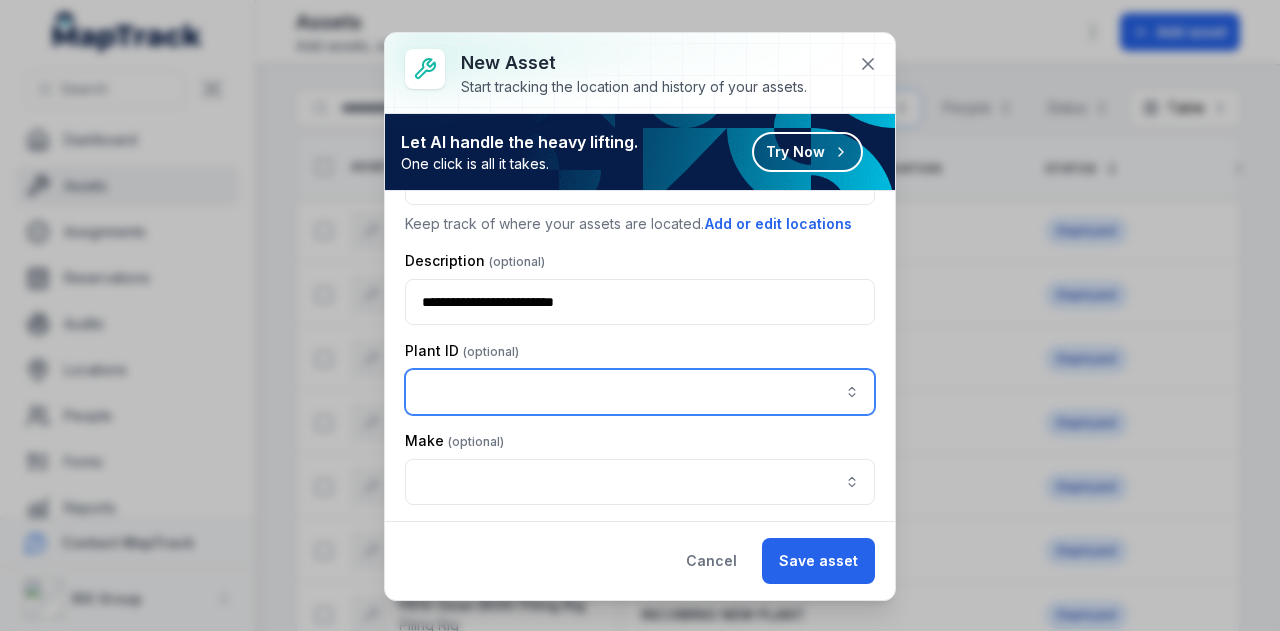 click at bounding box center [640, 392] 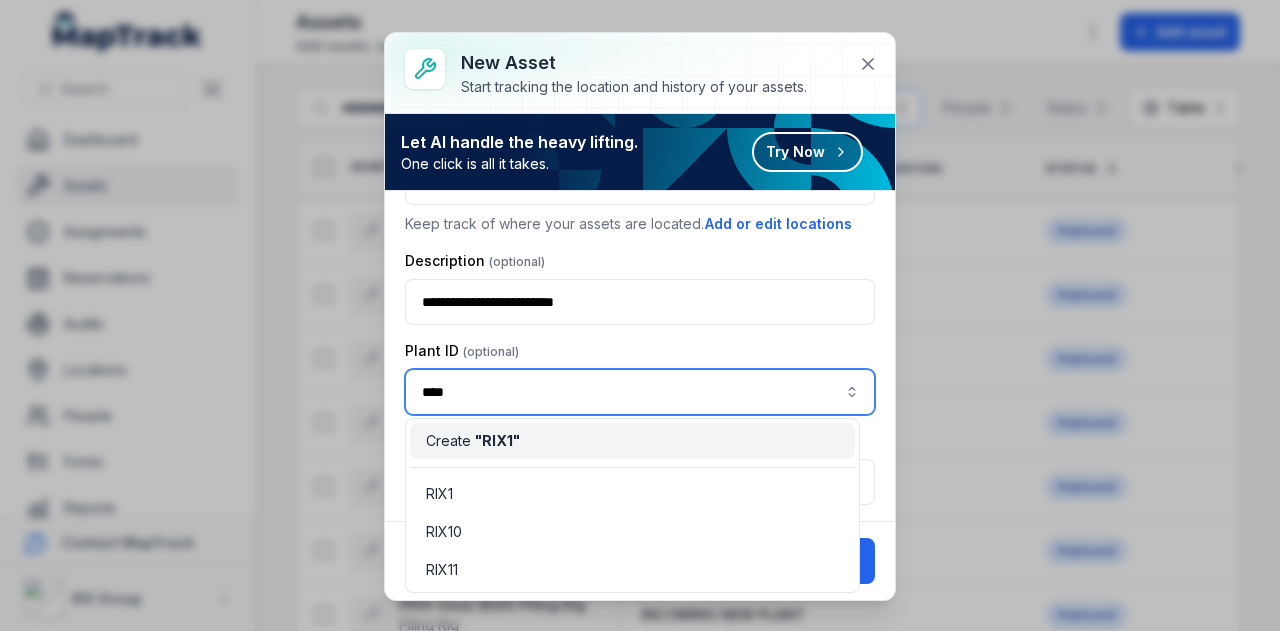 scroll, scrollTop: 0, scrollLeft: 0, axis: both 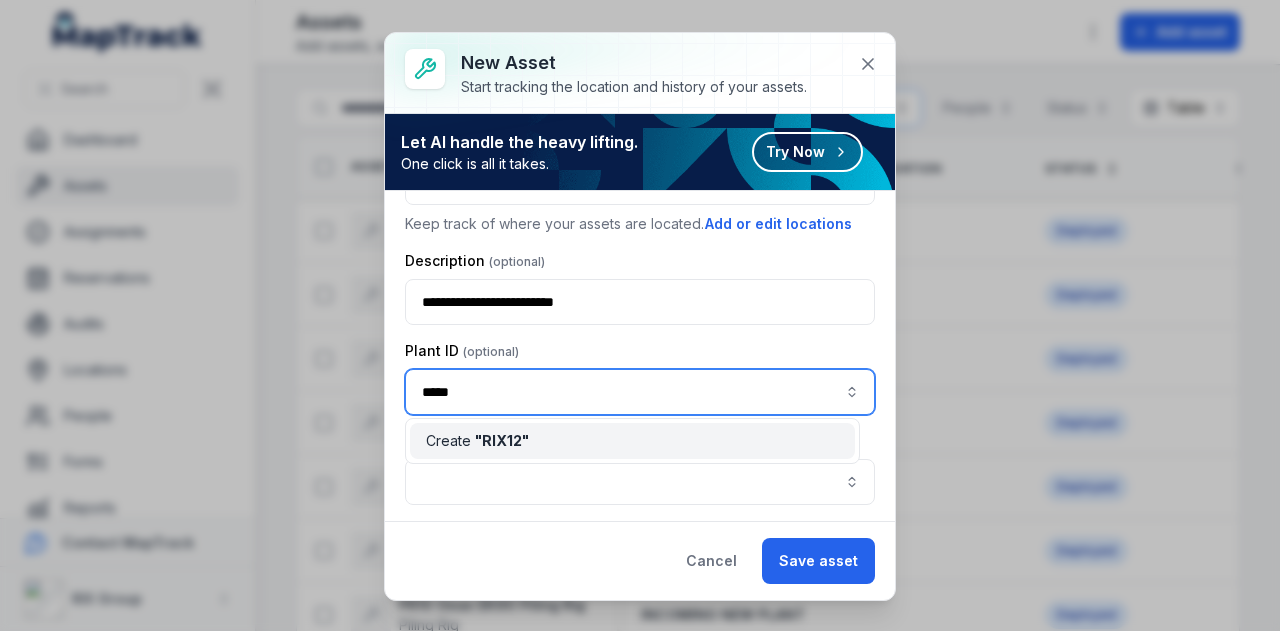 click on "Create   " RIX12 "" at bounding box center (632, 441) 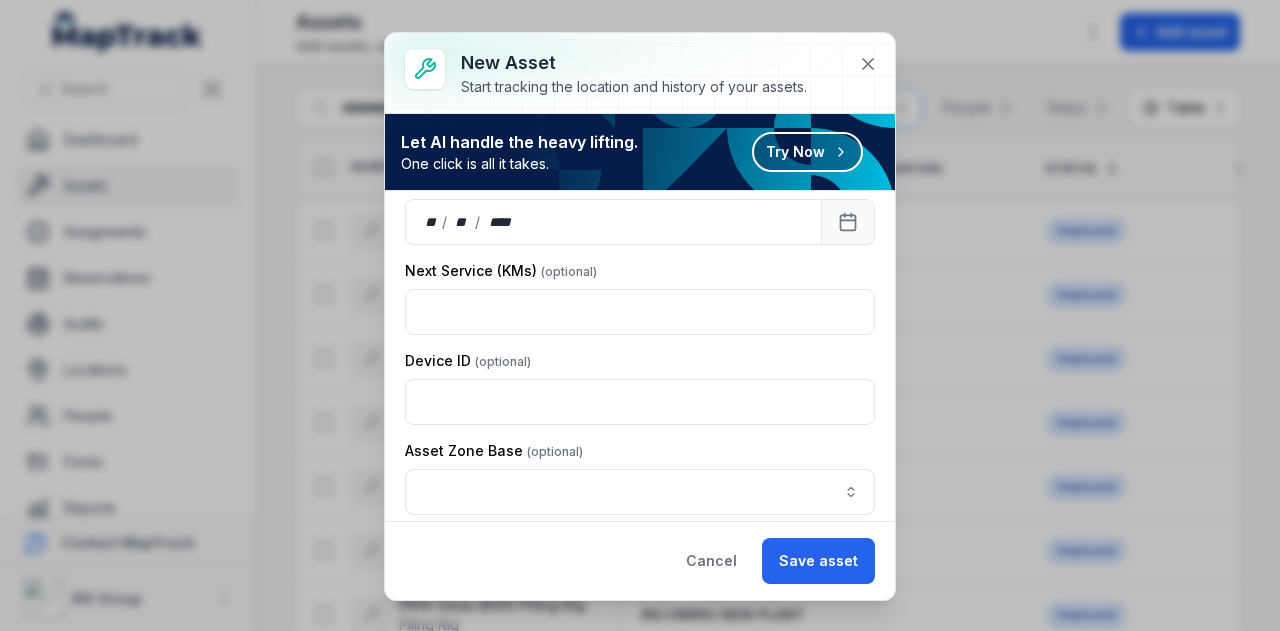 scroll, scrollTop: 822, scrollLeft: 0, axis: vertical 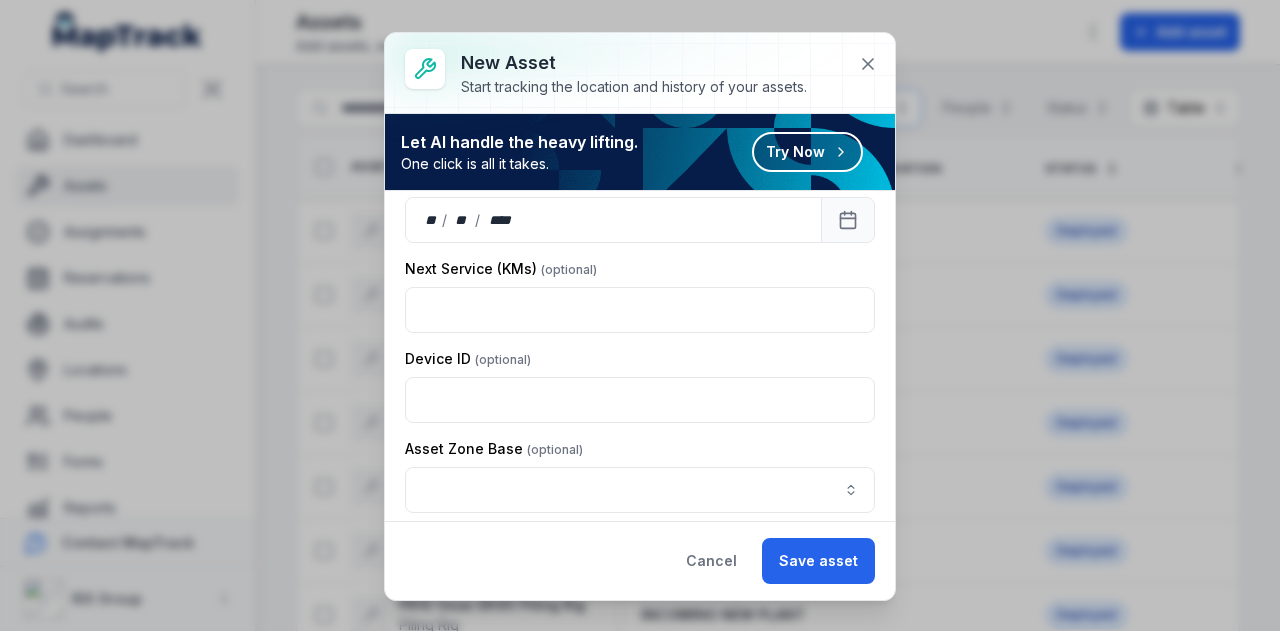 type on "*****" 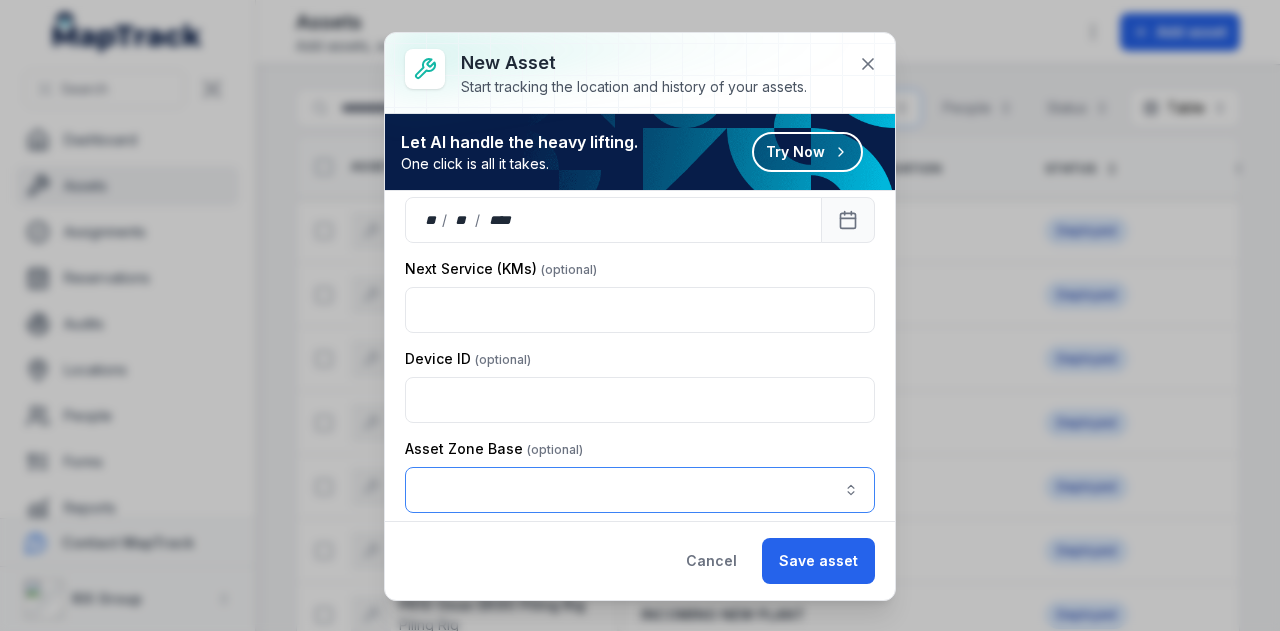 click at bounding box center [640, 490] 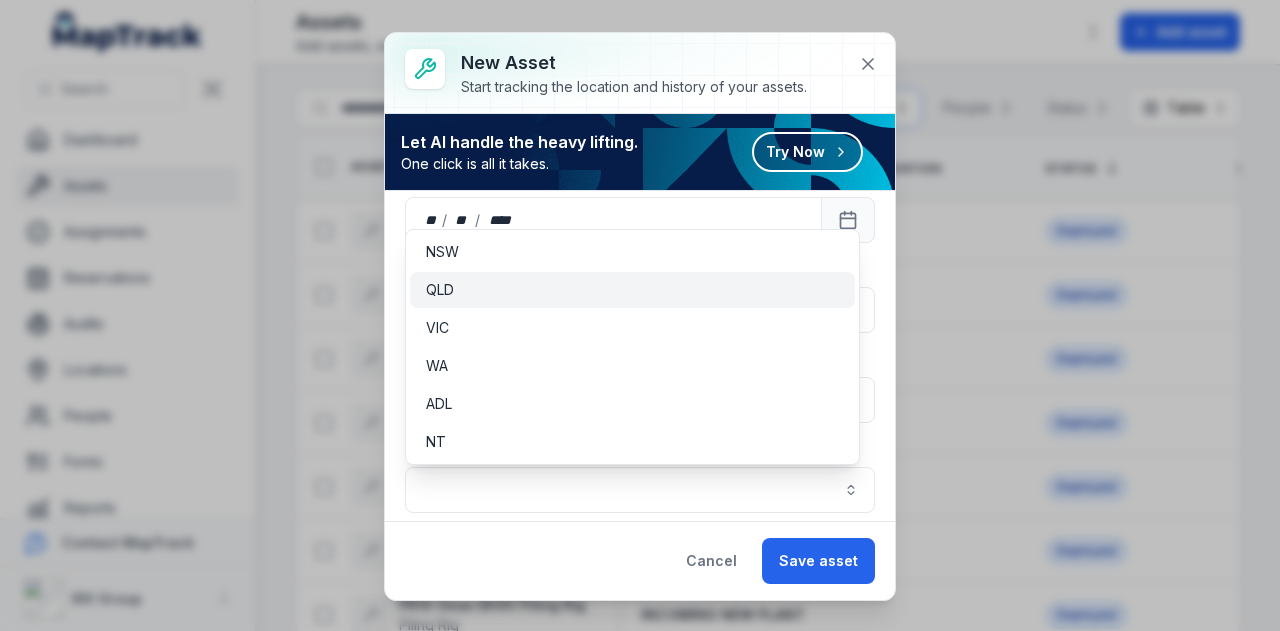 click on "QLD" at bounding box center [632, 290] 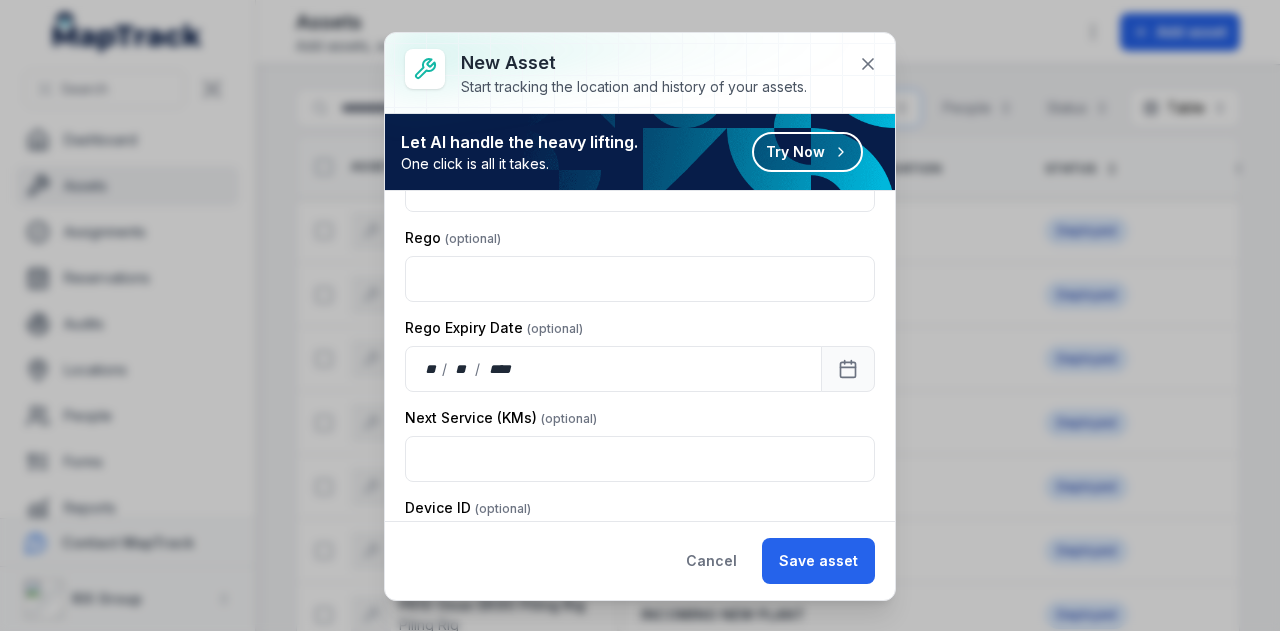 scroll, scrollTop: 822, scrollLeft: 0, axis: vertical 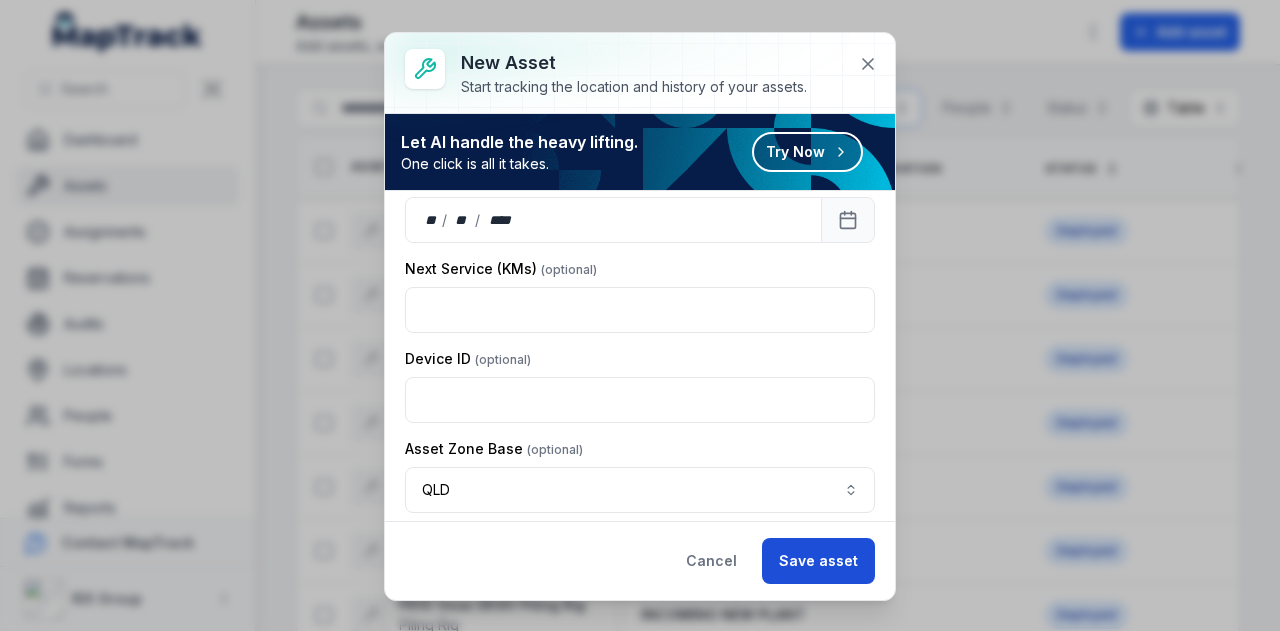 click on "Save asset" at bounding box center [818, 561] 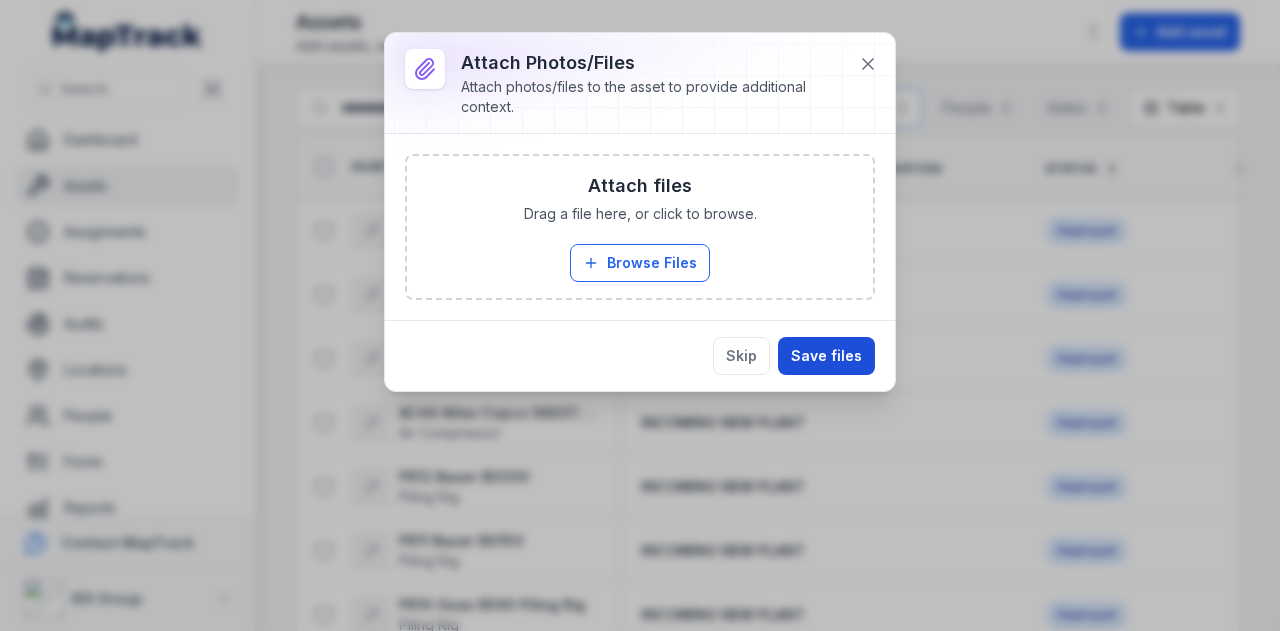 click on "Save files" at bounding box center [826, 356] 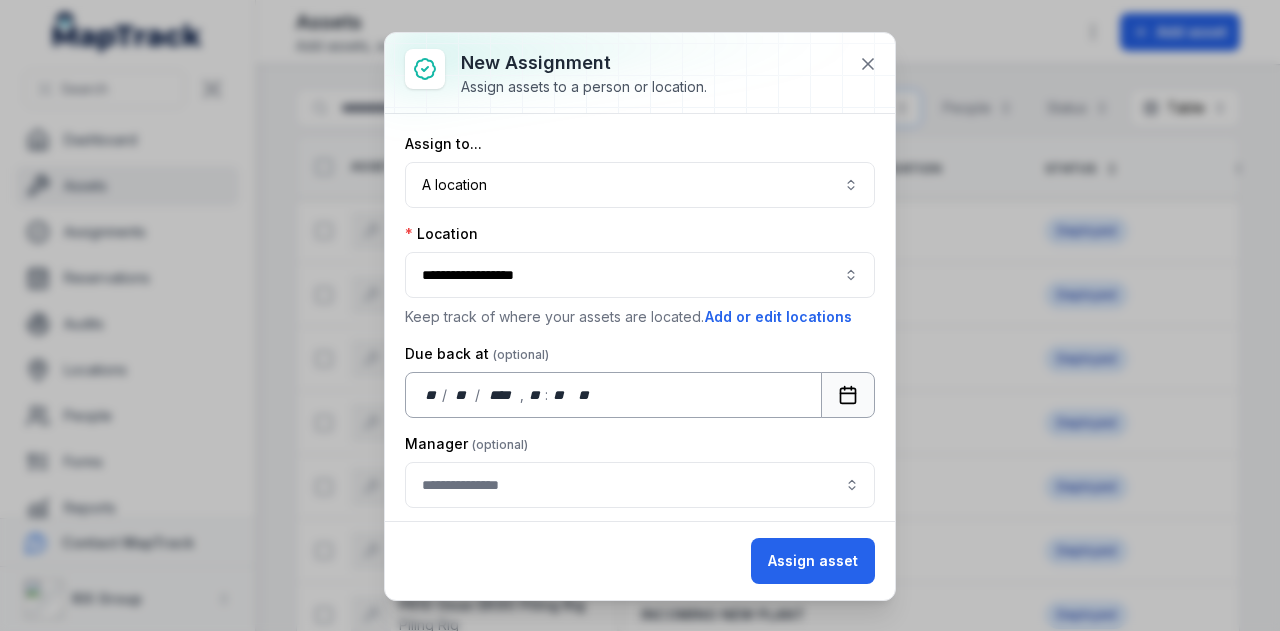 scroll, scrollTop: 42, scrollLeft: 0, axis: vertical 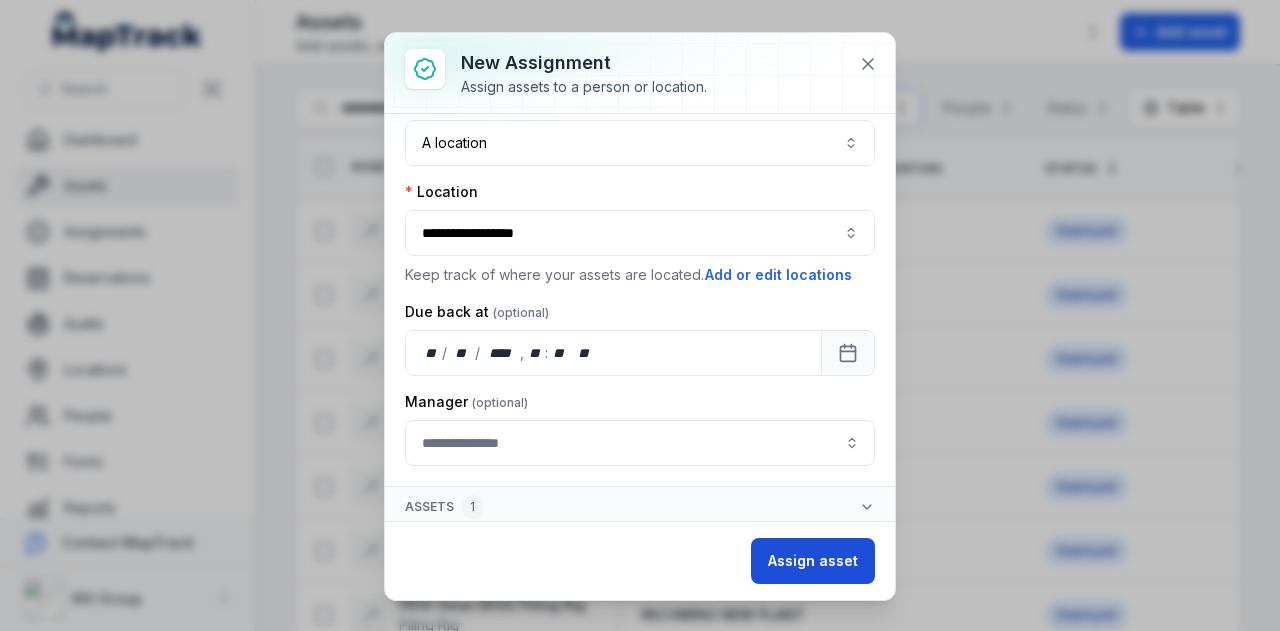 click on "Assign asset" at bounding box center (813, 561) 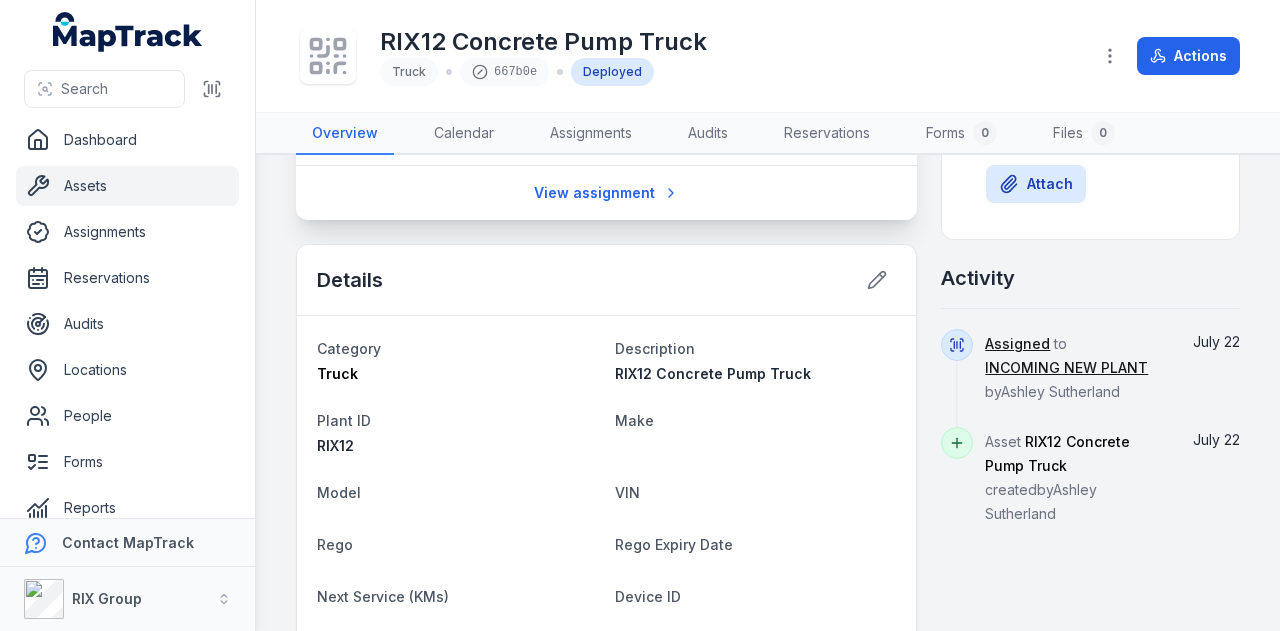 scroll, scrollTop: 0, scrollLeft: 0, axis: both 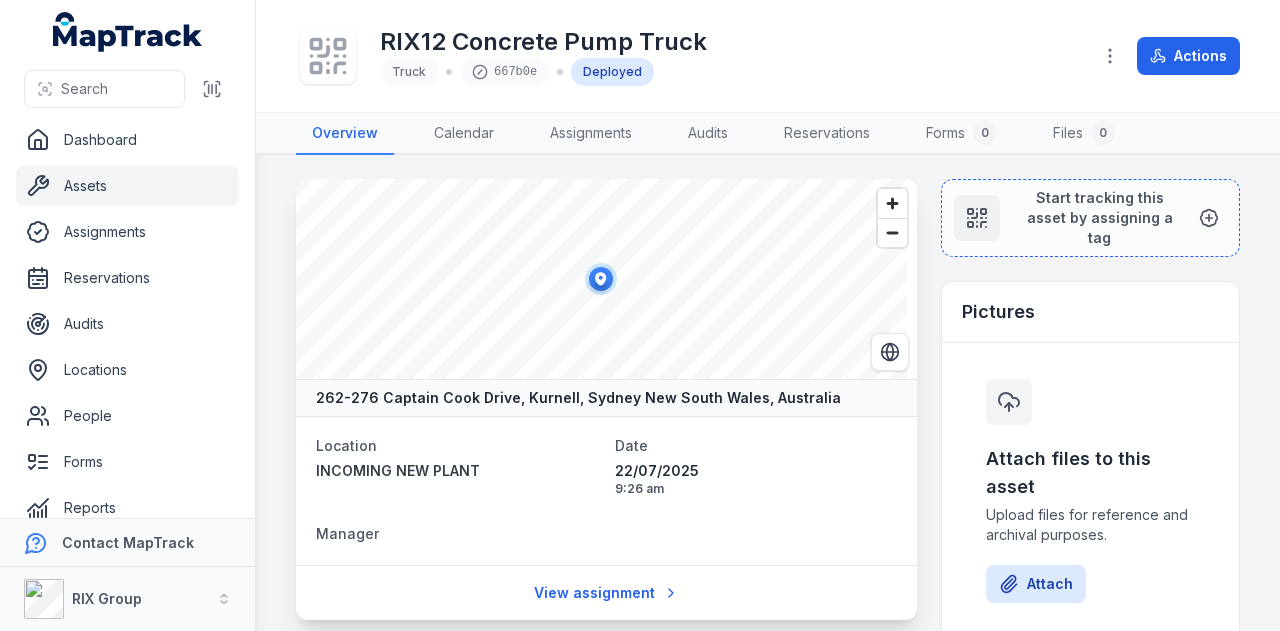 click on "Assets" at bounding box center [127, 186] 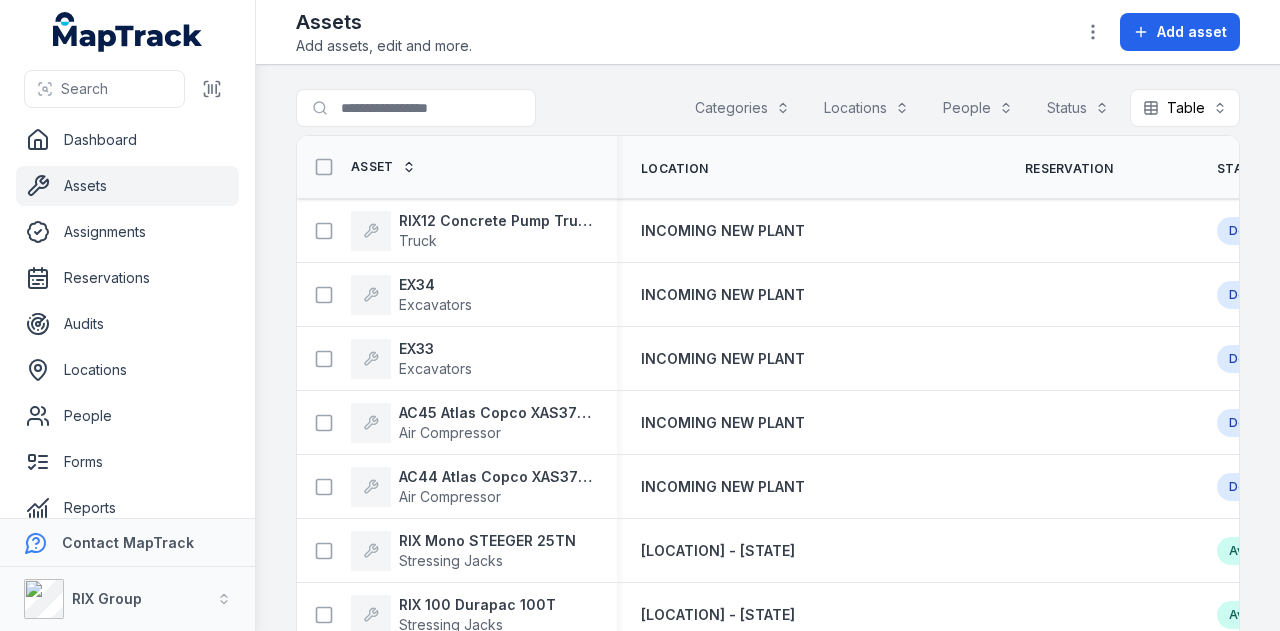 scroll, scrollTop: 0, scrollLeft: 0, axis: both 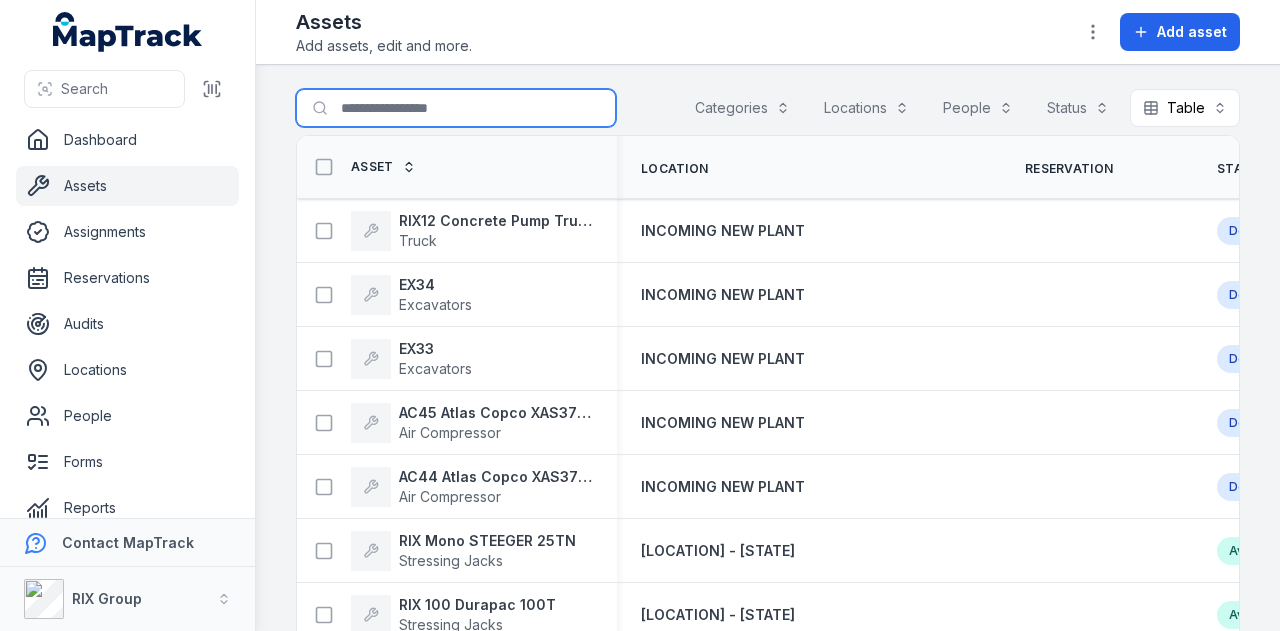 click on "Search for  assets" at bounding box center [456, 108] 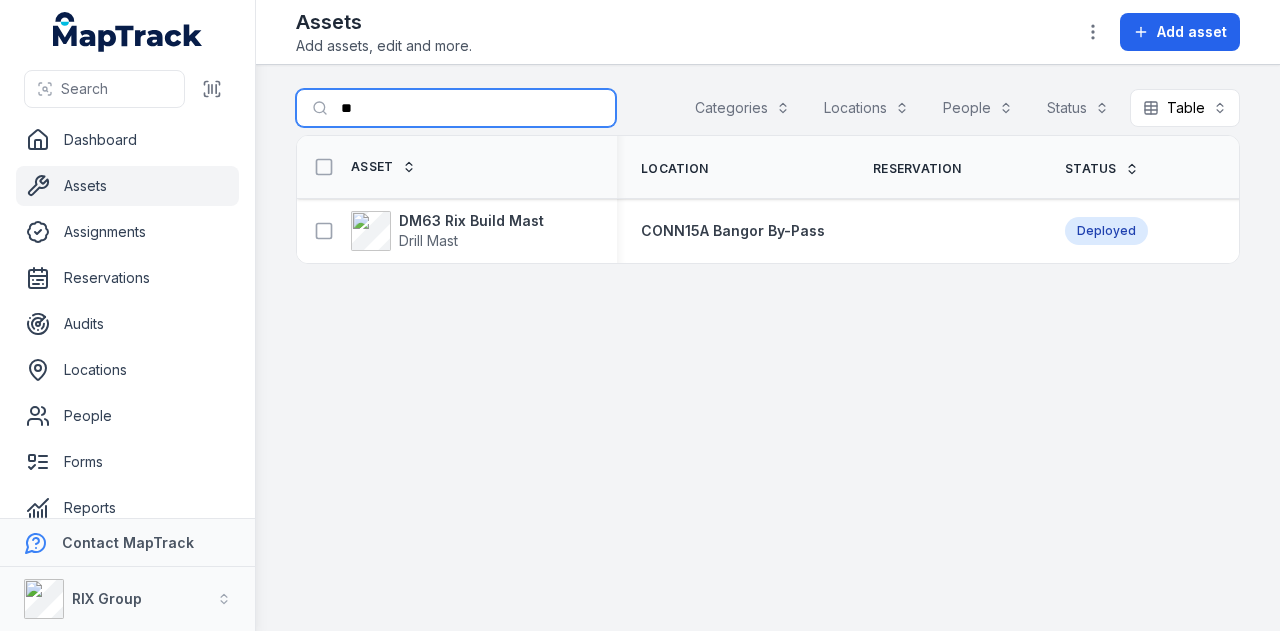 type on "*" 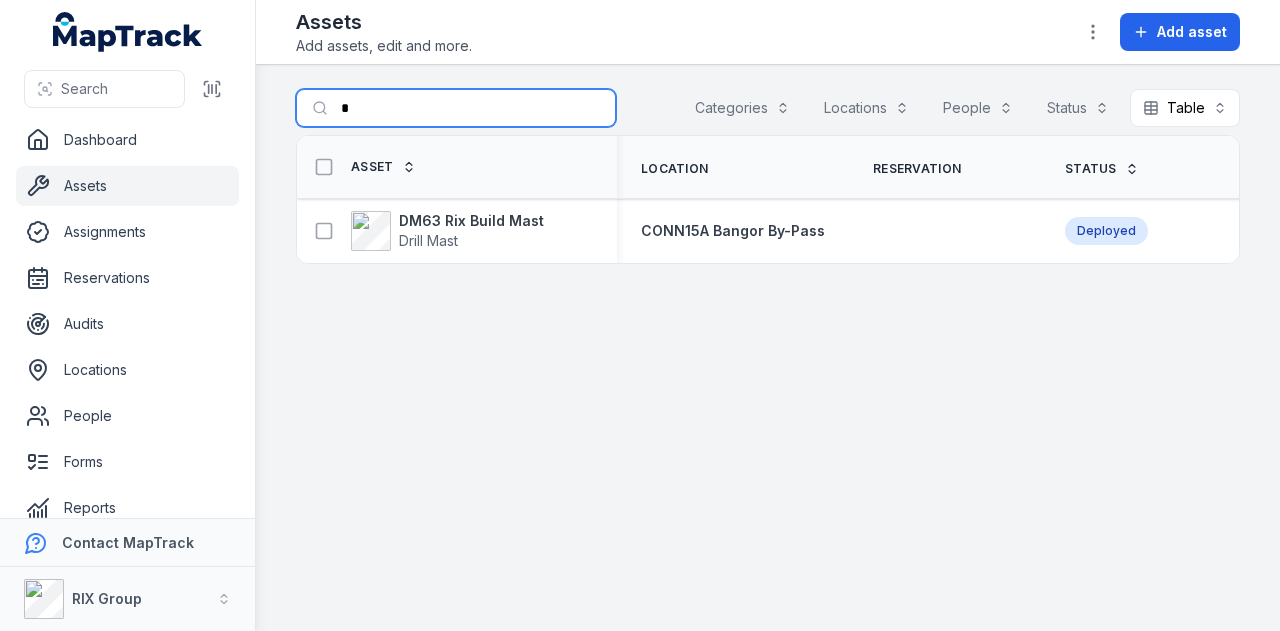 type 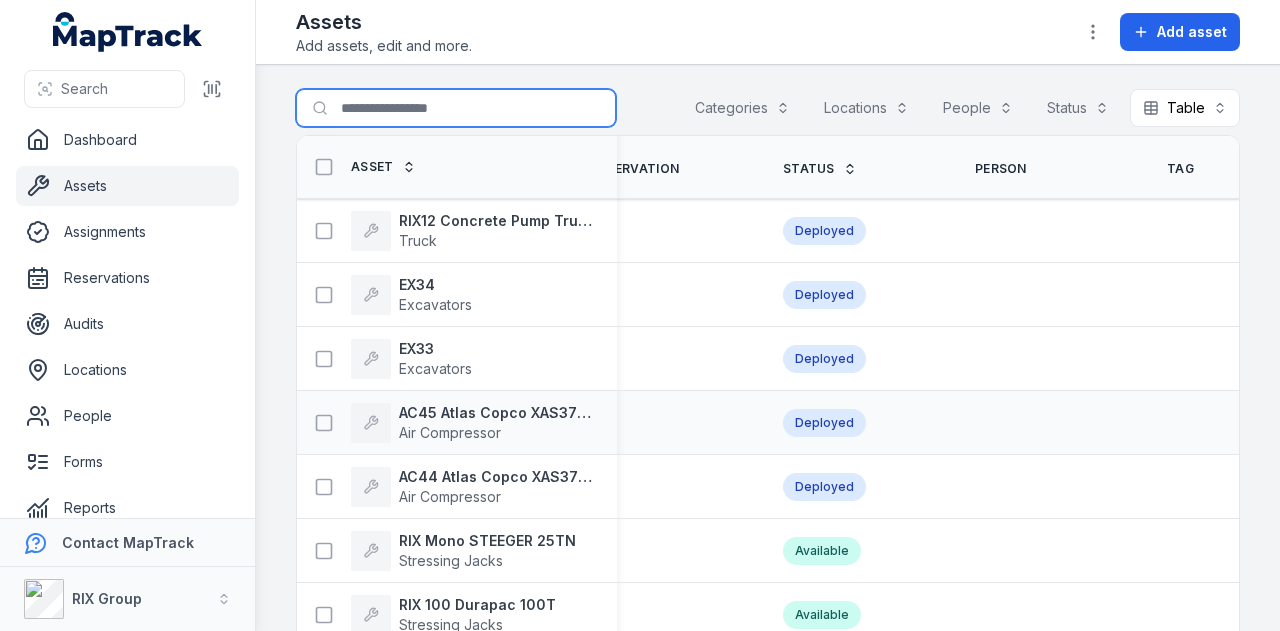 scroll, scrollTop: 0, scrollLeft: 725, axis: horizontal 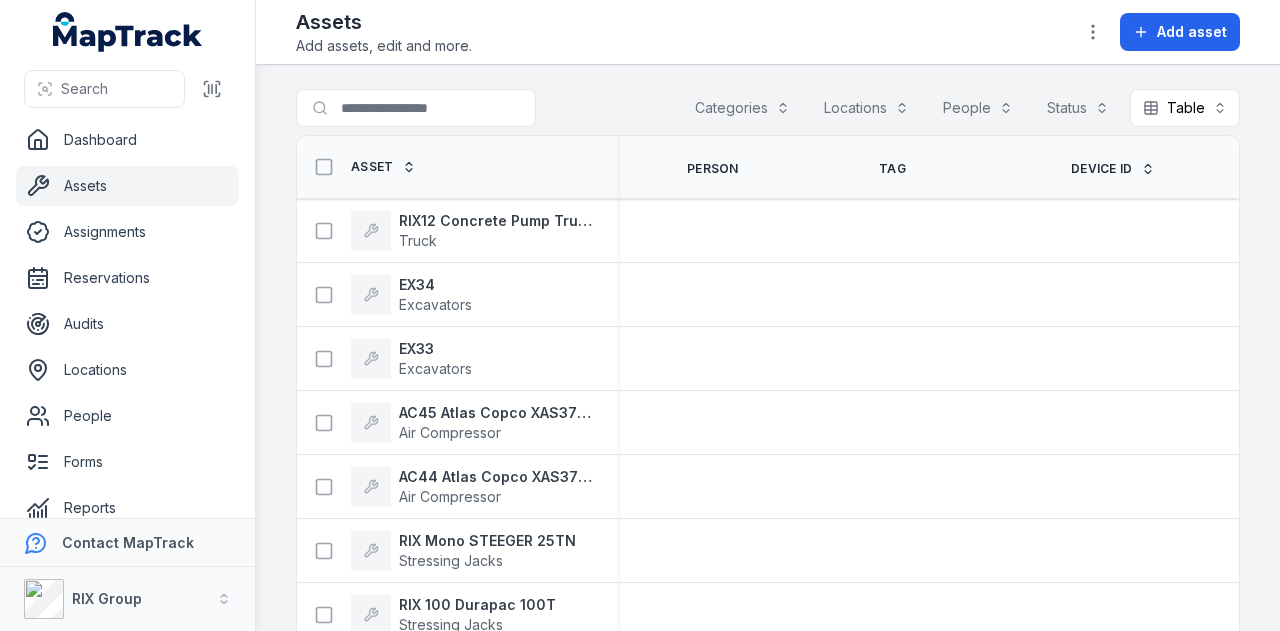 click on "Device ID" at bounding box center (1102, 169) 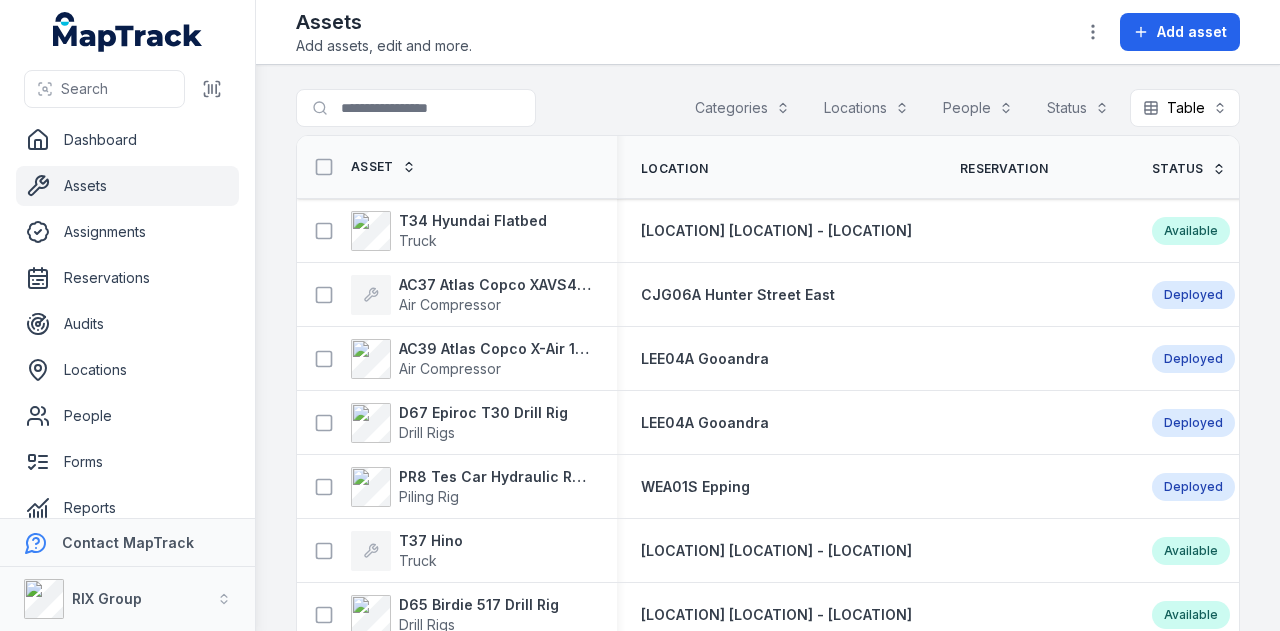 scroll, scrollTop: 0, scrollLeft: 0, axis: both 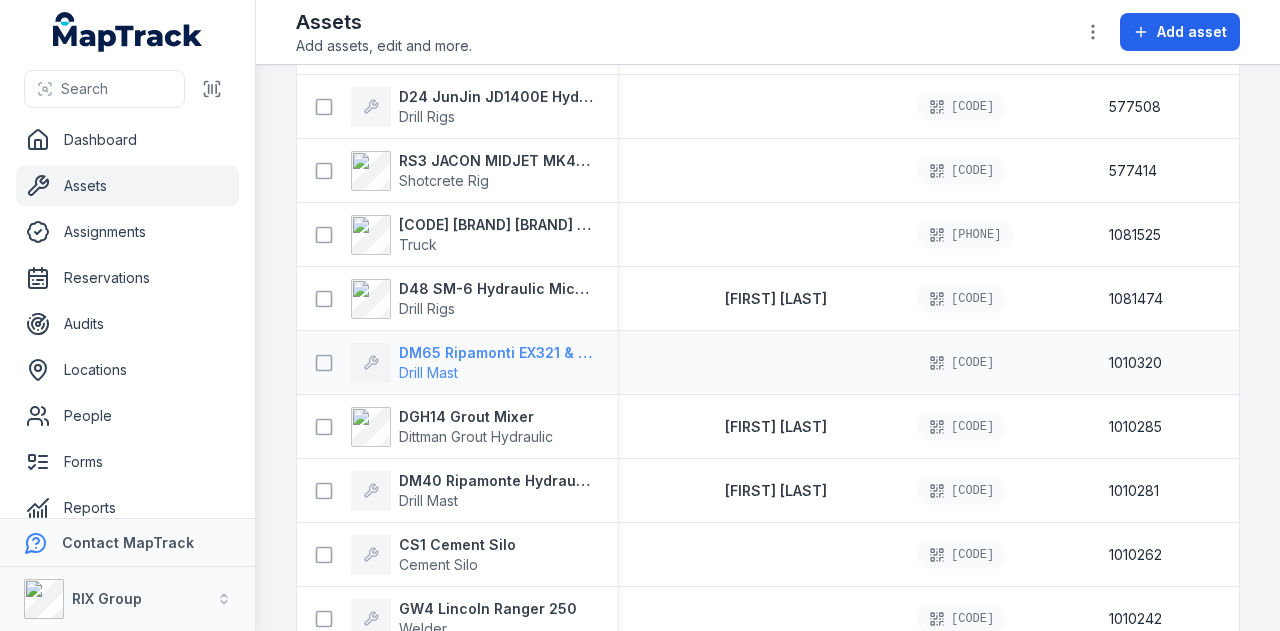click on "DM65 Ripamonti EX321 & EuroDrill RH10X" at bounding box center [496, 353] 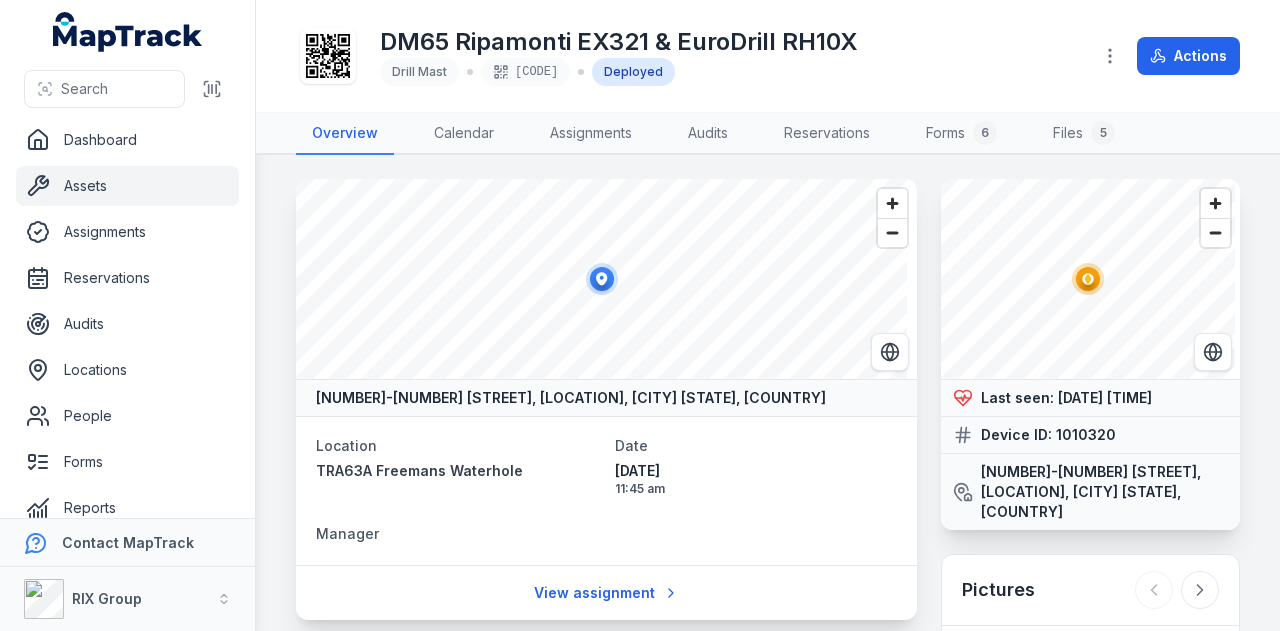 scroll, scrollTop: 100, scrollLeft: 0, axis: vertical 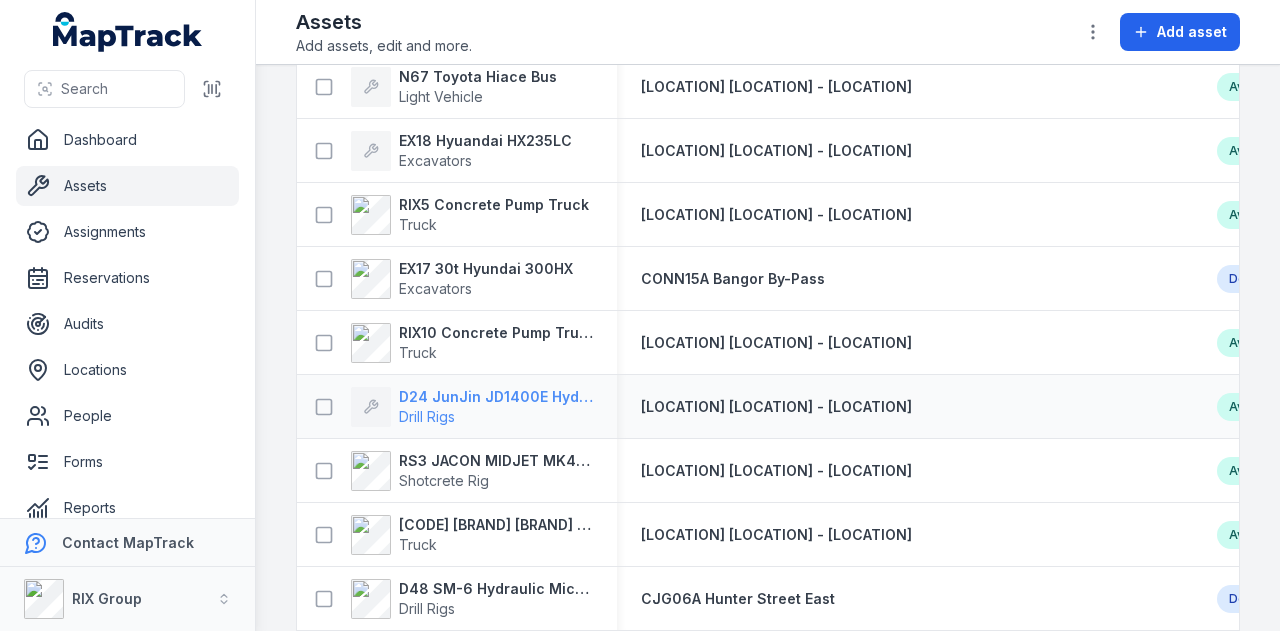 click on "Drill Rigs" at bounding box center (496, 417) 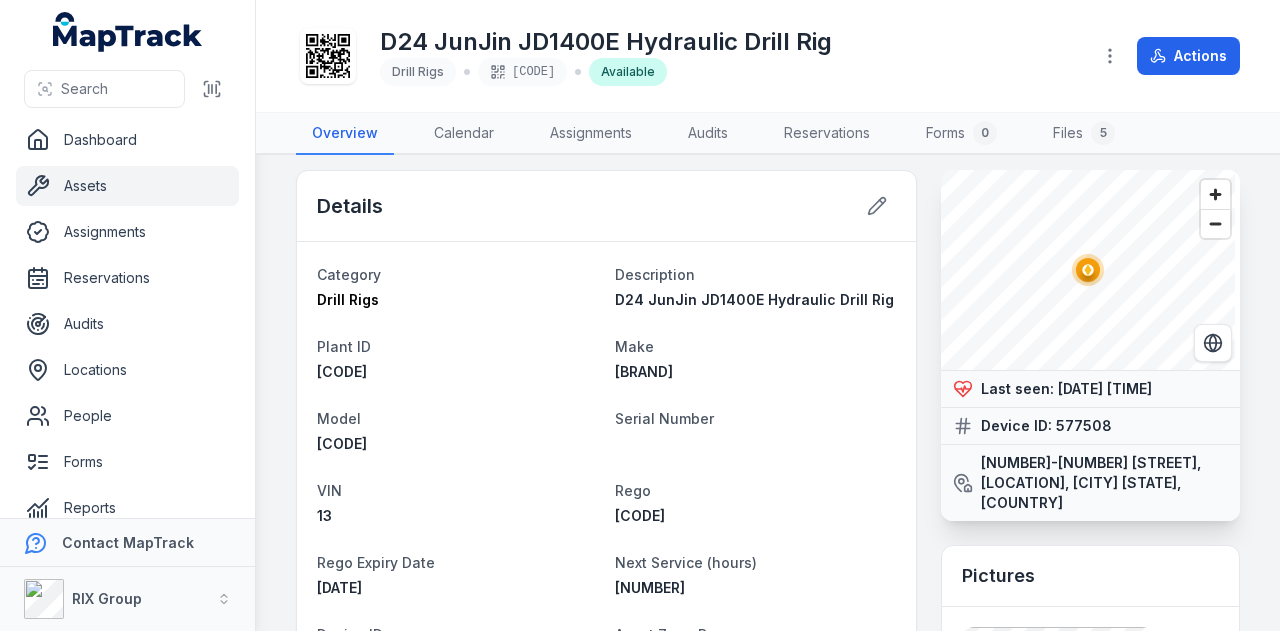 scroll, scrollTop: 0, scrollLeft: 0, axis: both 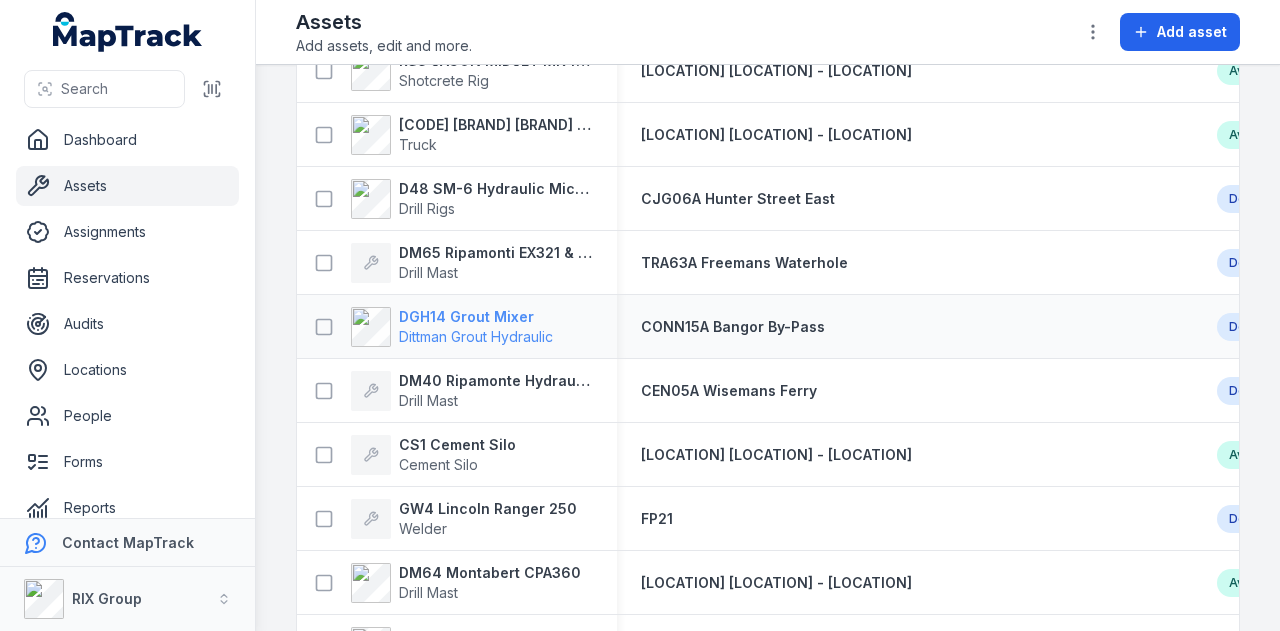 click on "DGH14 Grout Mixer" at bounding box center [476, 317] 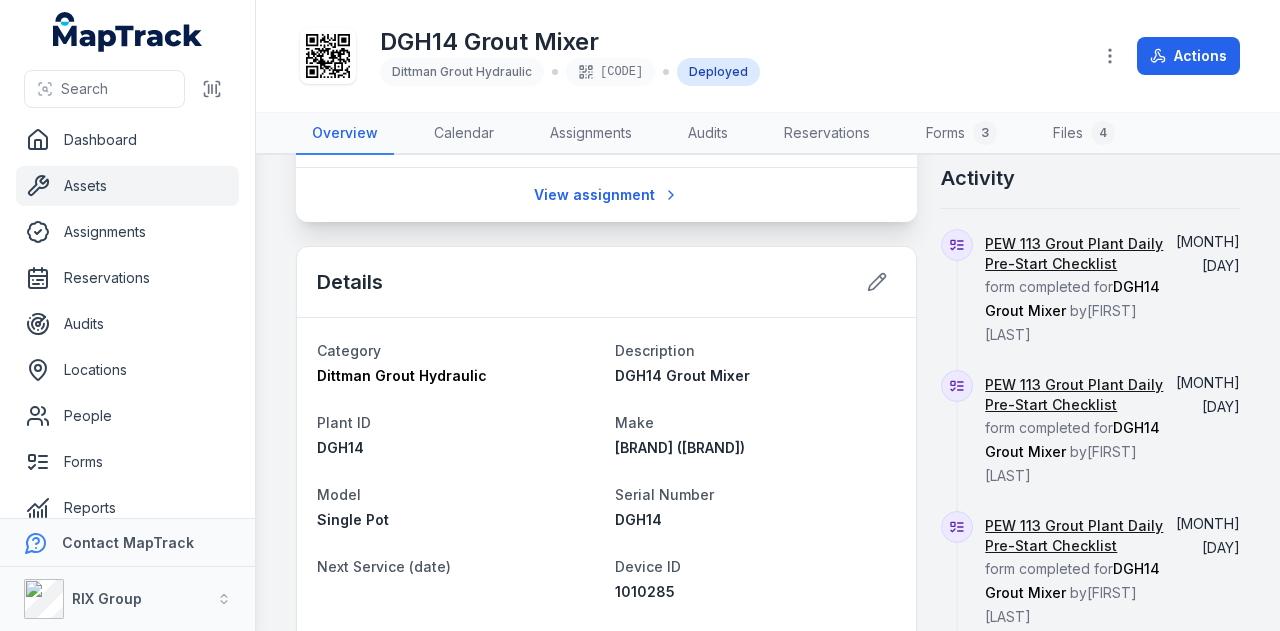 scroll, scrollTop: 396, scrollLeft: 0, axis: vertical 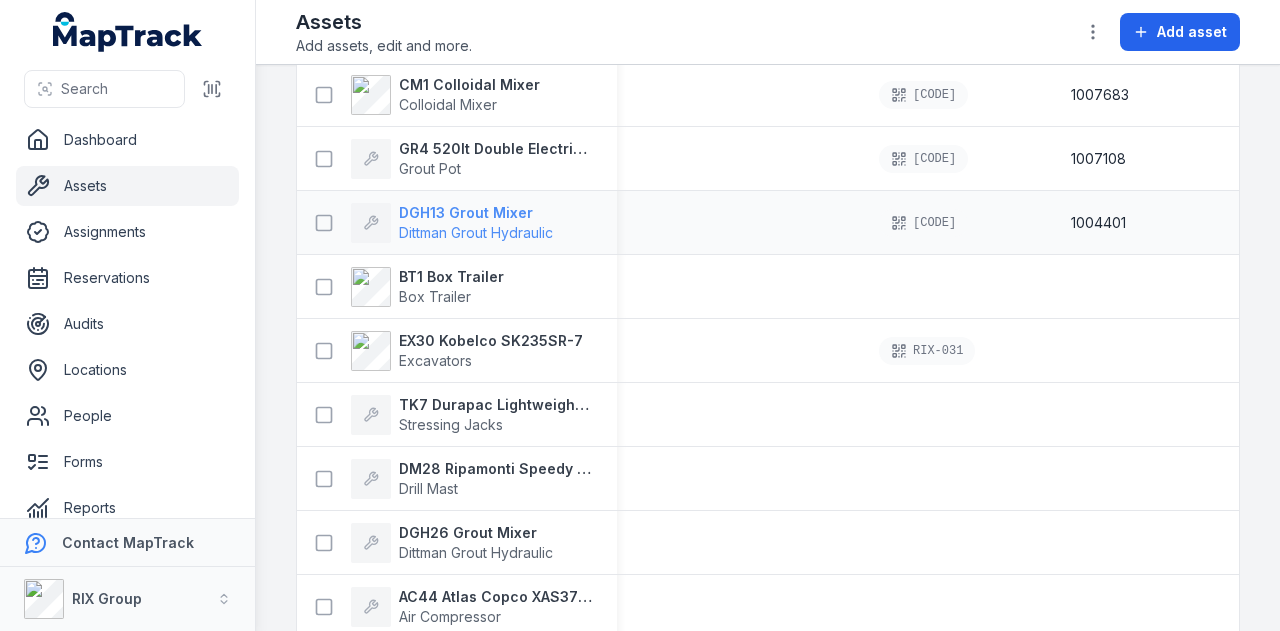click on "DGH13 Grout Mixer" at bounding box center (476, 213) 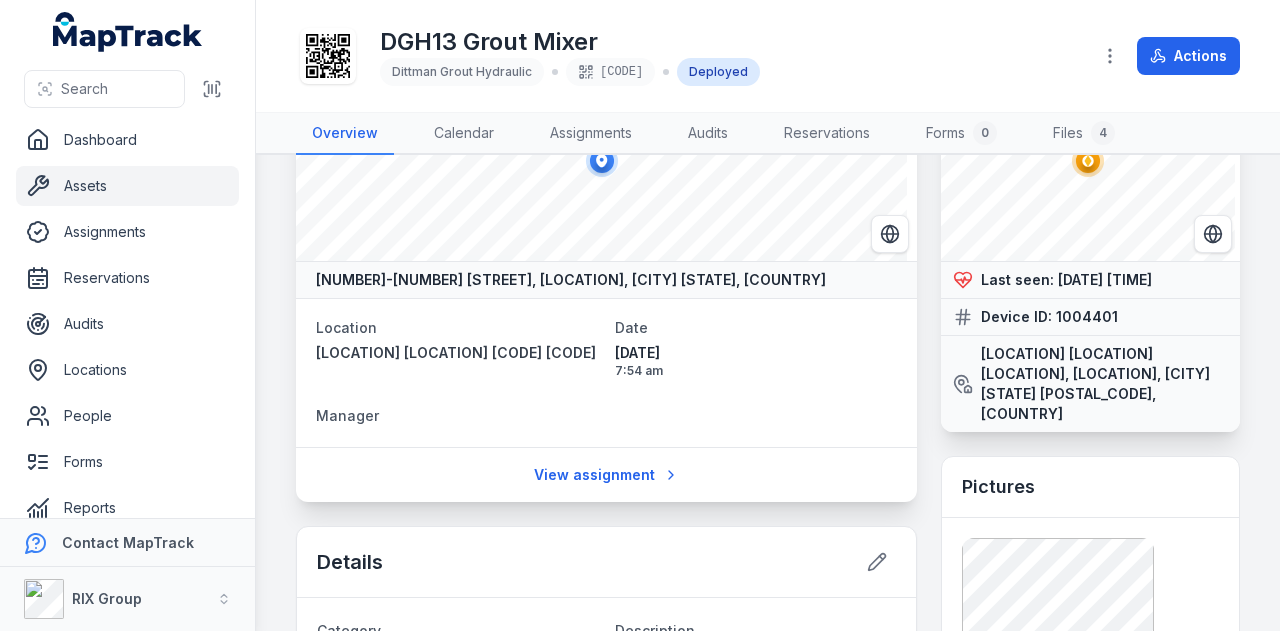 scroll, scrollTop: 100, scrollLeft: 0, axis: vertical 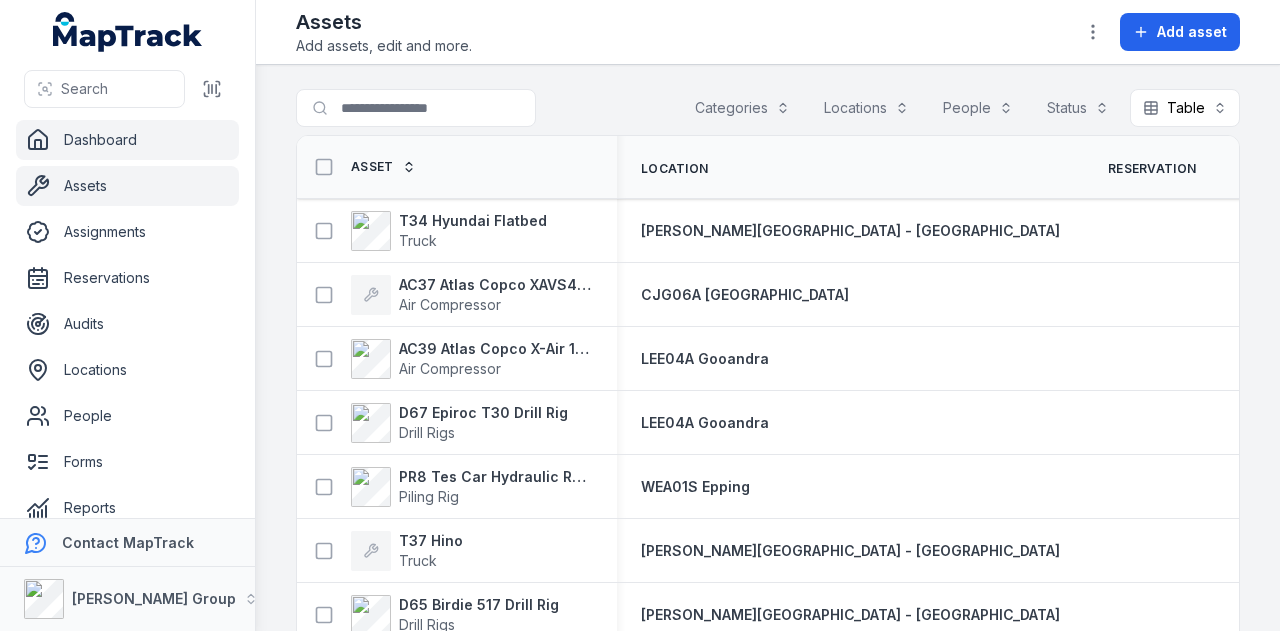 click on "Dashboard" at bounding box center (127, 140) 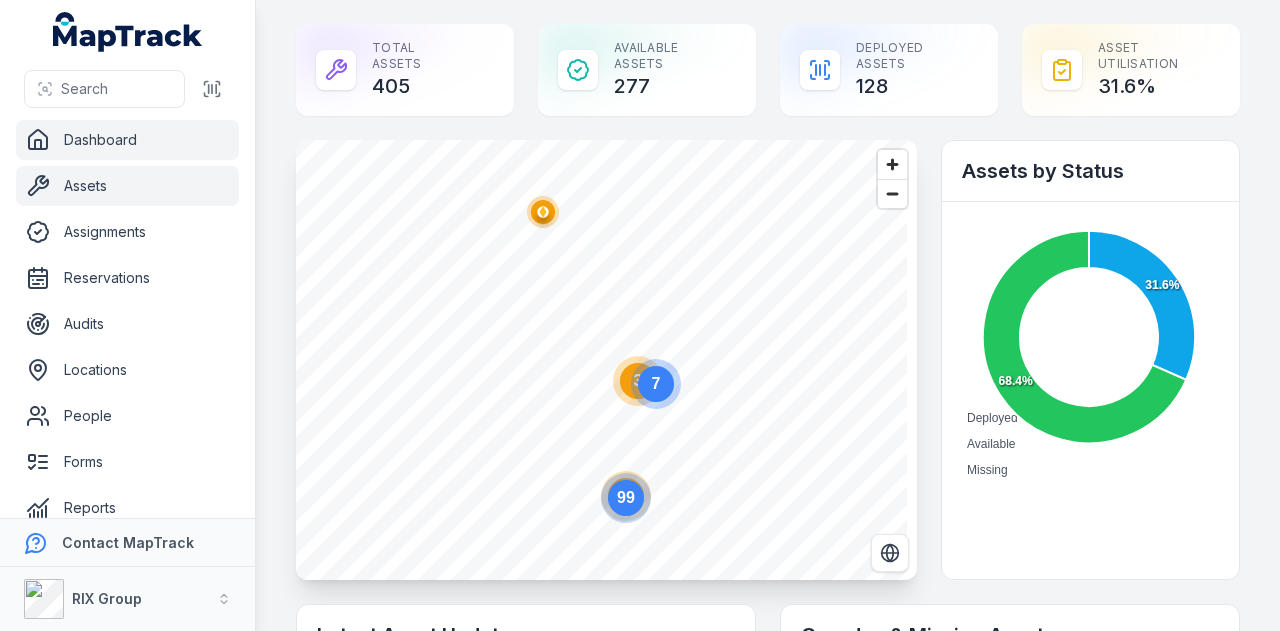 click on "Assets" at bounding box center [127, 186] 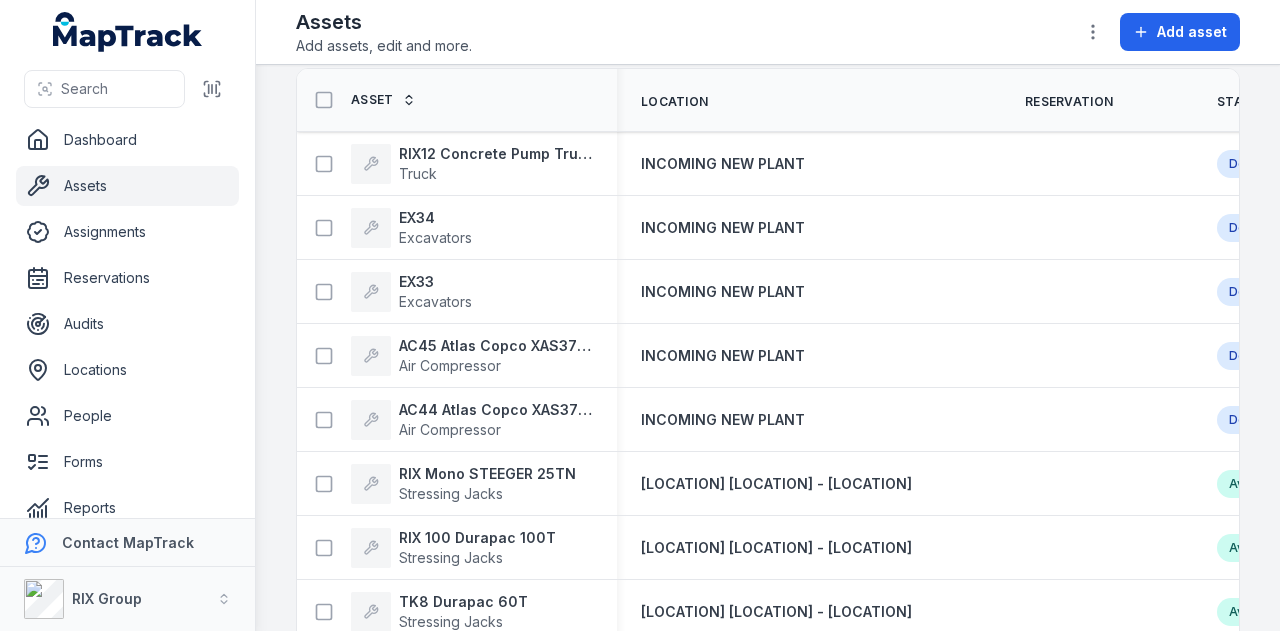 scroll, scrollTop: 0, scrollLeft: 0, axis: both 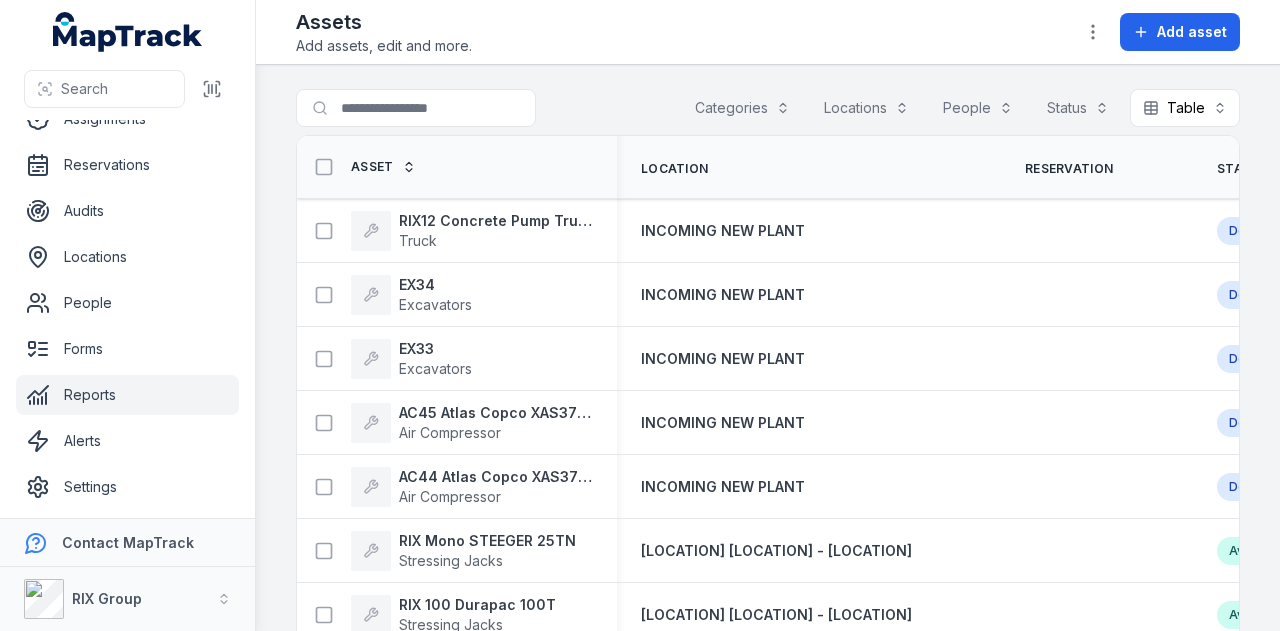 click on "Reports" at bounding box center [127, 395] 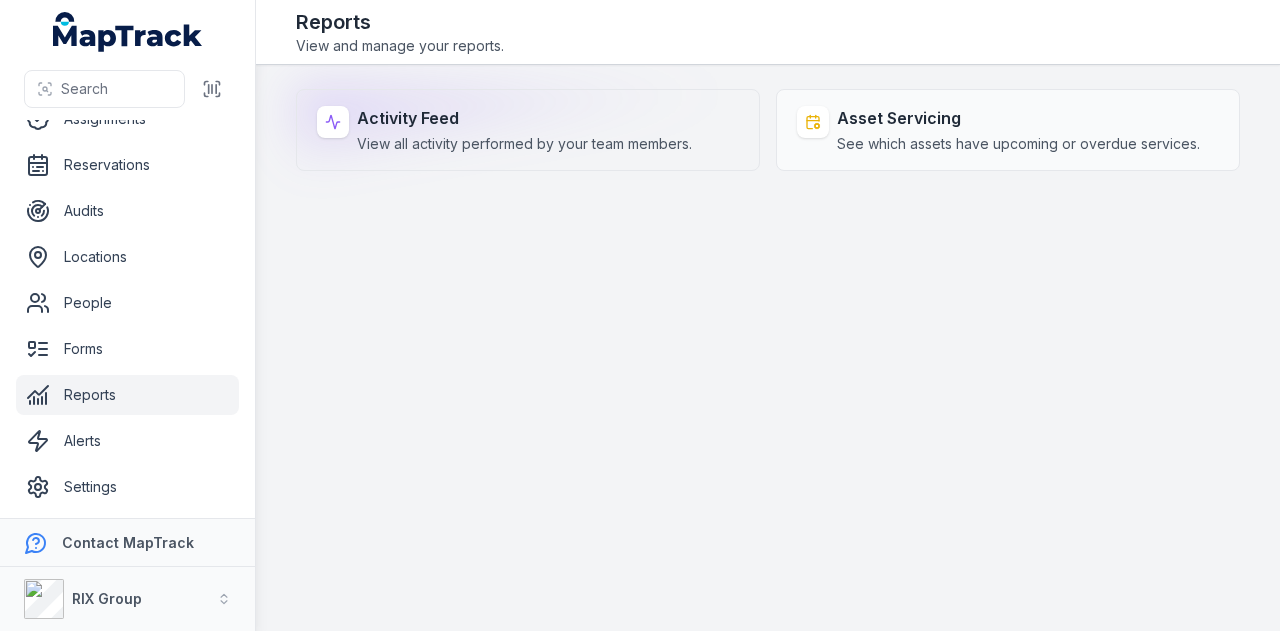 click on "Activity Feed" at bounding box center [524, 118] 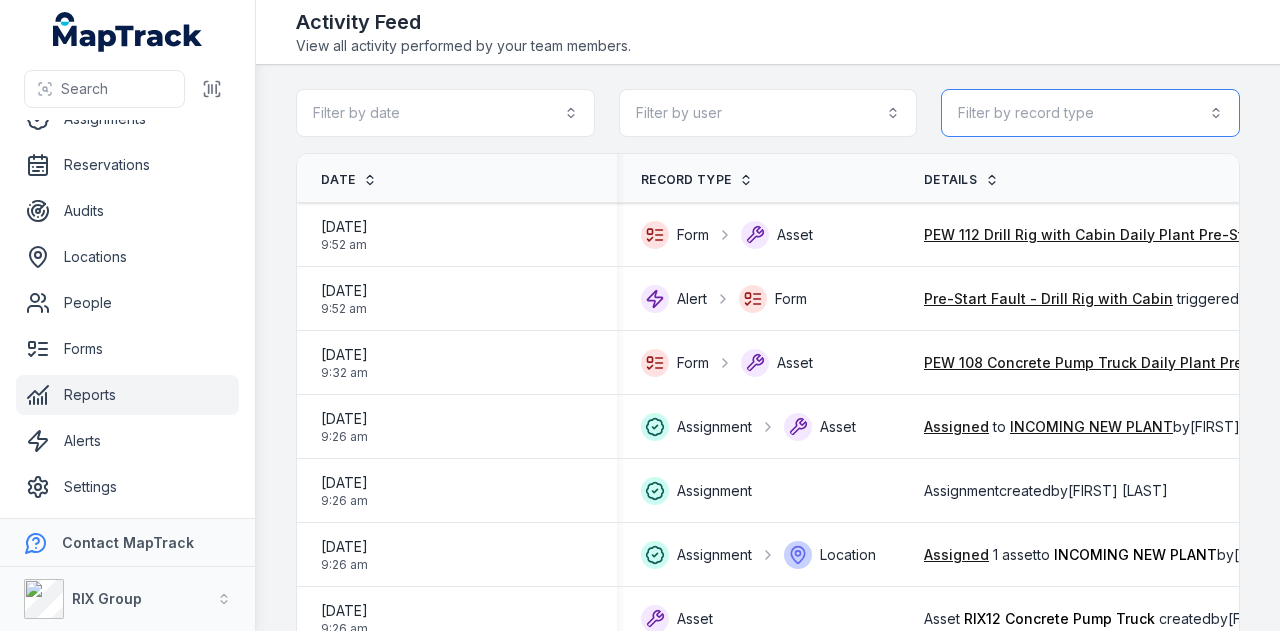 click on "Filter by record type" at bounding box center [1090, 113] 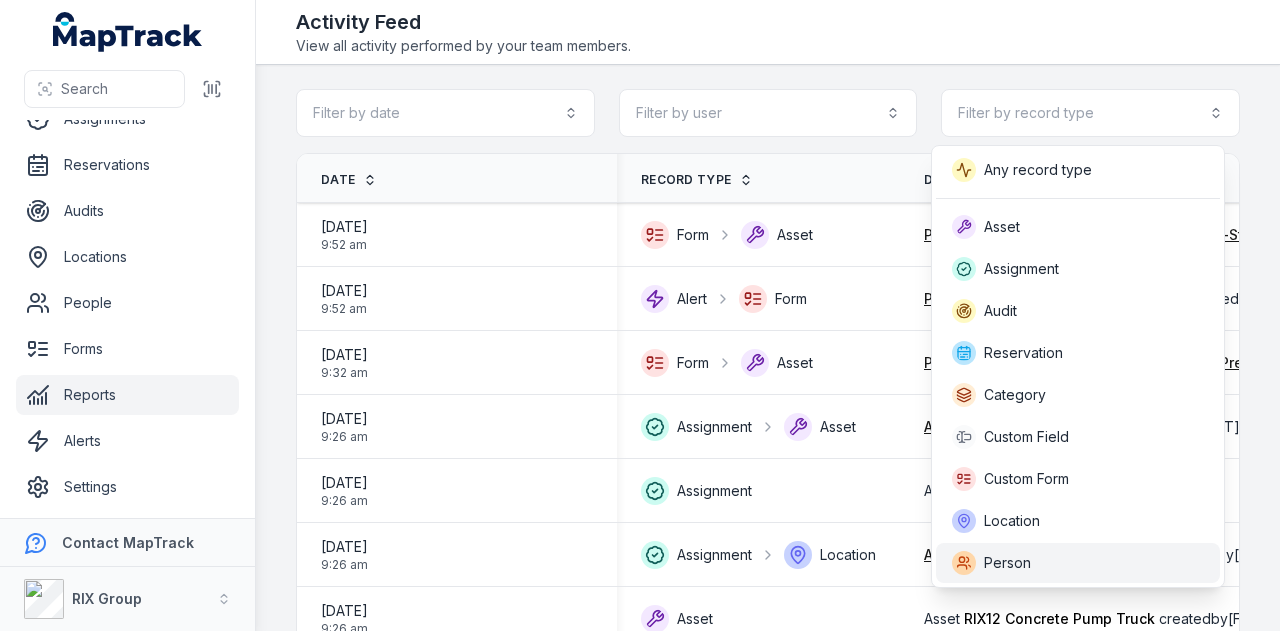click on "Person" at bounding box center (1078, 563) 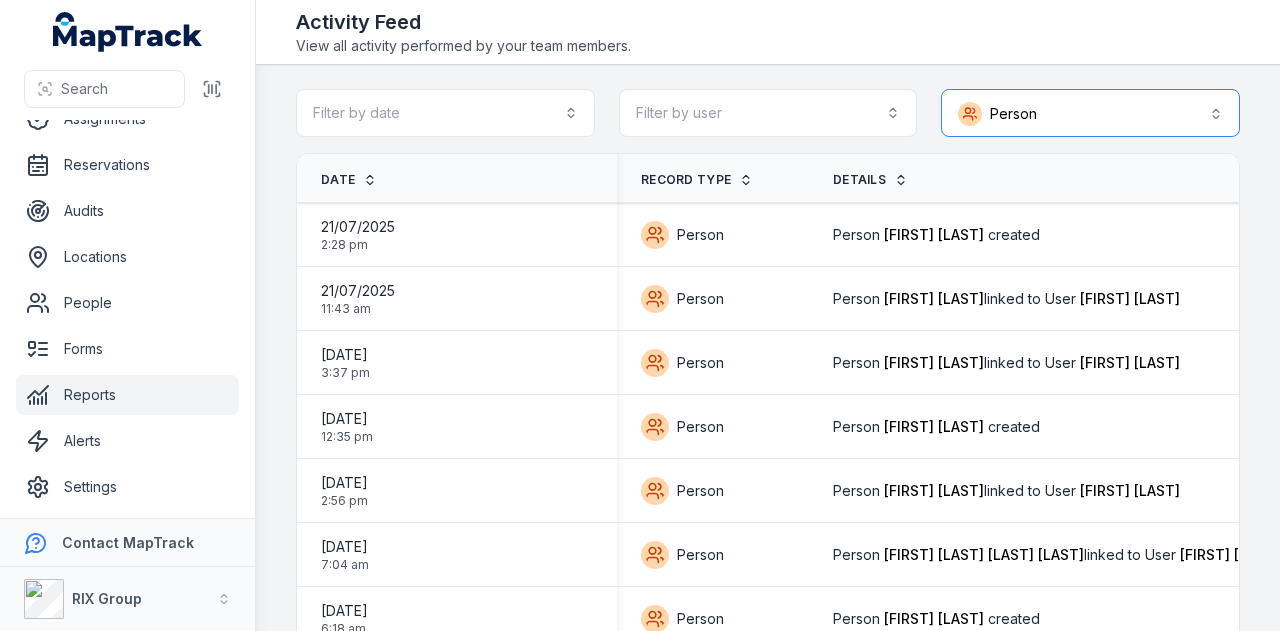 click on "Person ******" at bounding box center (1090, 113) 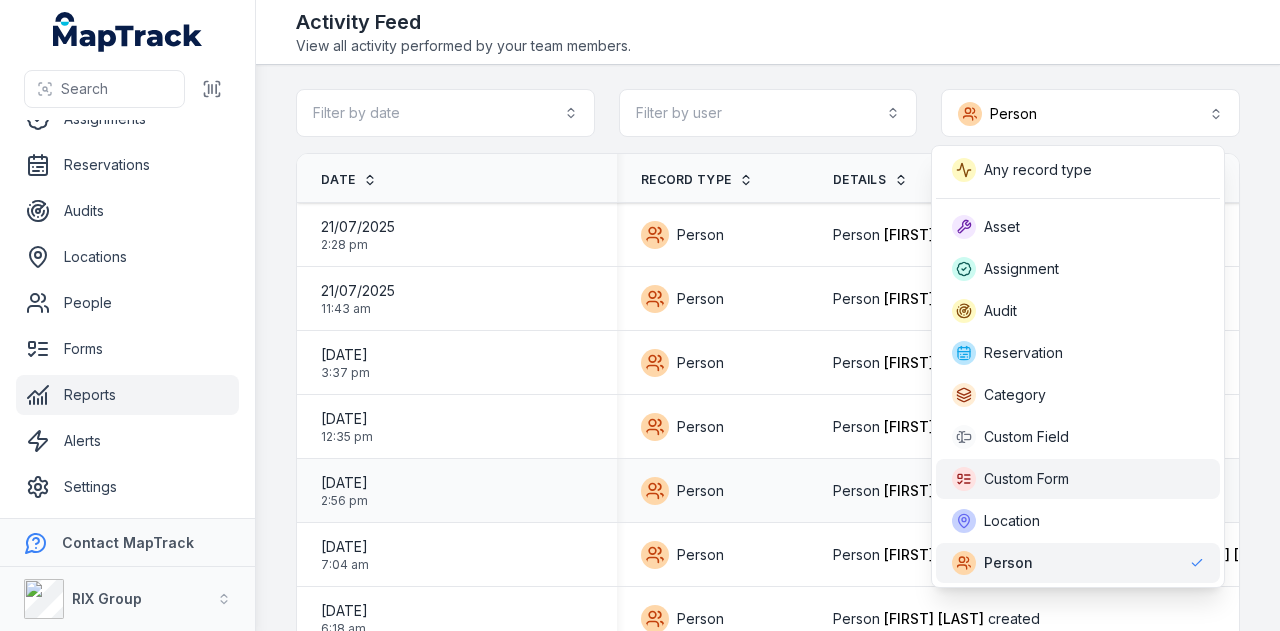click on "Custom Form" at bounding box center [1026, 479] 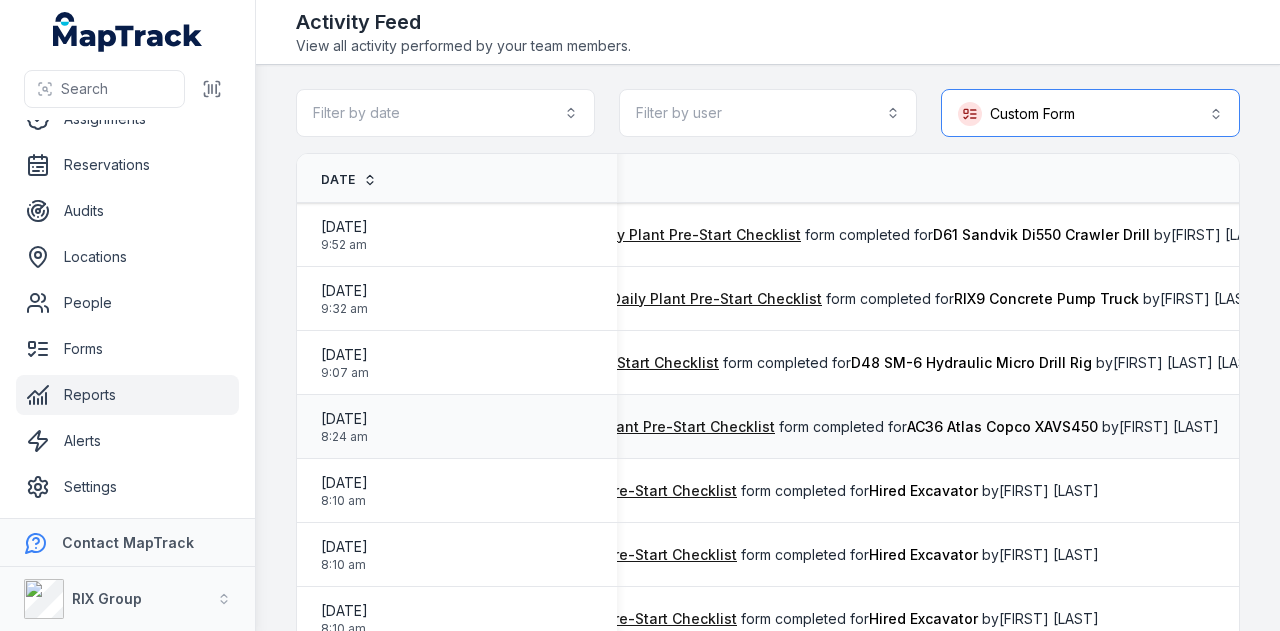 scroll, scrollTop: 0, scrollLeft: 468, axis: horizontal 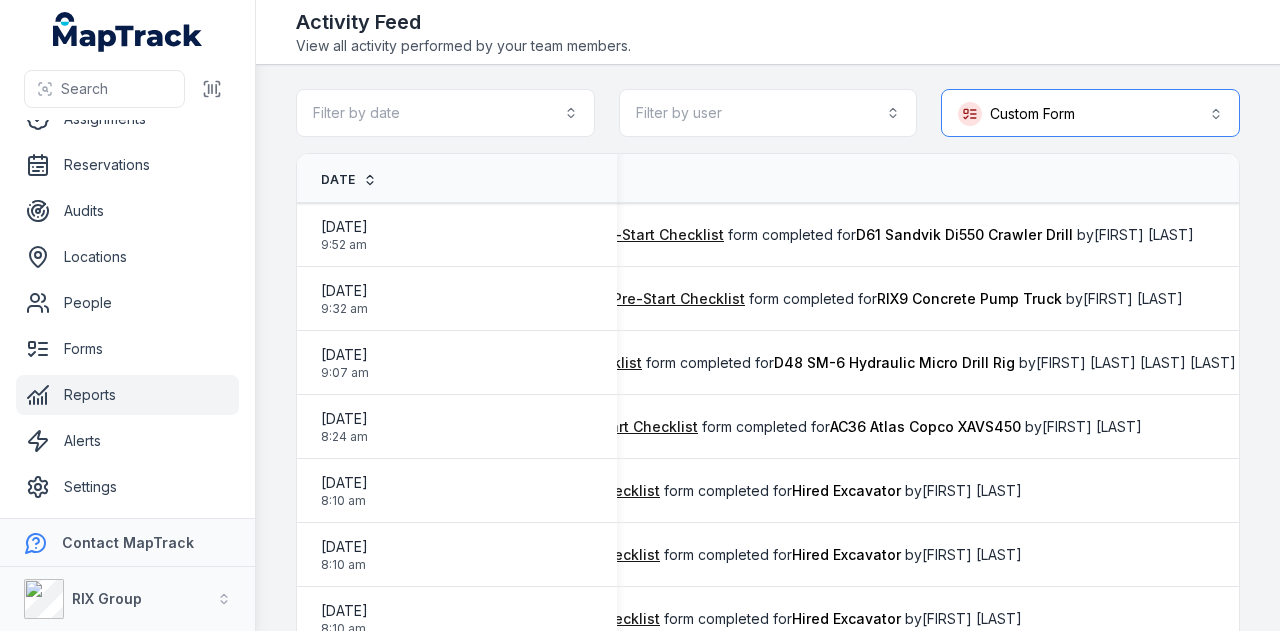 click on "**********" at bounding box center [1090, 113] 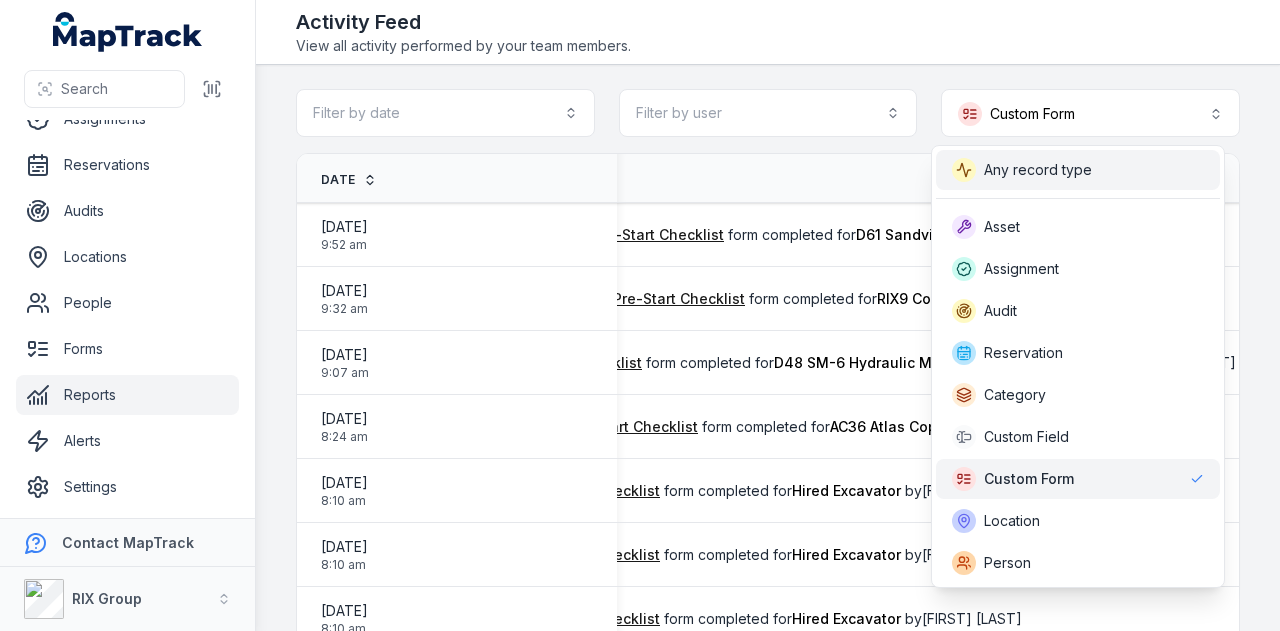 click on "Any record type" at bounding box center (1078, 170) 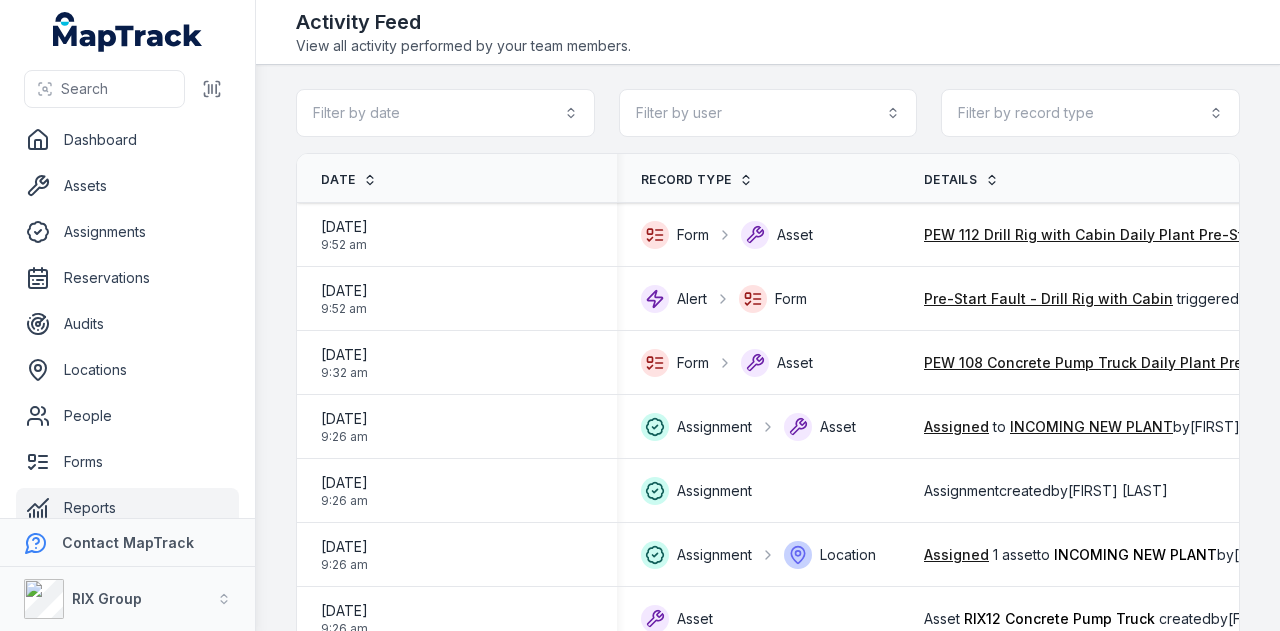 scroll, scrollTop: 0, scrollLeft: 0, axis: both 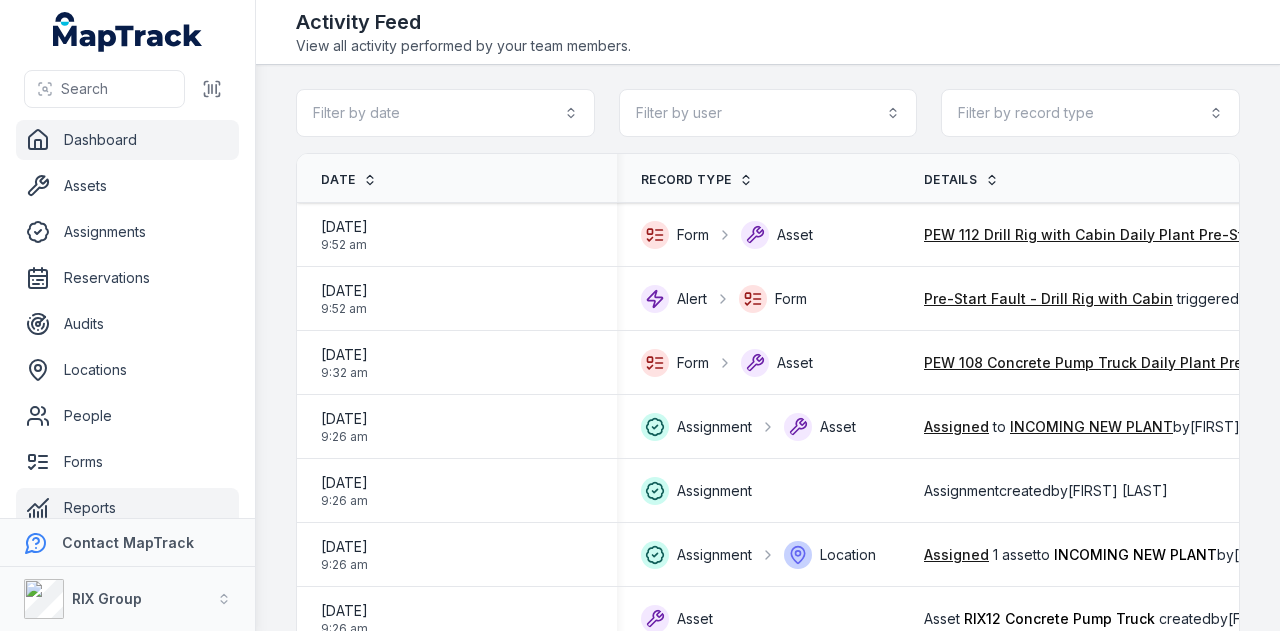 click on "Dashboard" at bounding box center [127, 140] 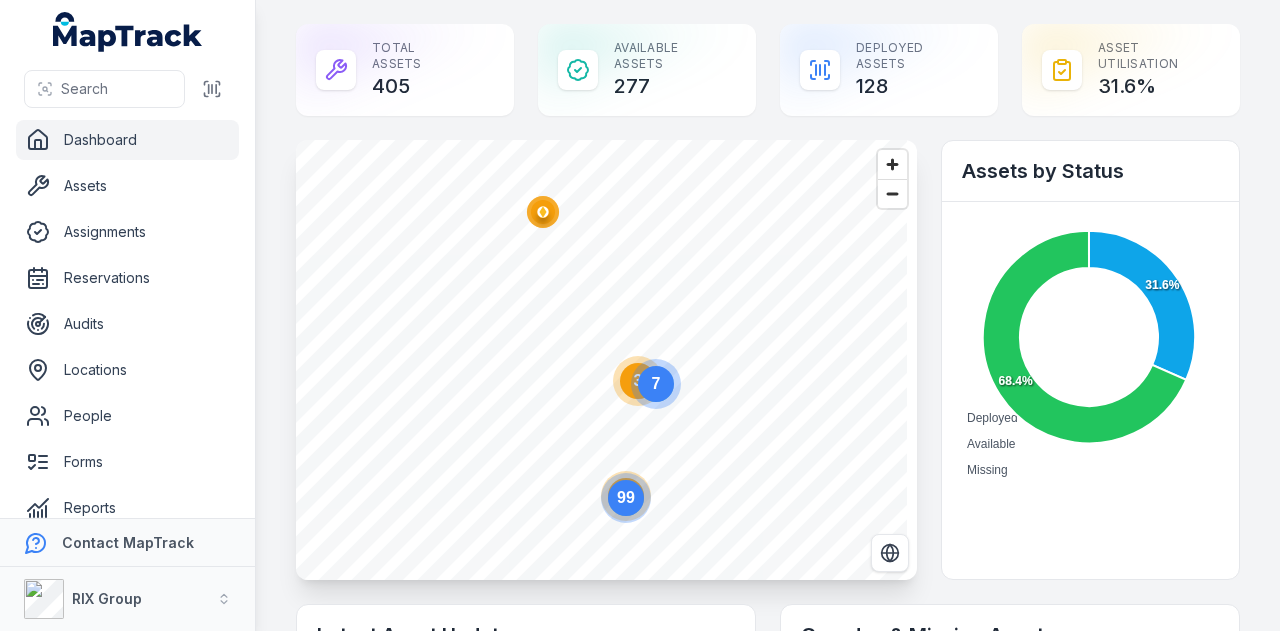 scroll, scrollTop: 600, scrollLeft: 0, axis: vertical 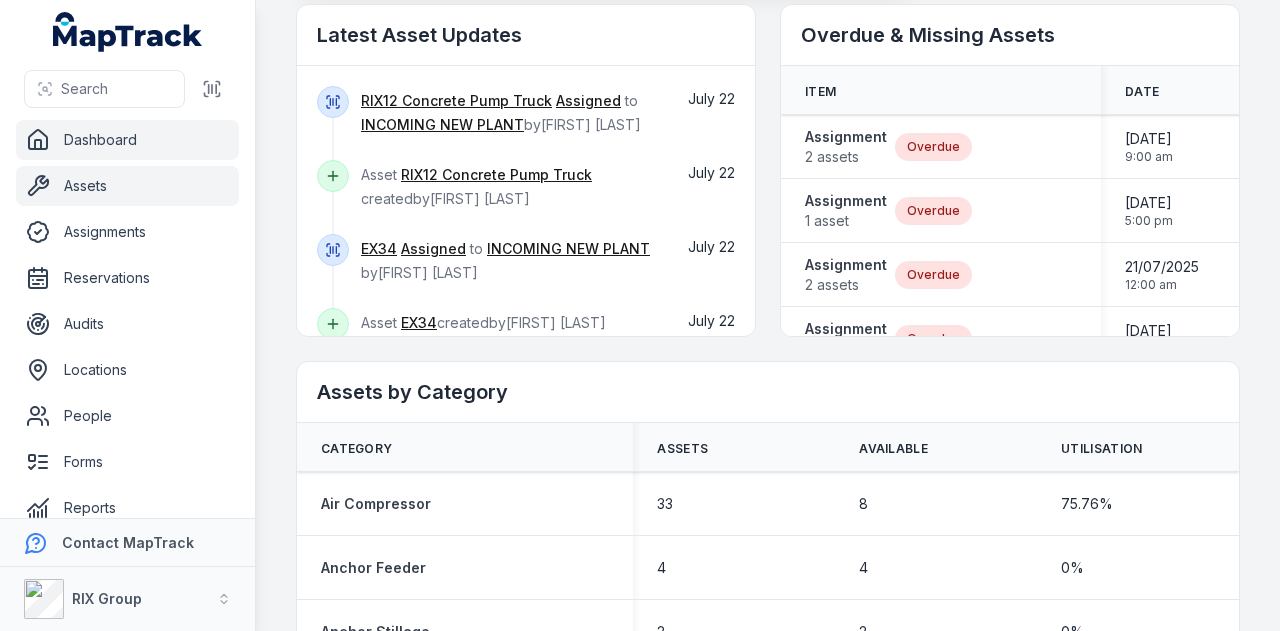 click on "Assets" at bounding box center [127, 186] 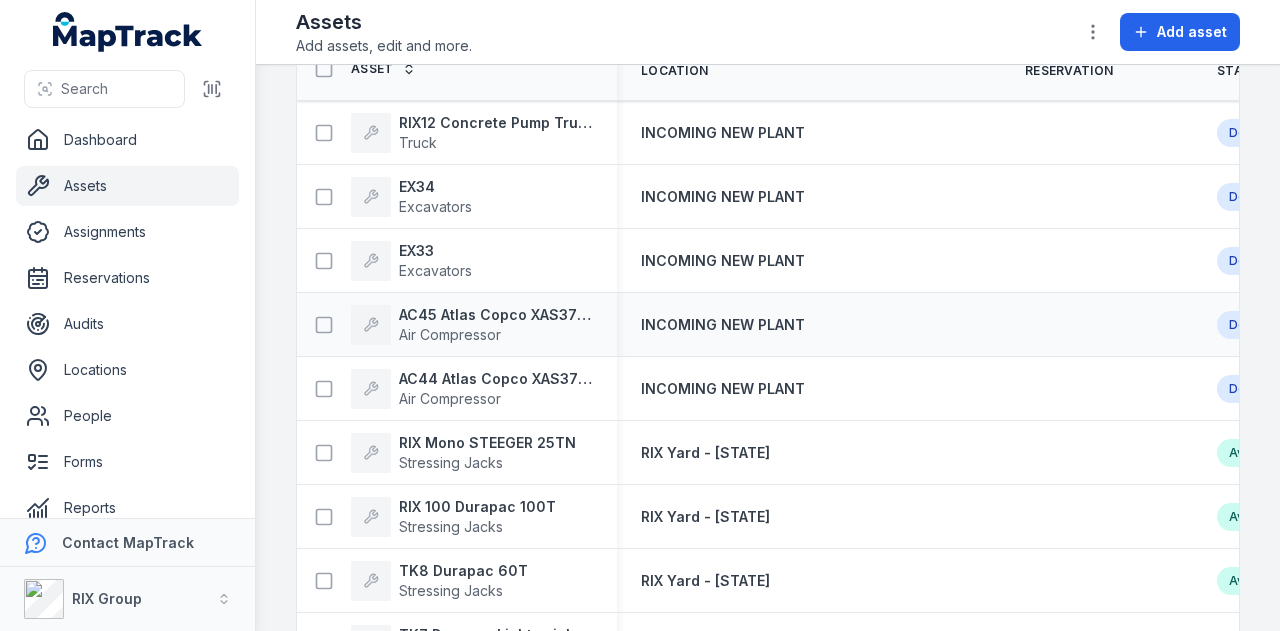 scroll, scrollTop: 0, scrollLeft: 0, axis: both 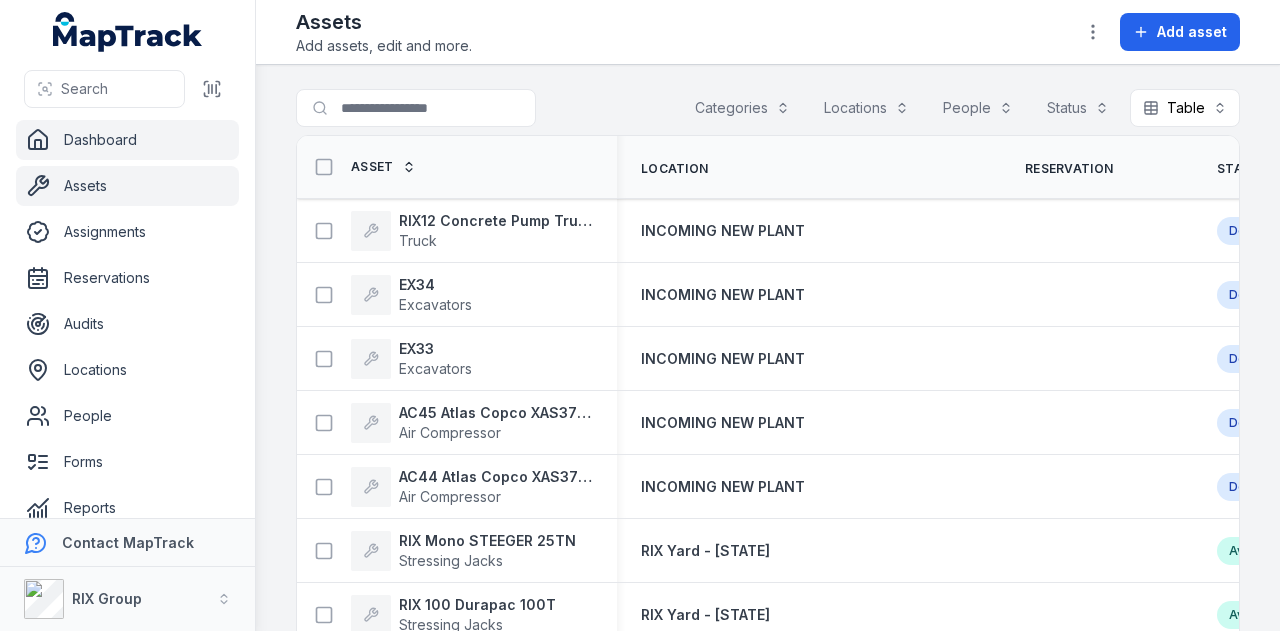 click on "Dashboard" at bounding box center (127, 140) 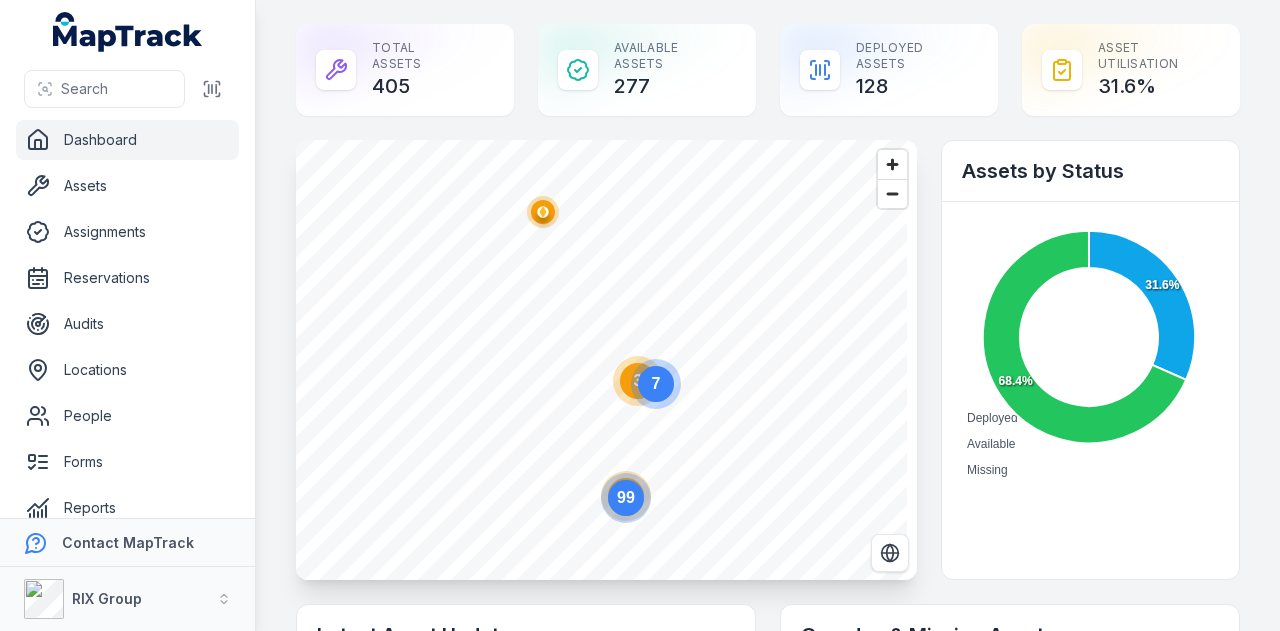 click on "Total Assets 405 Available Assets 277 Deployed Assets 128 Asset utilisation 31.6 % 70   3
@keyframes ping-animation {
0% {
transform: scale(0.8);
opacity: 0.5;
}
100% {
transform: scale(1.5);
opacity: 0;
}
}
.ping {
animation: ping-animation 1s linear;
transform-origin: center;
}
@keyframes ping-animation {
0% {
transform: scale(0.8);
opacity: 0.5;
}
100% {
transform: scale(1.5);
opacity: 0;
}
}
.ping {
animation: ping-animation 1s linear;
transform-origin: center;
}
99   7   Assets by Status Deployed Available Missing 31.6% 68.4% Available:  277 Available:  277 Available:  277 Latest Asset Updates RIX12 Concrete Pump Truck   Assigned   to    by  July 22" at bounding box center (768, 1764) 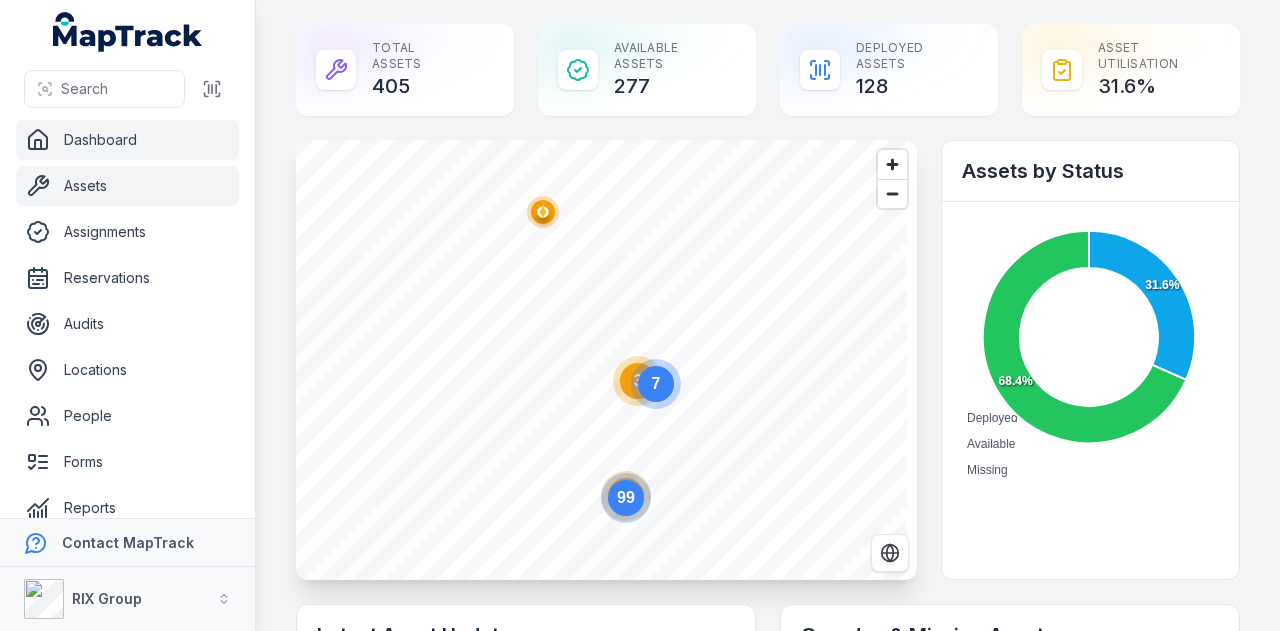 click on "Assets" at bounding box center (127, 186) 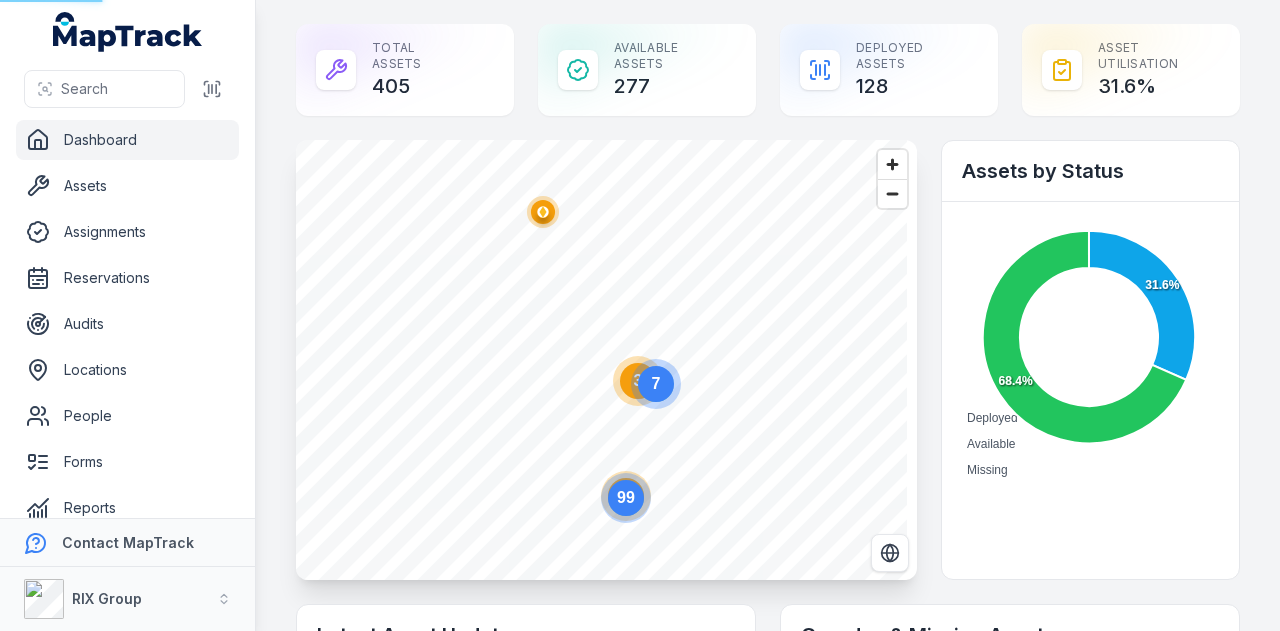 click on "Dashboard" at bounding box center (127, 140) 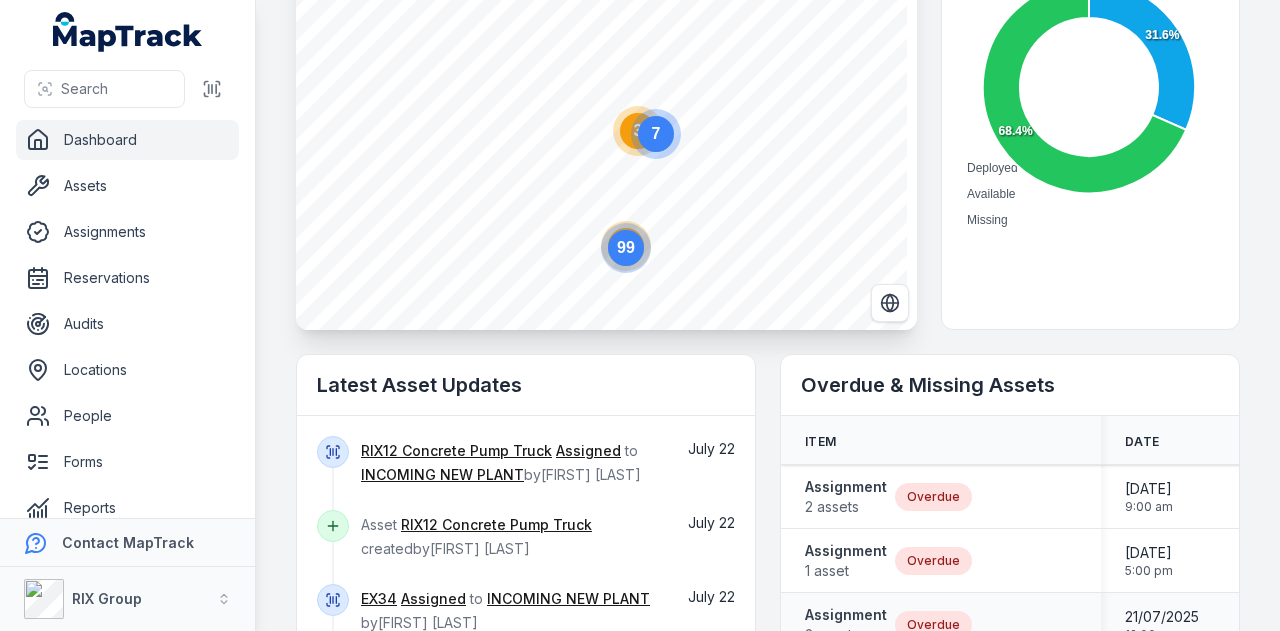 scroll, scrollTop: 400, scrollLeft: 0, axis: vertical 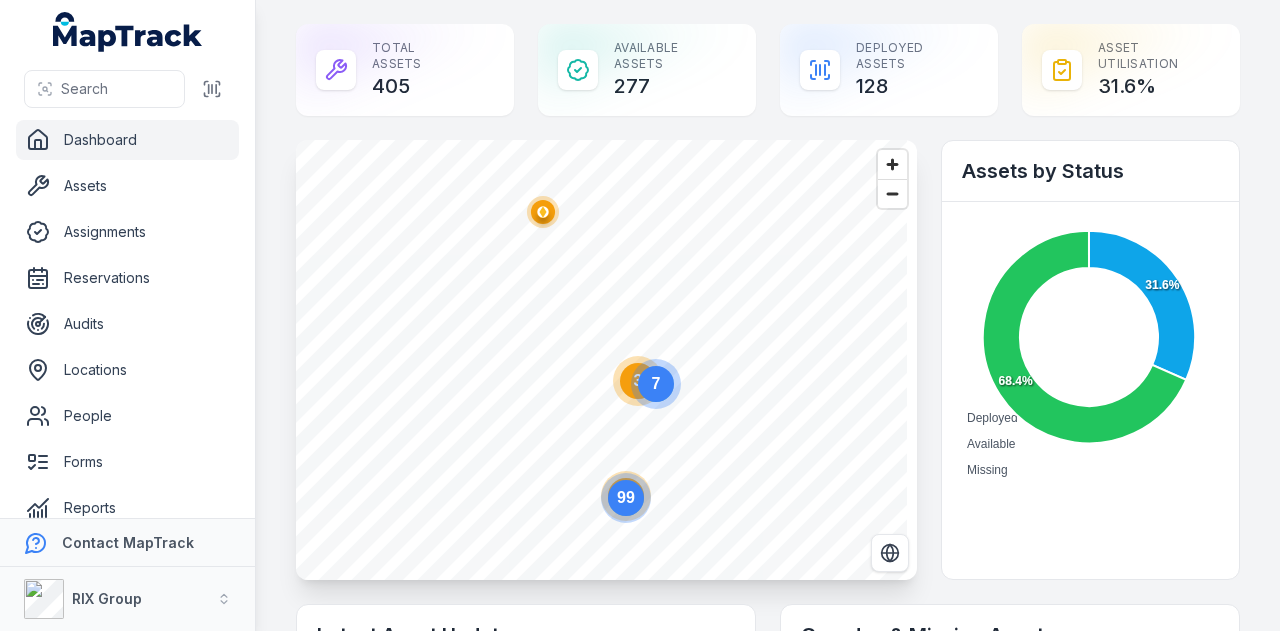 click on "Dashboard" at bounding box center (127, 140) 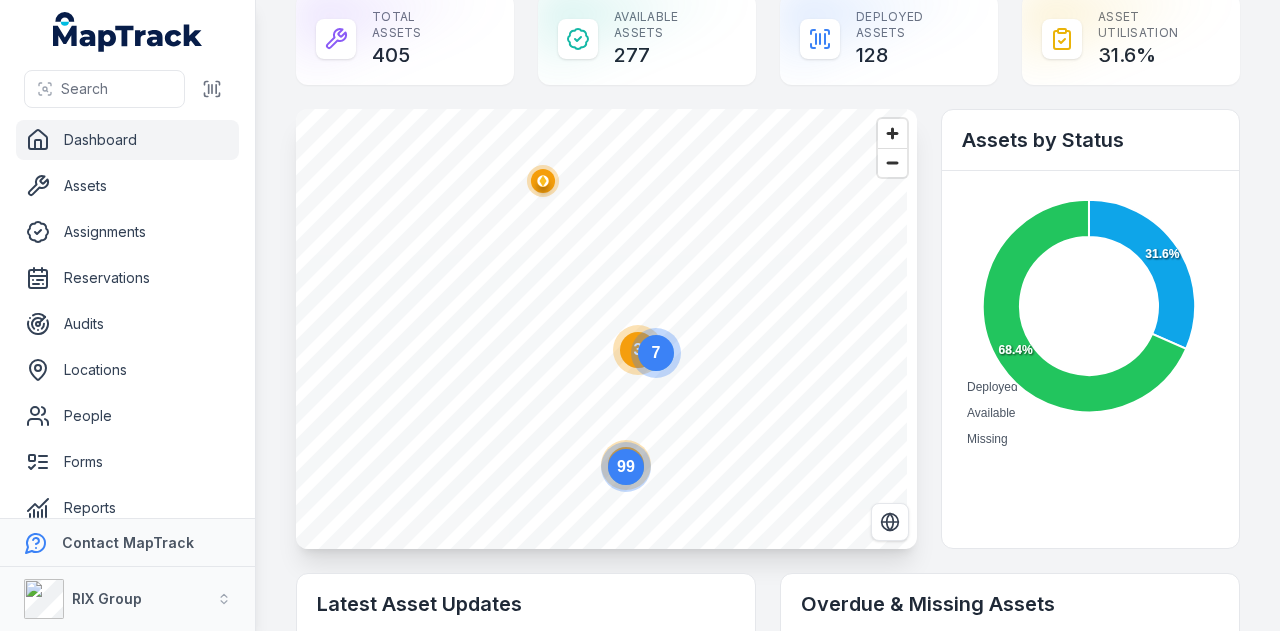 scroll, scrollTop: 0, scrollLeft: 0, axis: both 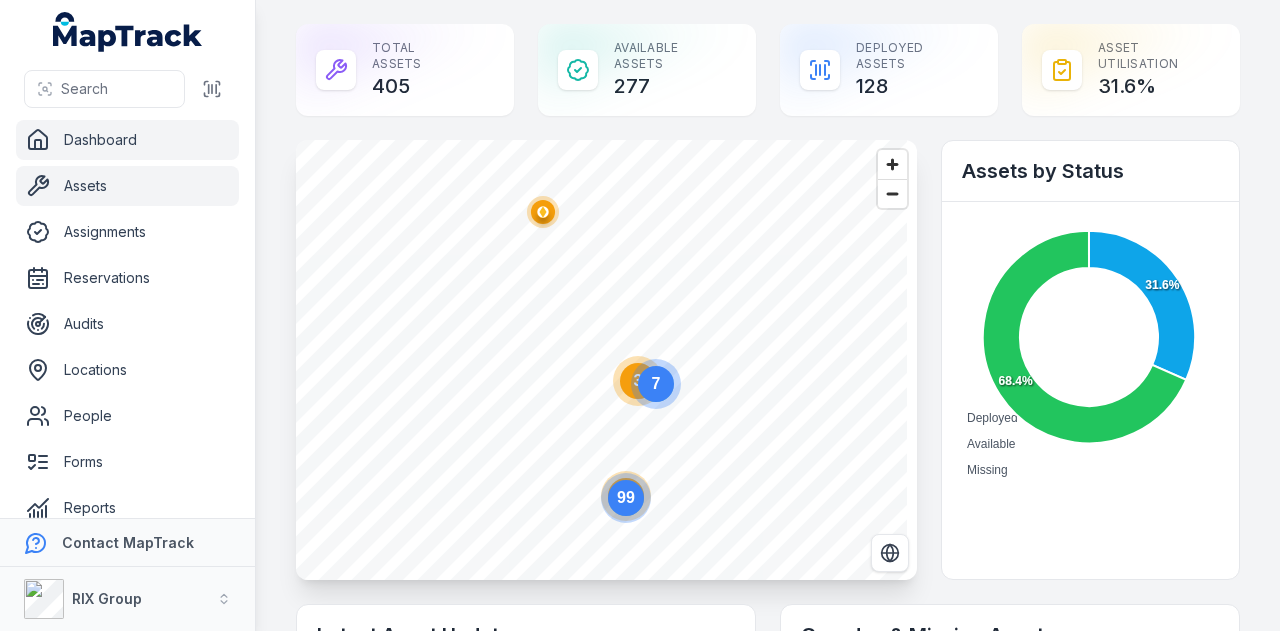 click on "Assets" at bounding box center [127, 186] 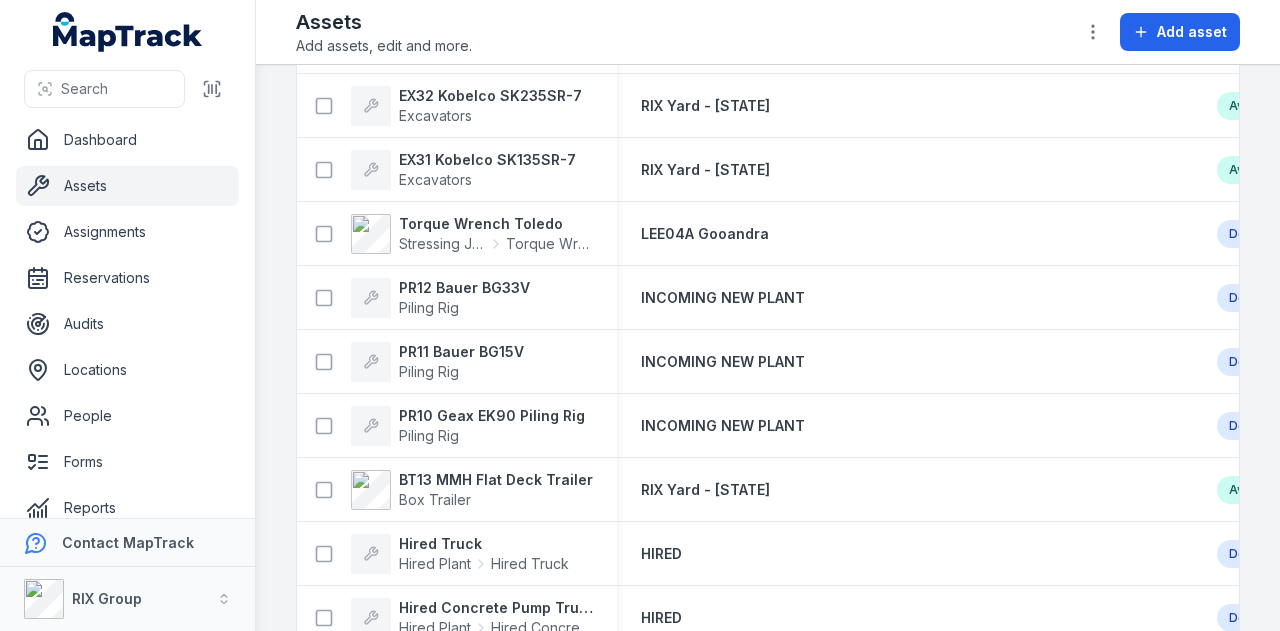 scroll, scrollTop: 1400, scrollLeft: 0, axis: vertical 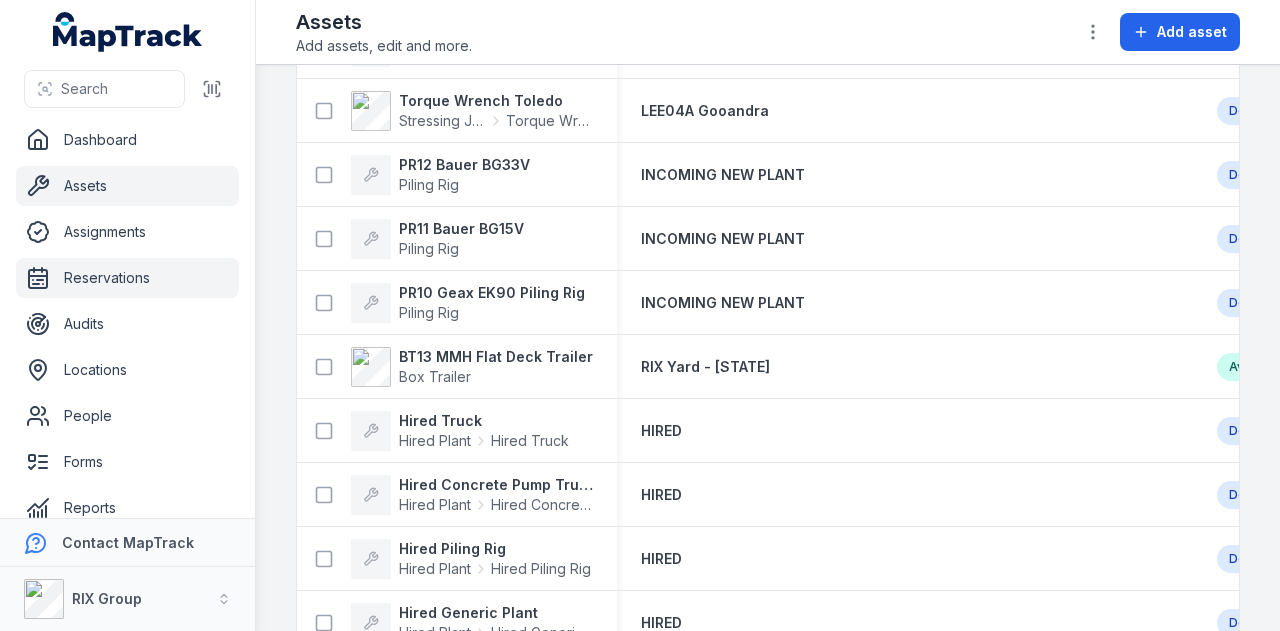 click on "Reservations" at bounding box center [127, 278] 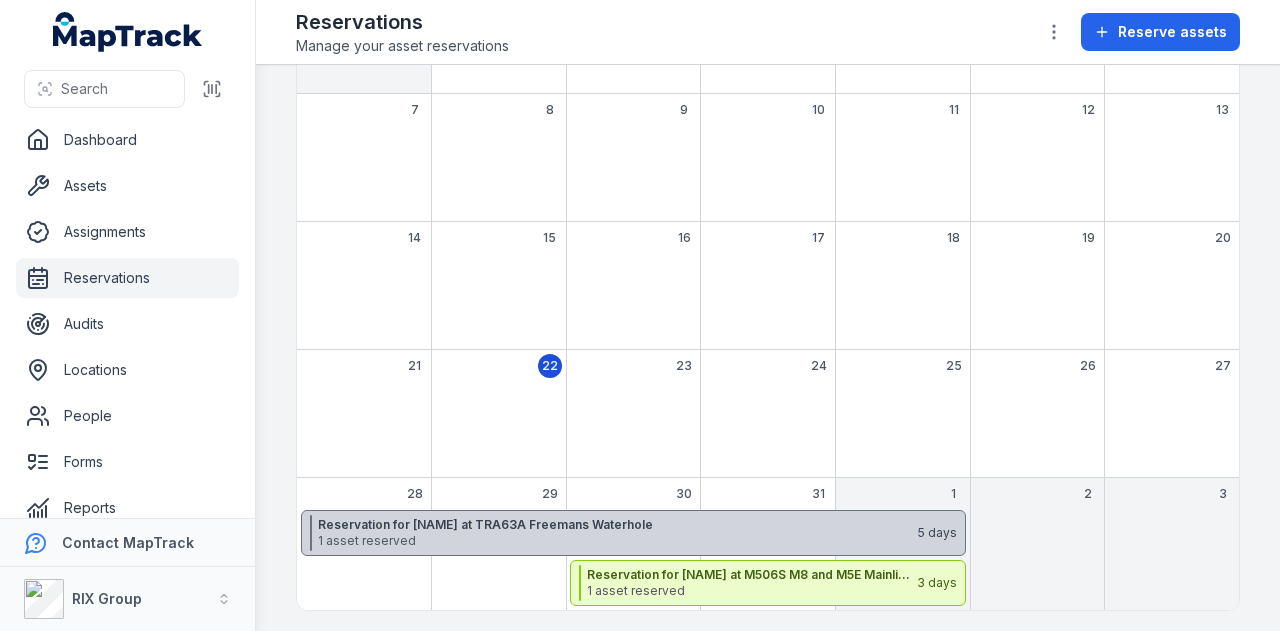 scroll, scrollTop: 266, scrollLeft: 0, axis: vertical 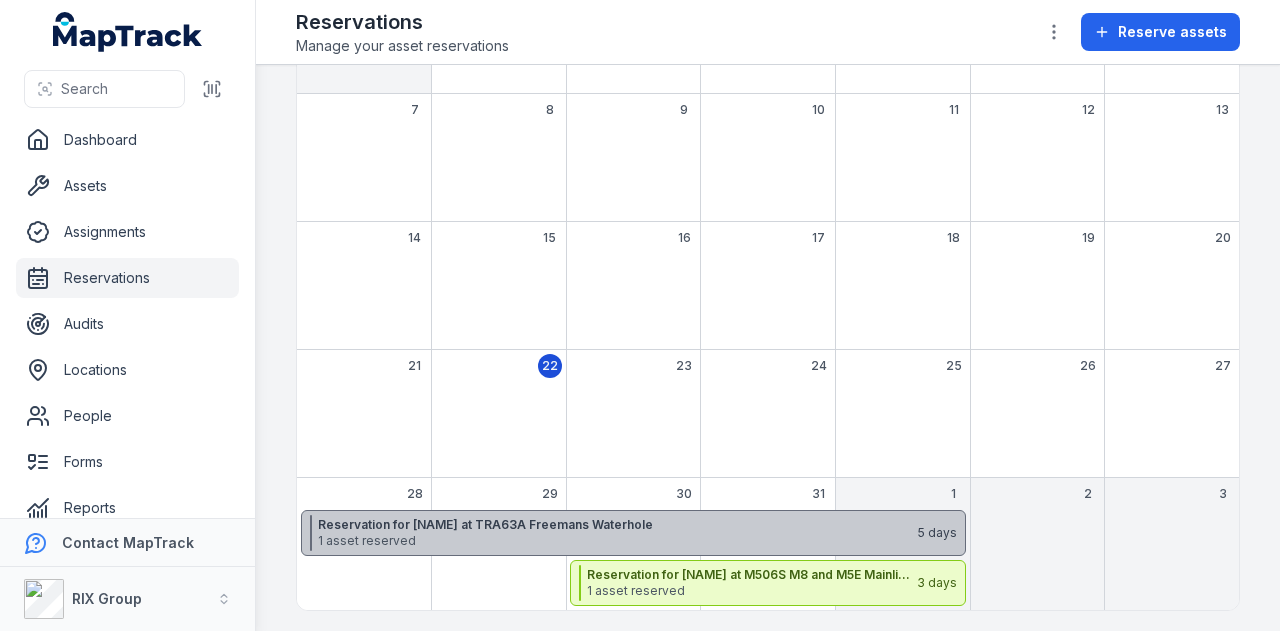 click on "Reservation for Shehre Yar Khan at TRA63A Freemans Waterhole" at bounding box center (617, 525) 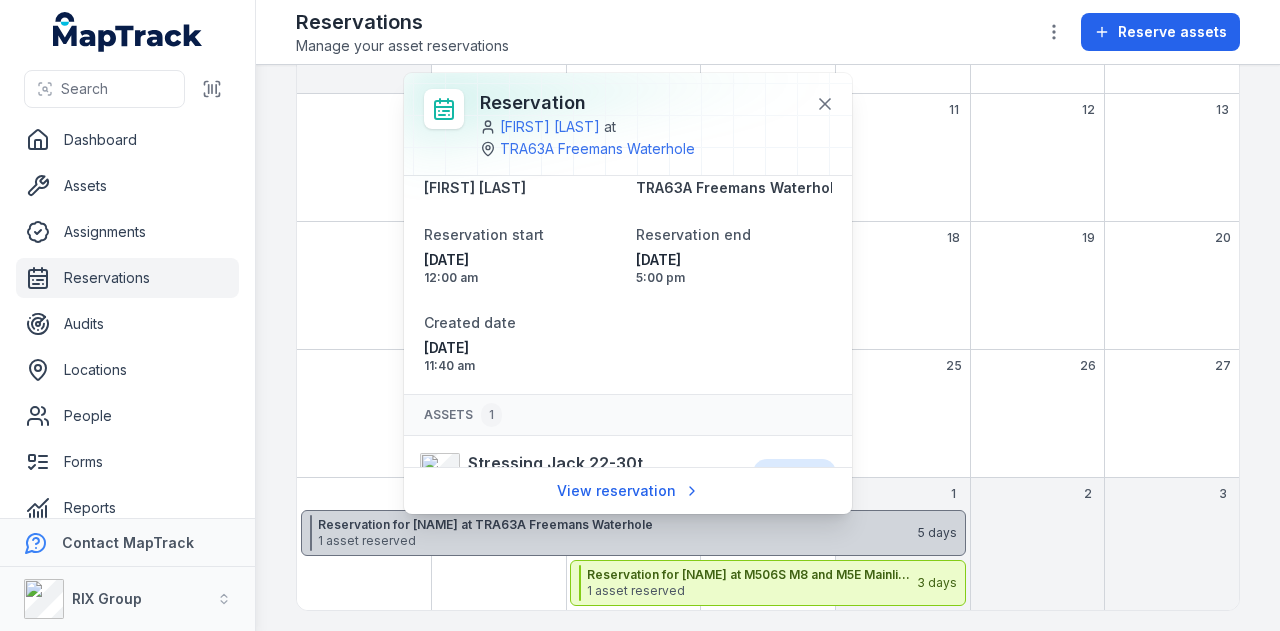scroll, scrollTop: 87, scrollLeft: 0, axis: vertical 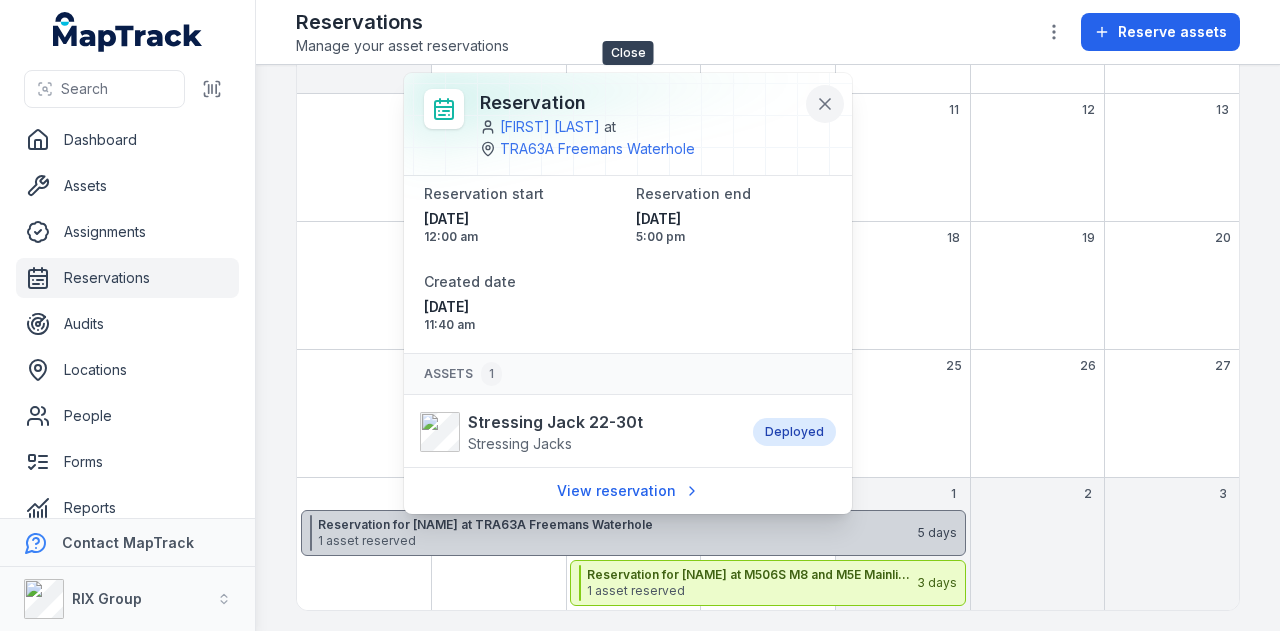 click 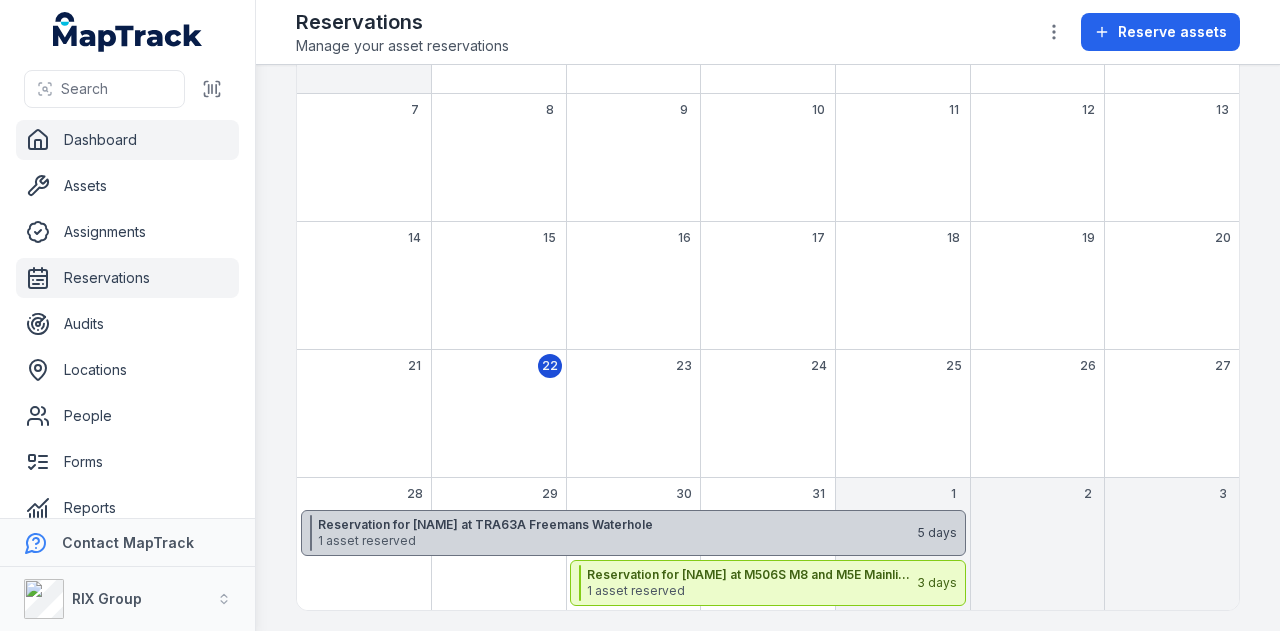 click on "Dashboard" at bounding box center [127, 140] 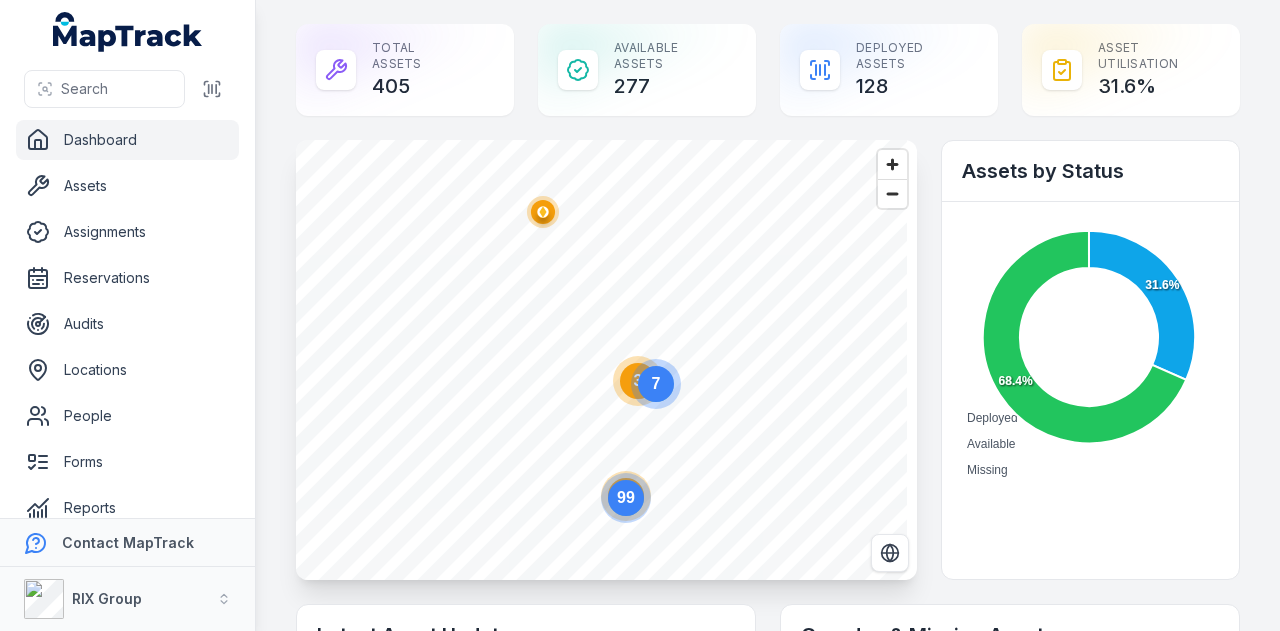 click on "Dashboard" at bounding box center (127, 140) 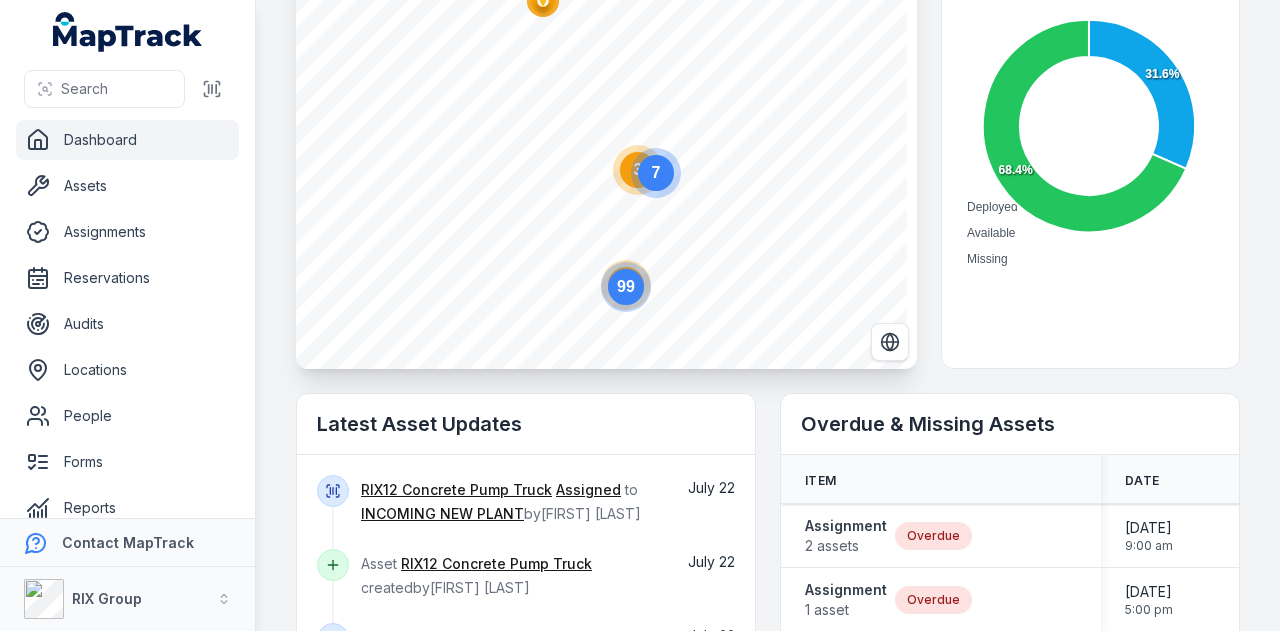 scroll, scrollTop: 400, scrollLeft: 0, axis: vertical 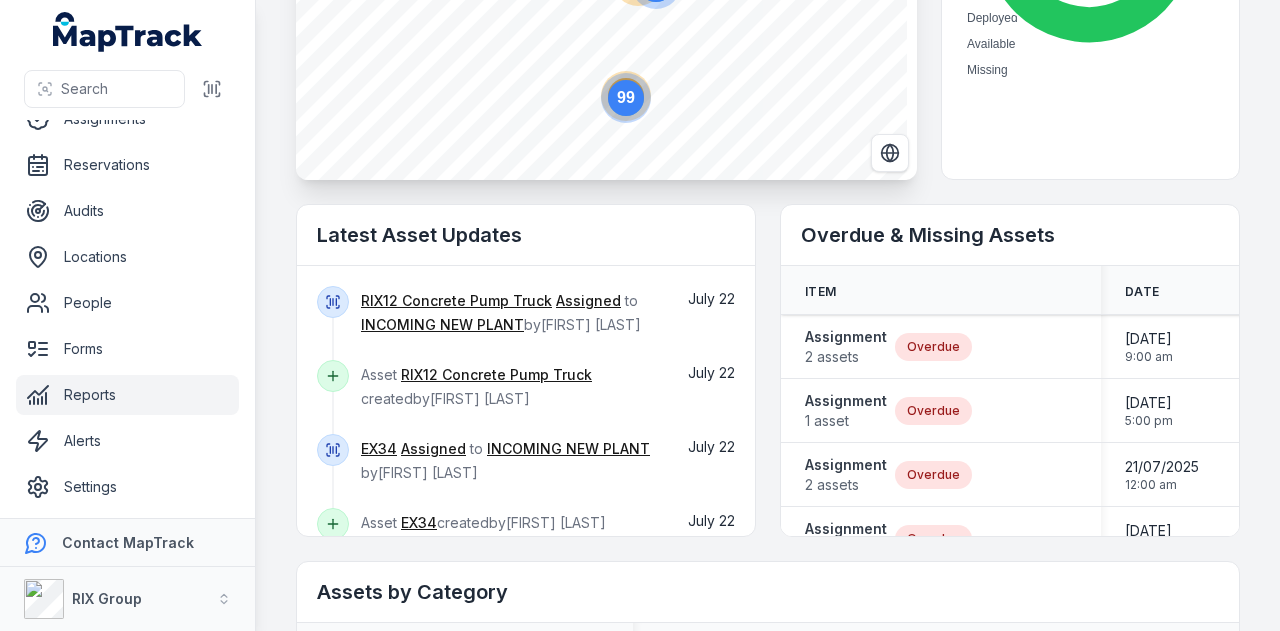 click on "Reports" at bounding box center (127, 395) 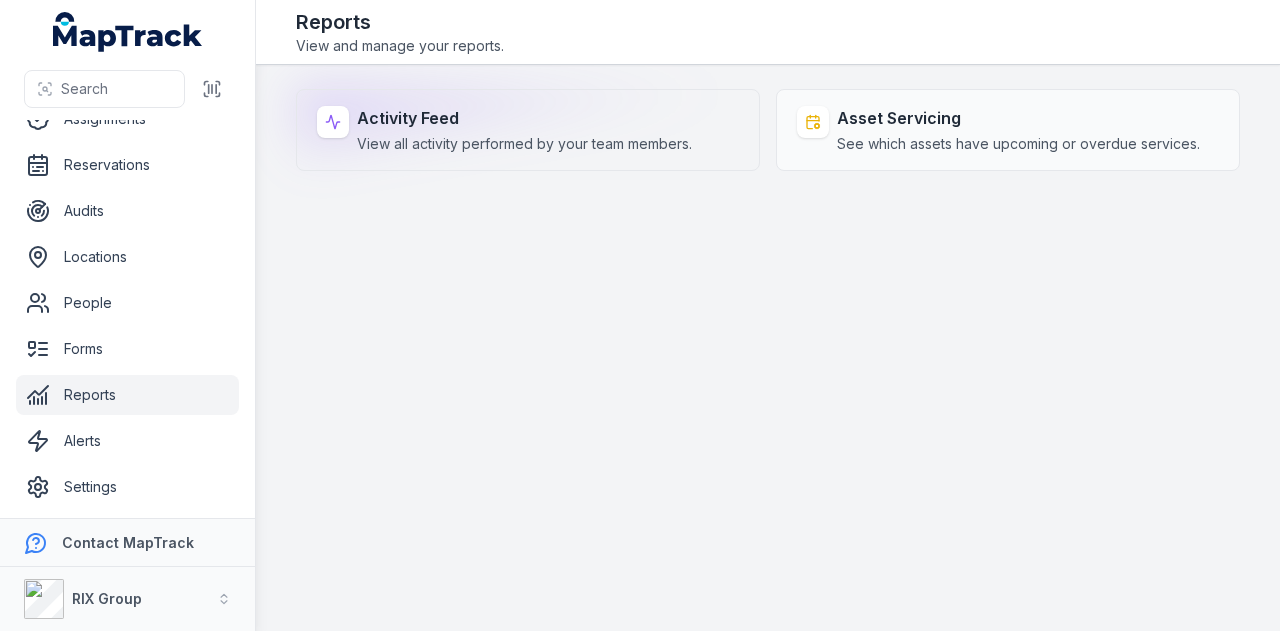 click on "View all activity performed by your team members." at bounding box center (524, 144) 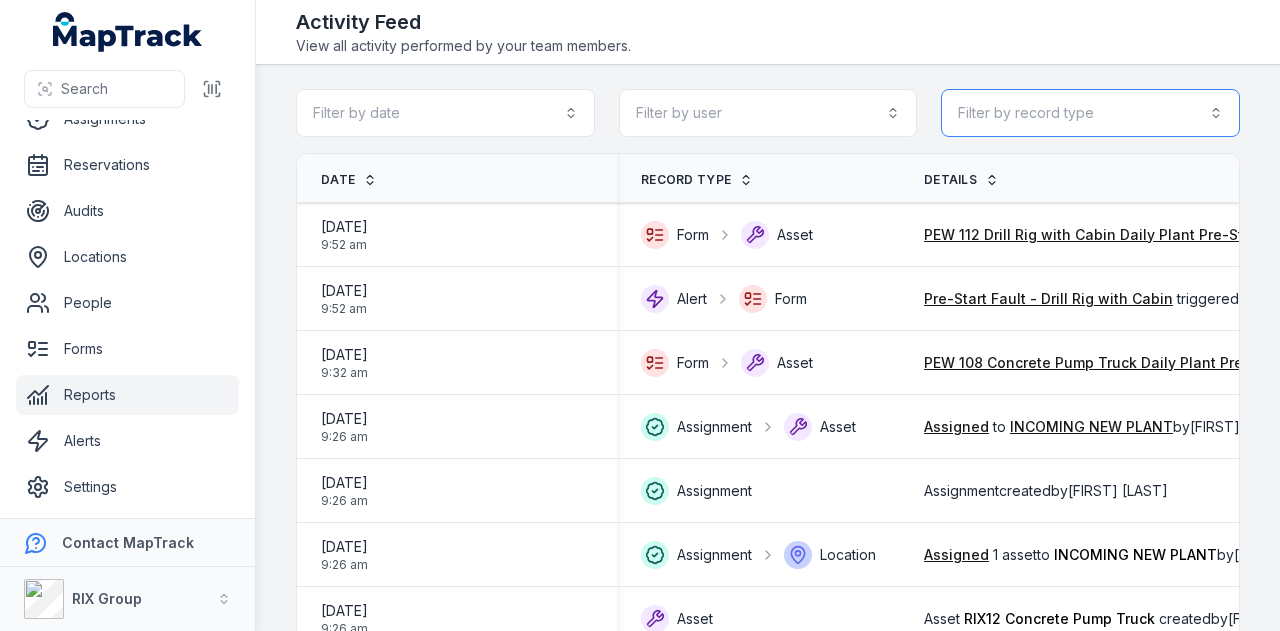 click on "Filter by record type" at bounding box center (1090, 113) 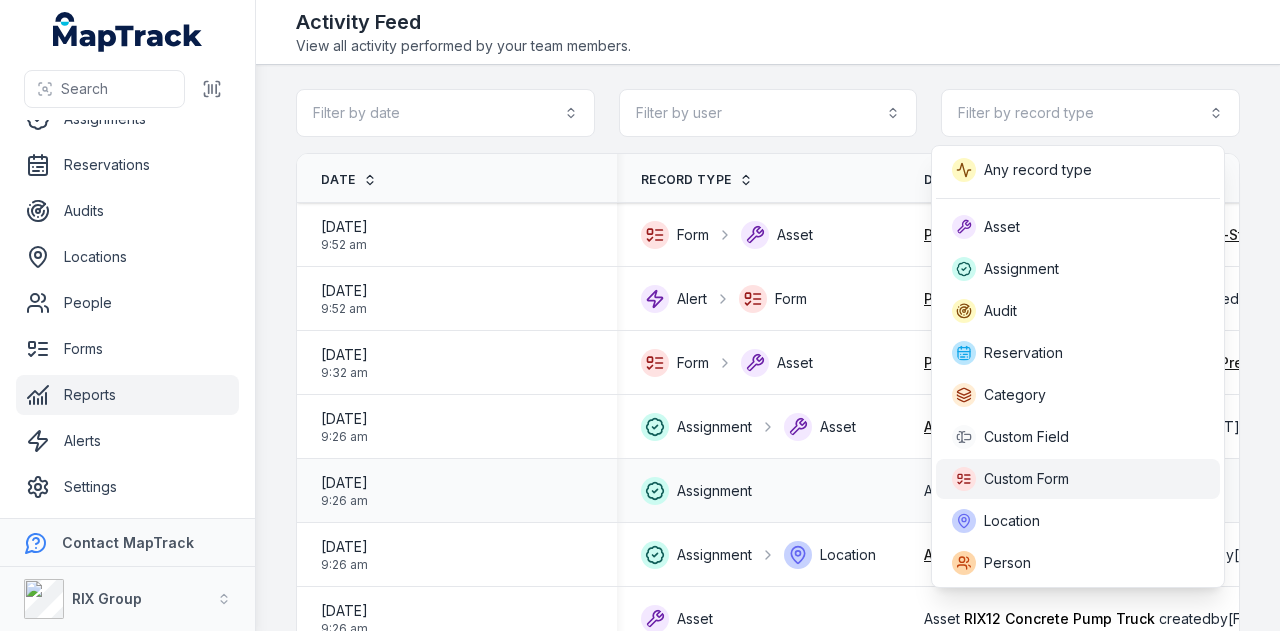 click on "Custom Form" at bounding box center [1026, 479] 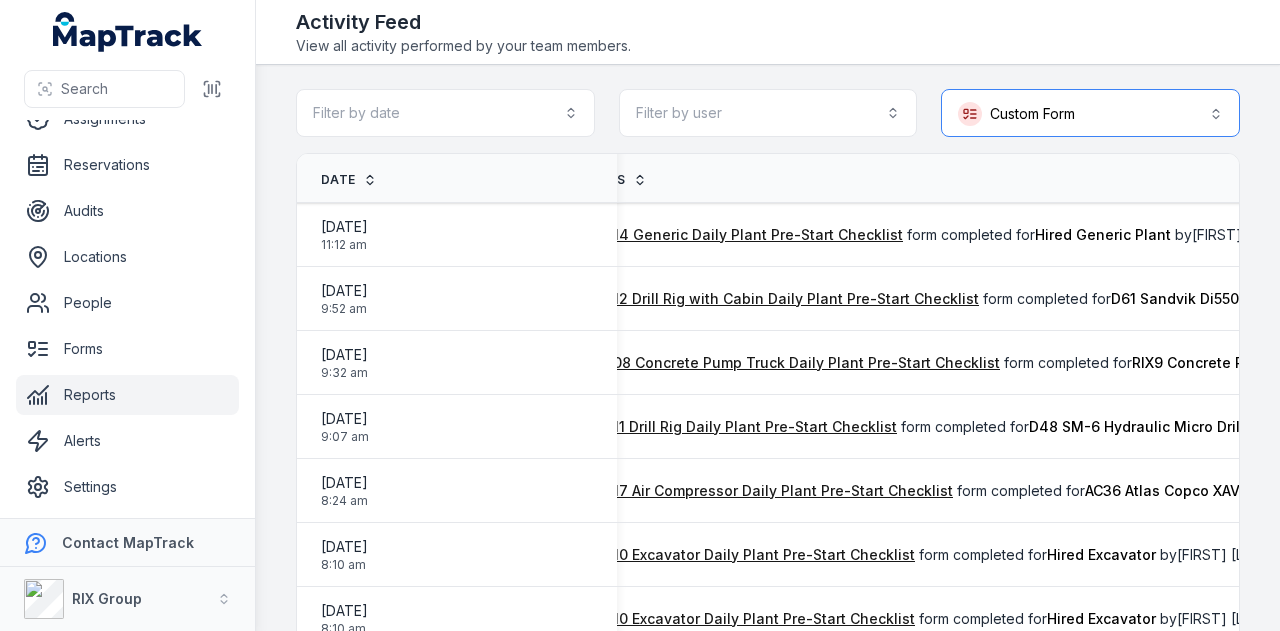 scroll, scrollTop: 0, scrollLeft: 281, axis: horizontal 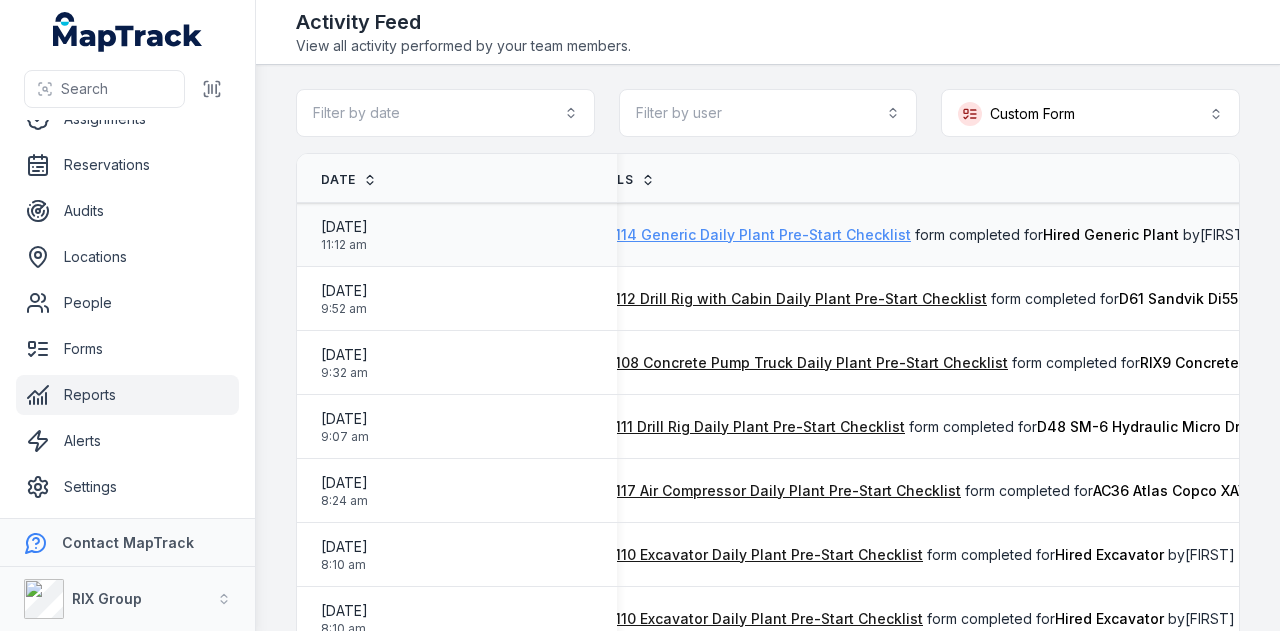 click on "PEW 114 Generic Daily Plant Pre-Start Checklist" at bounding box center [745, 235] 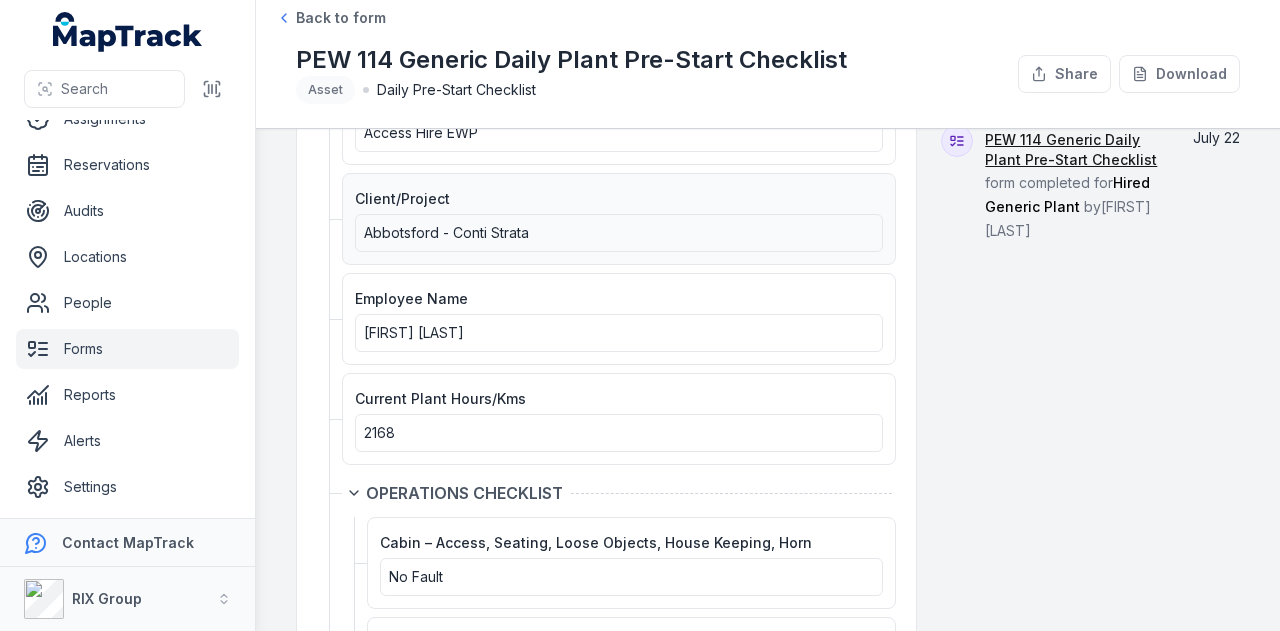 scroll, scrollTop: 400, scrollLeft: 0, axis: vertical 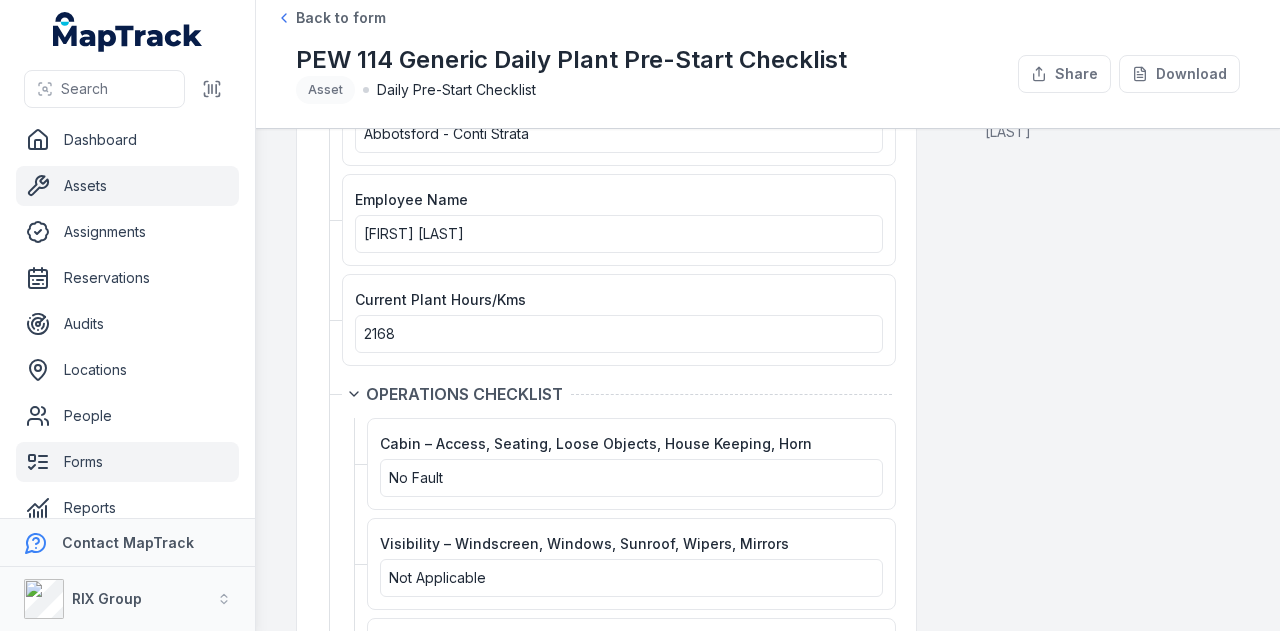 click on "Assets" at bounding box center (127, 186) 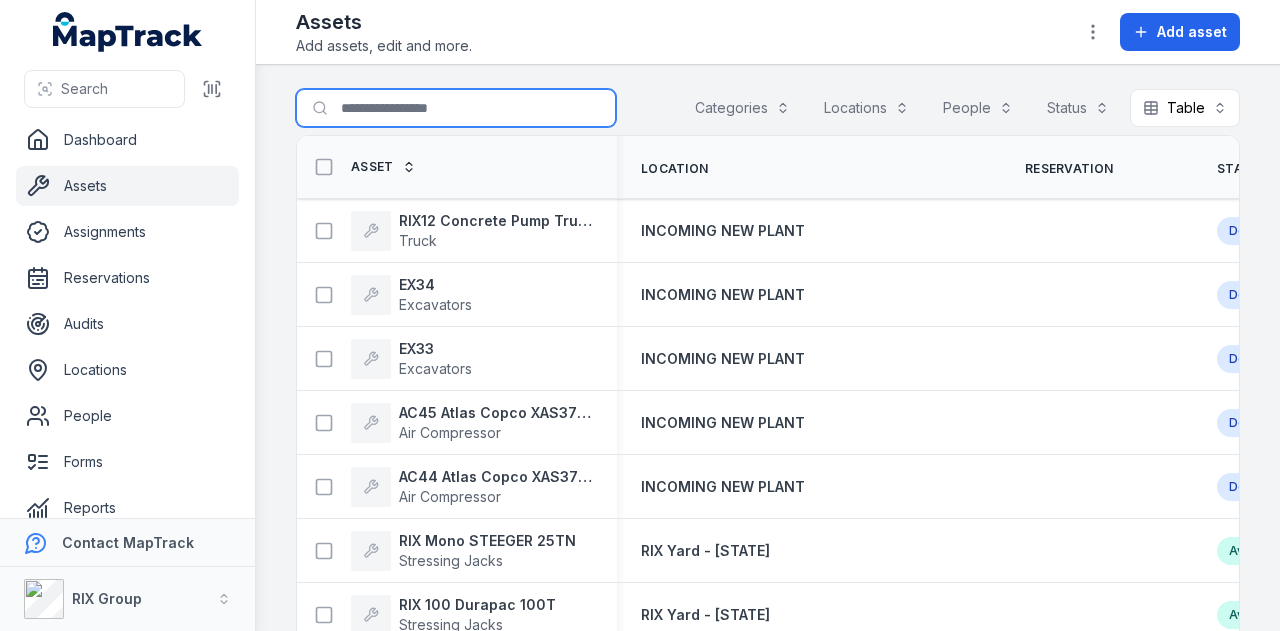 click on "Search for  assets" at bounding box center (456, 108) 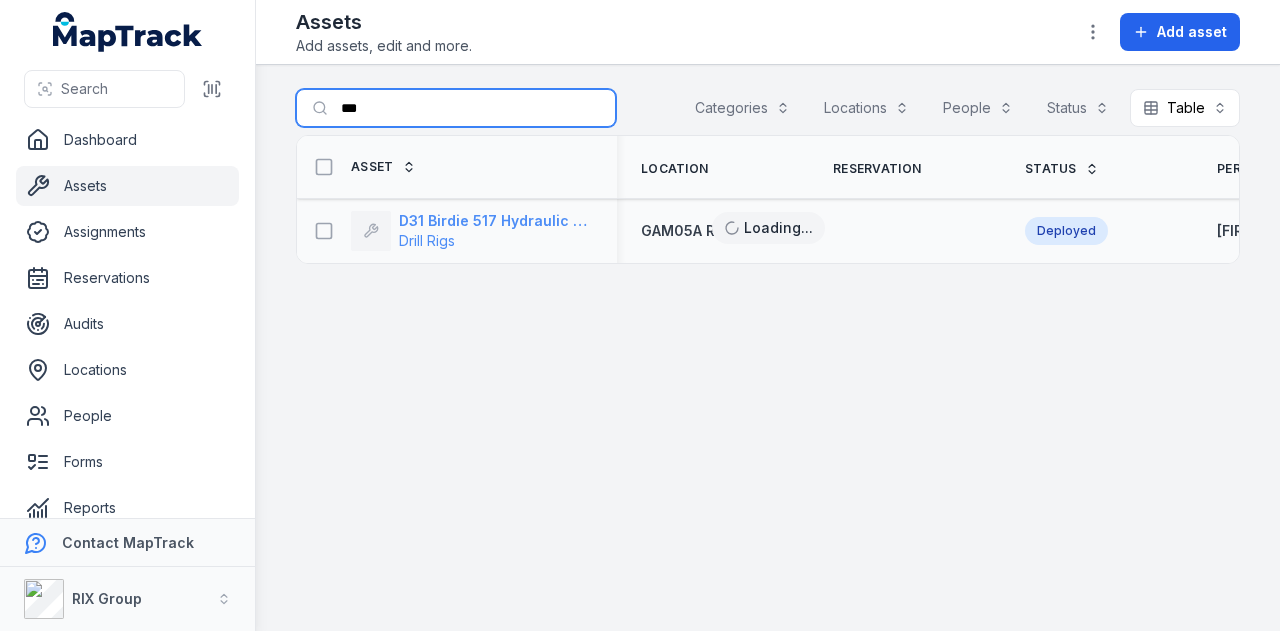 type on "***" 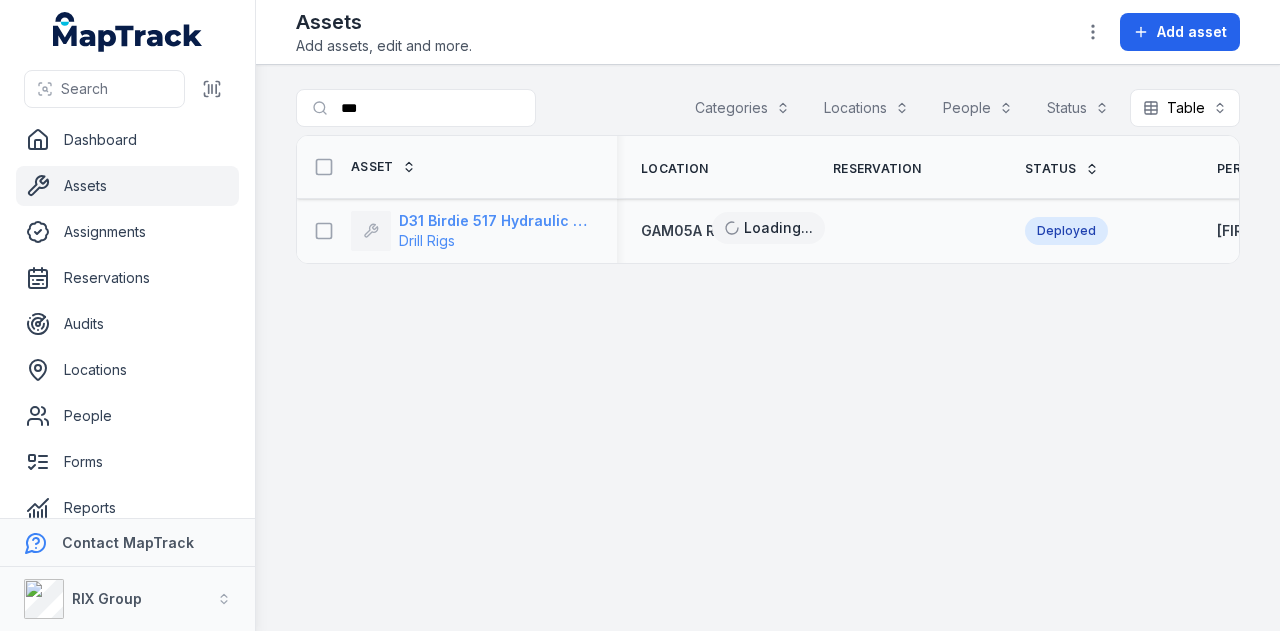 click on "D31 Birdie 517 Hydraulic Drill Rig" at bounding box center (496, 221) 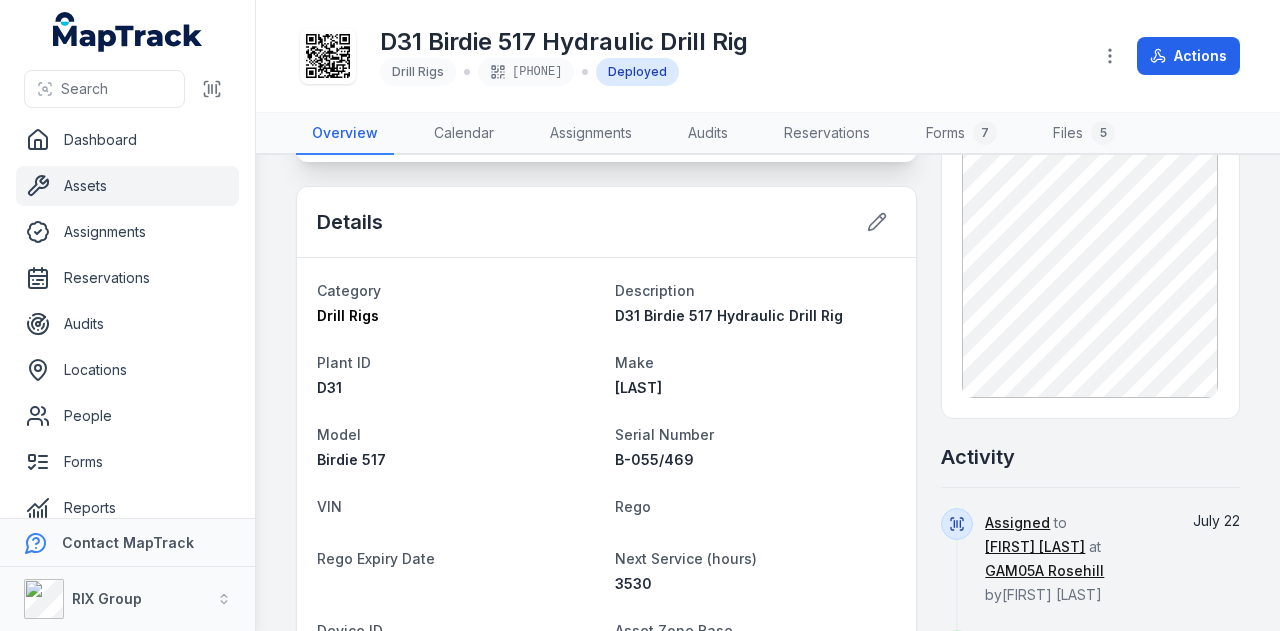 scroll, scrollTop: 400, scrollLeft: 0, axis: vertical 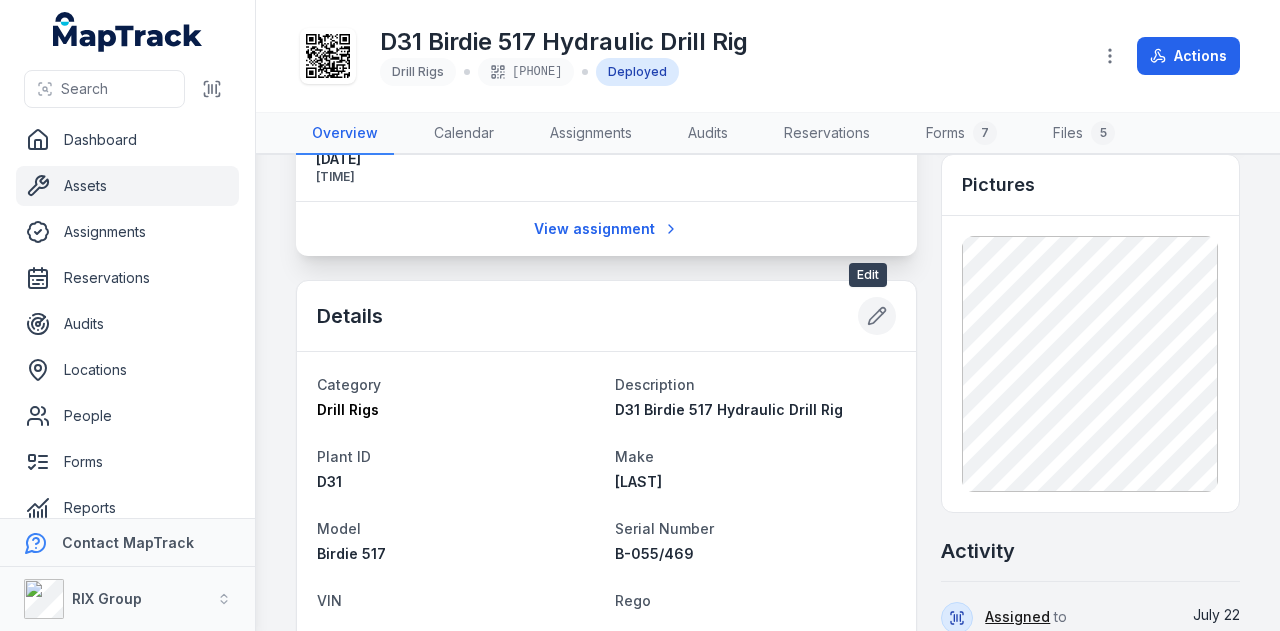 click 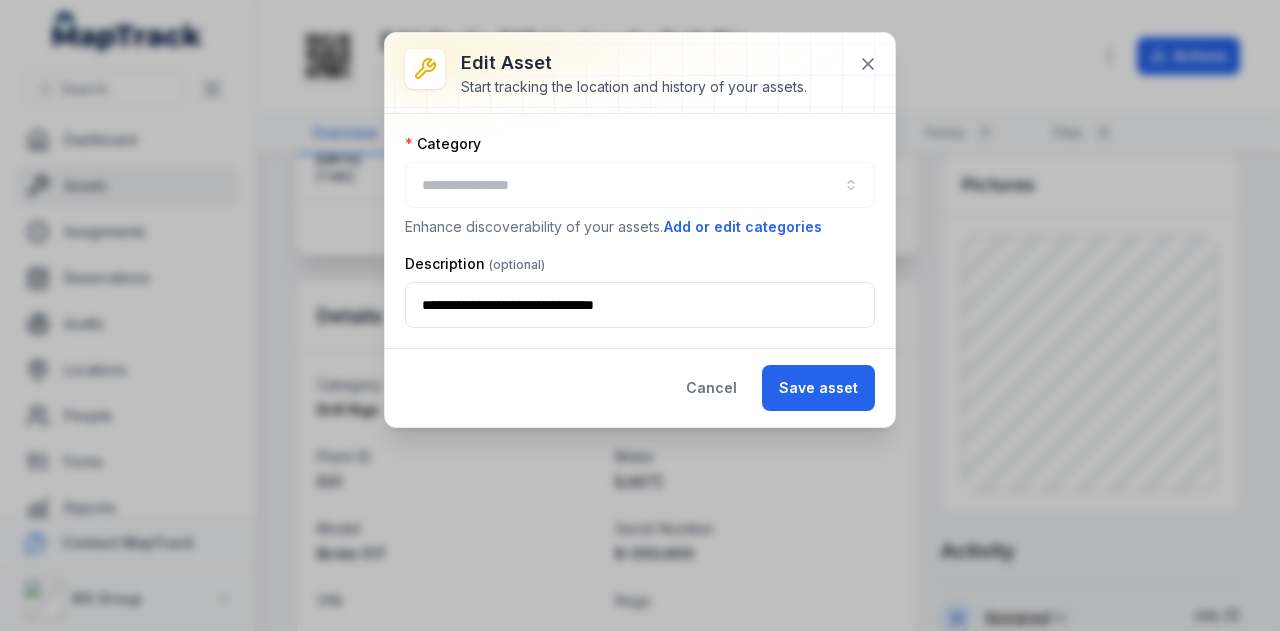 type on "**********" 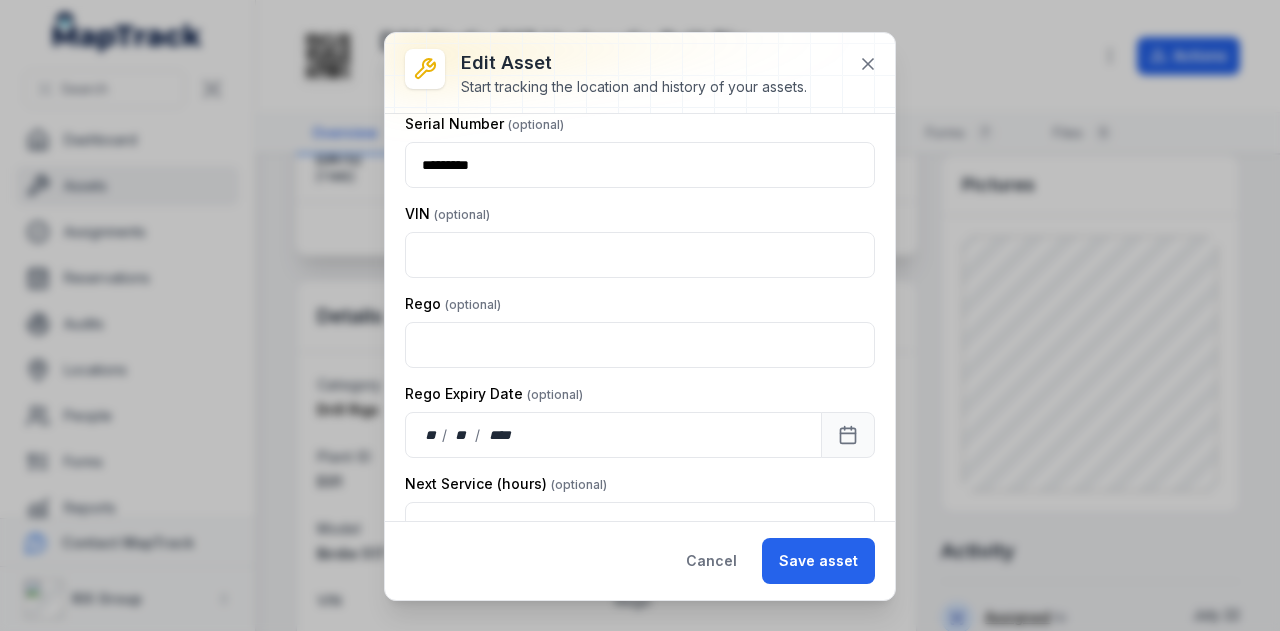 scroll, scrollTop: 716, scrollLeft: 0, axis: vertical 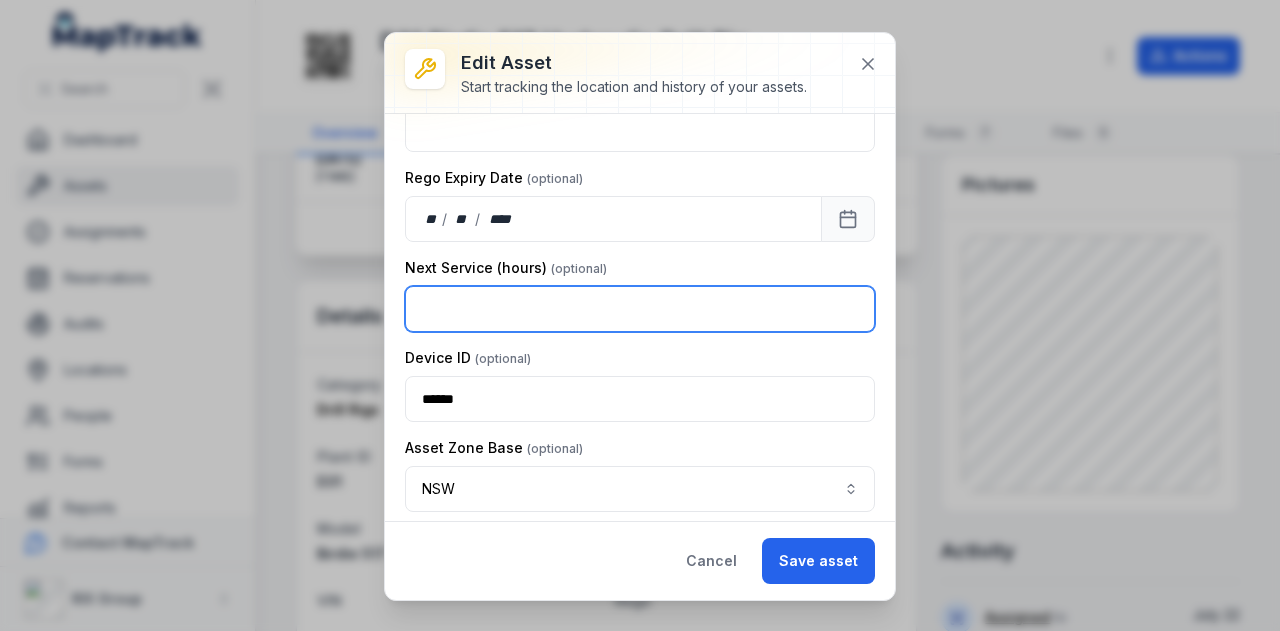 click on "****" at bounding box center [640, 309] 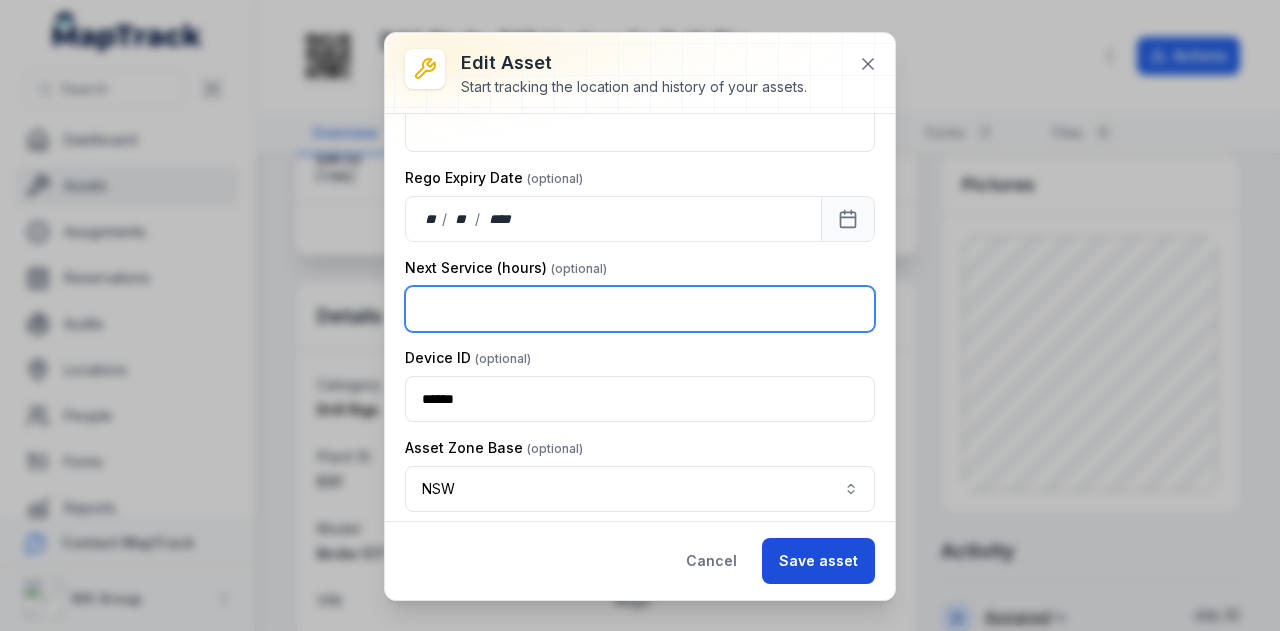 type on "****" 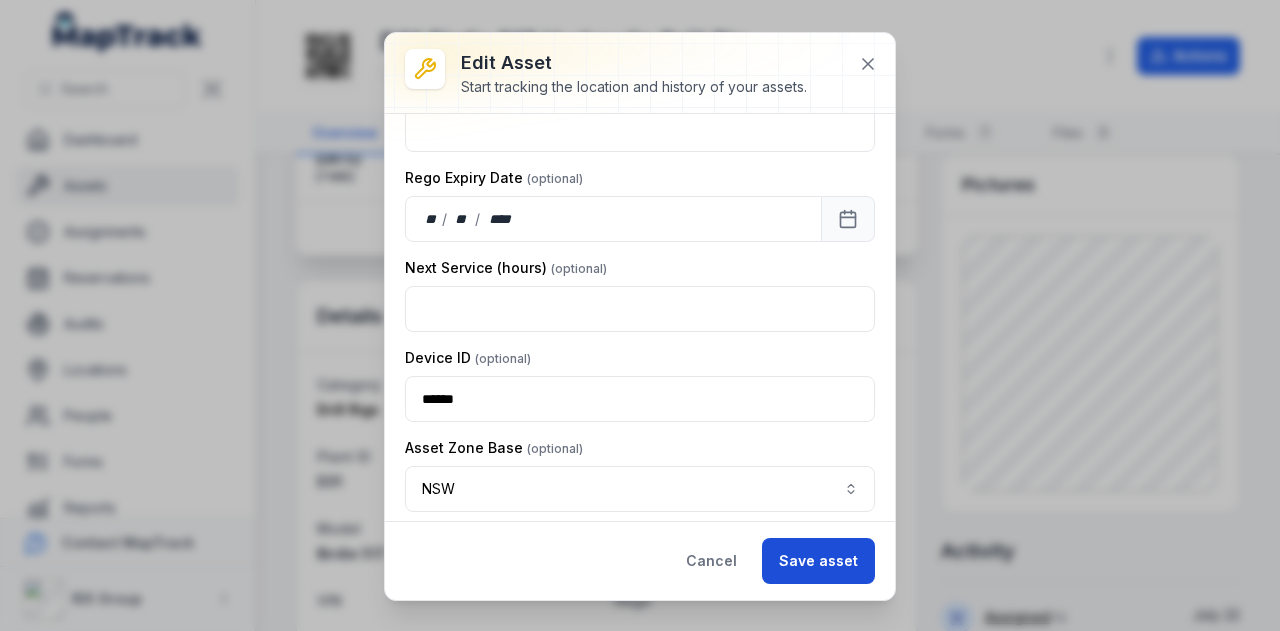 click on "Save asset" at bounding box center (818, 561) 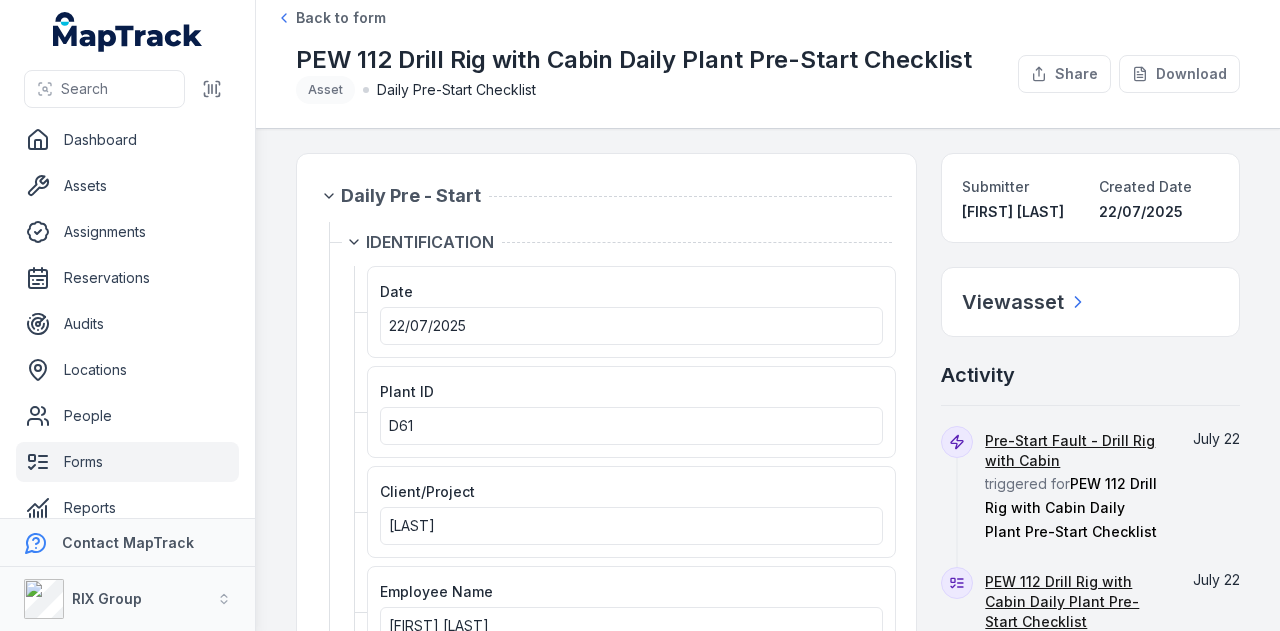 scroll, scrollTop: 0, scrollLeft: 0, axis: both 